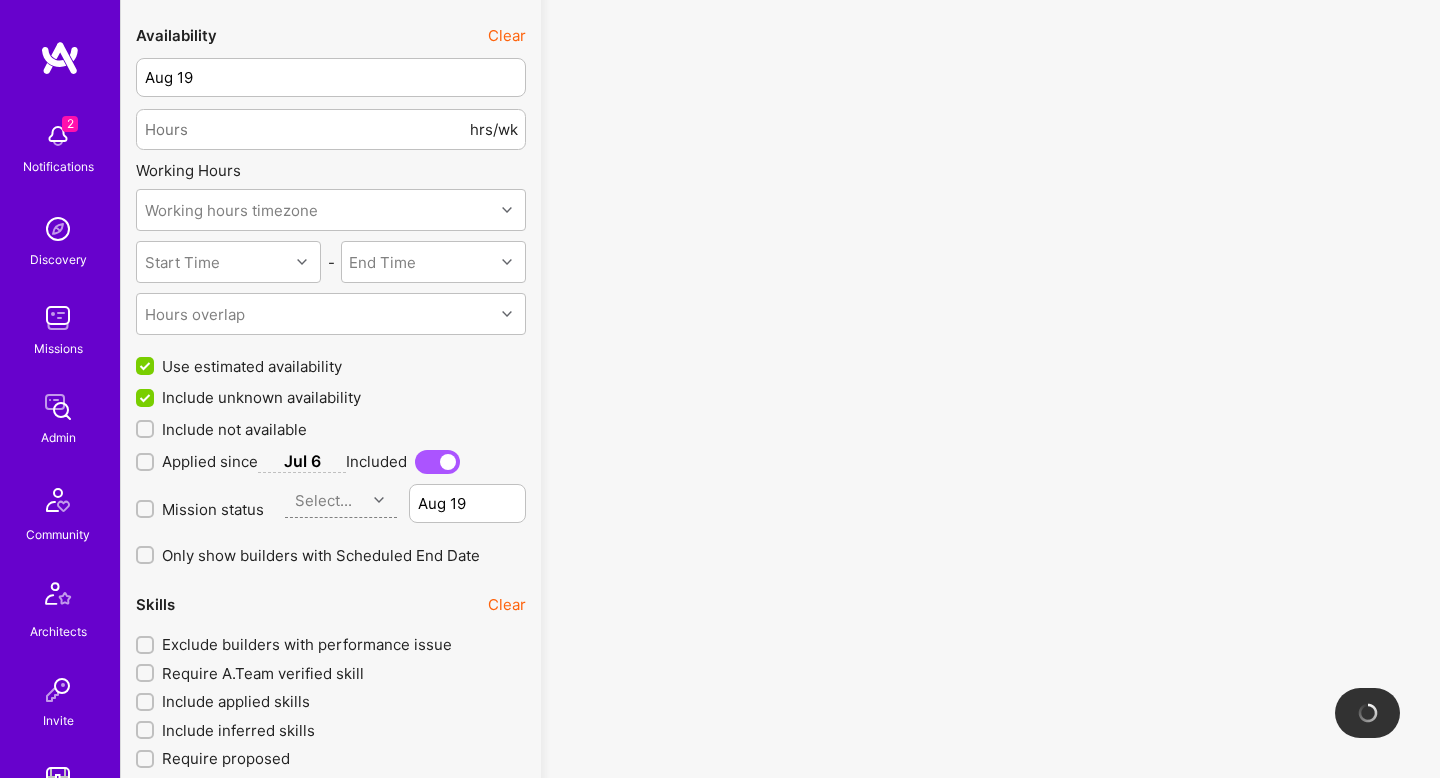 scroll, scrollTop: 2143, scrollLeft: 0, axis: vertical 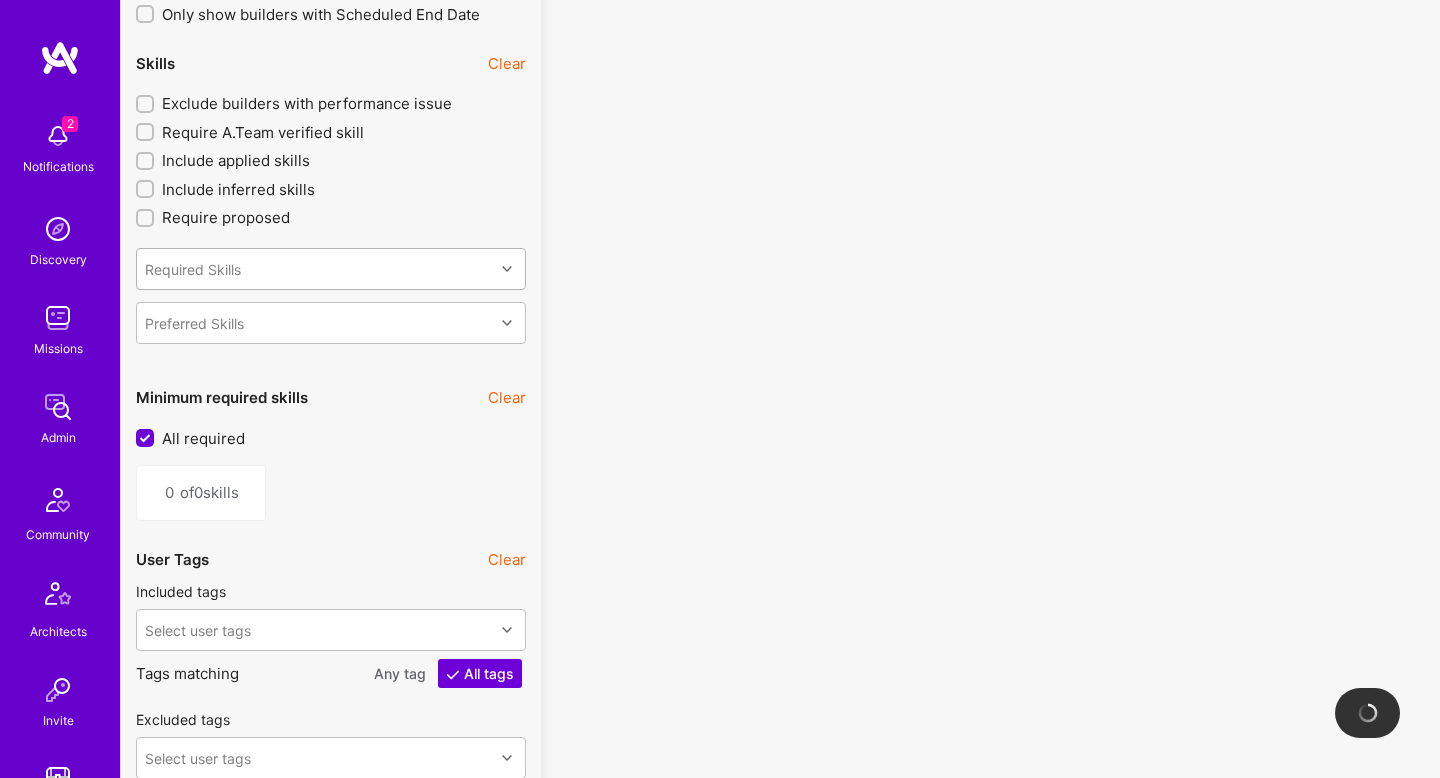 click on "Required Skills" at bounding box center [315, 269] 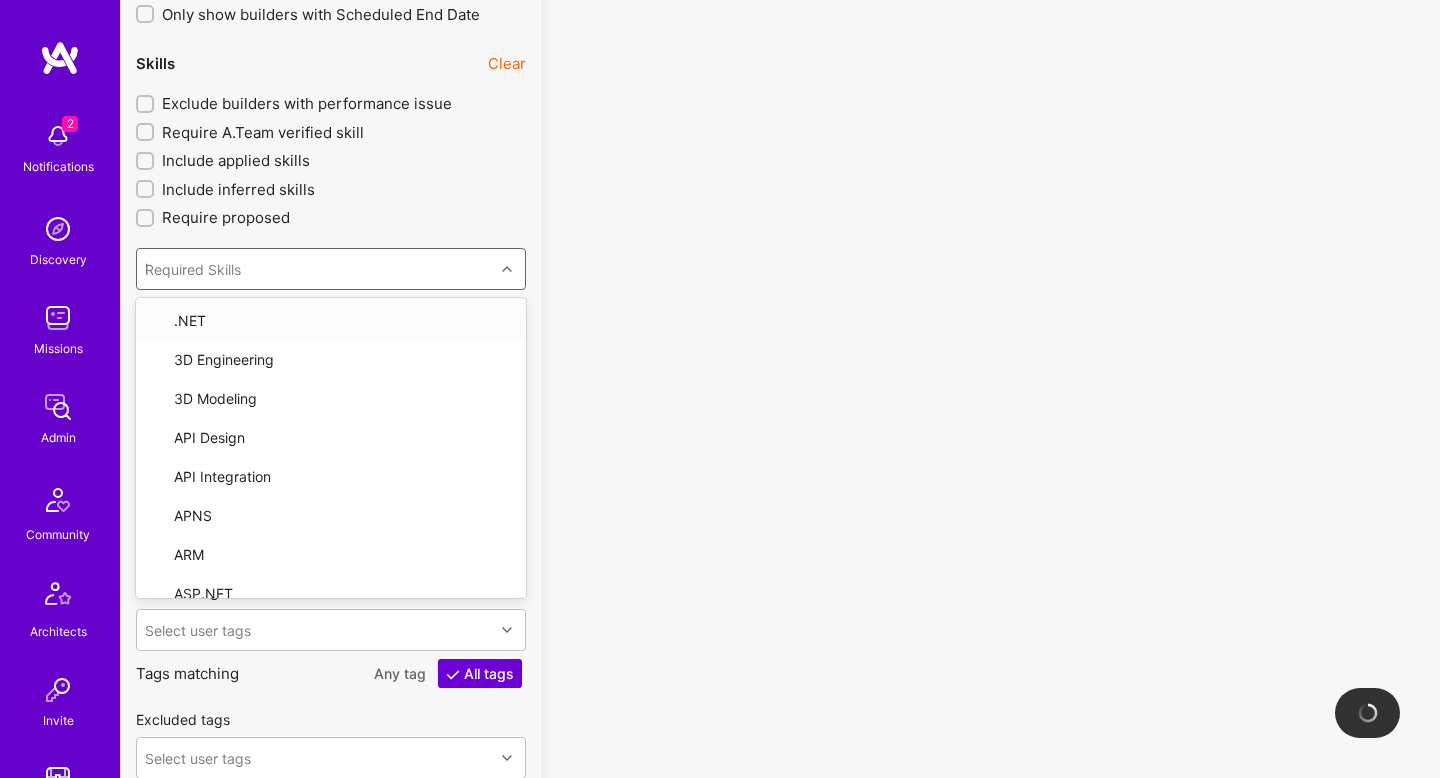 type on "REAC" 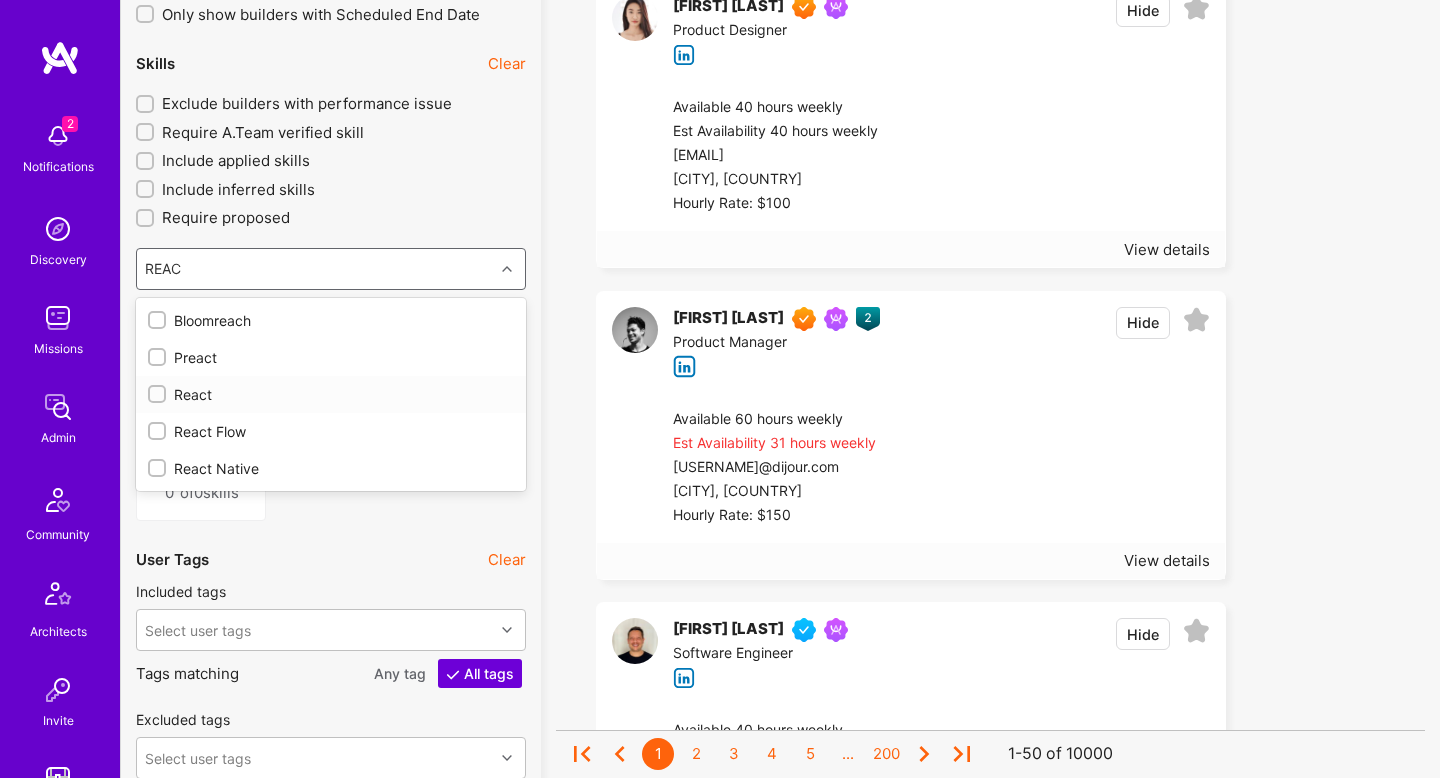 click on "React" at bounding box center (331, 394) 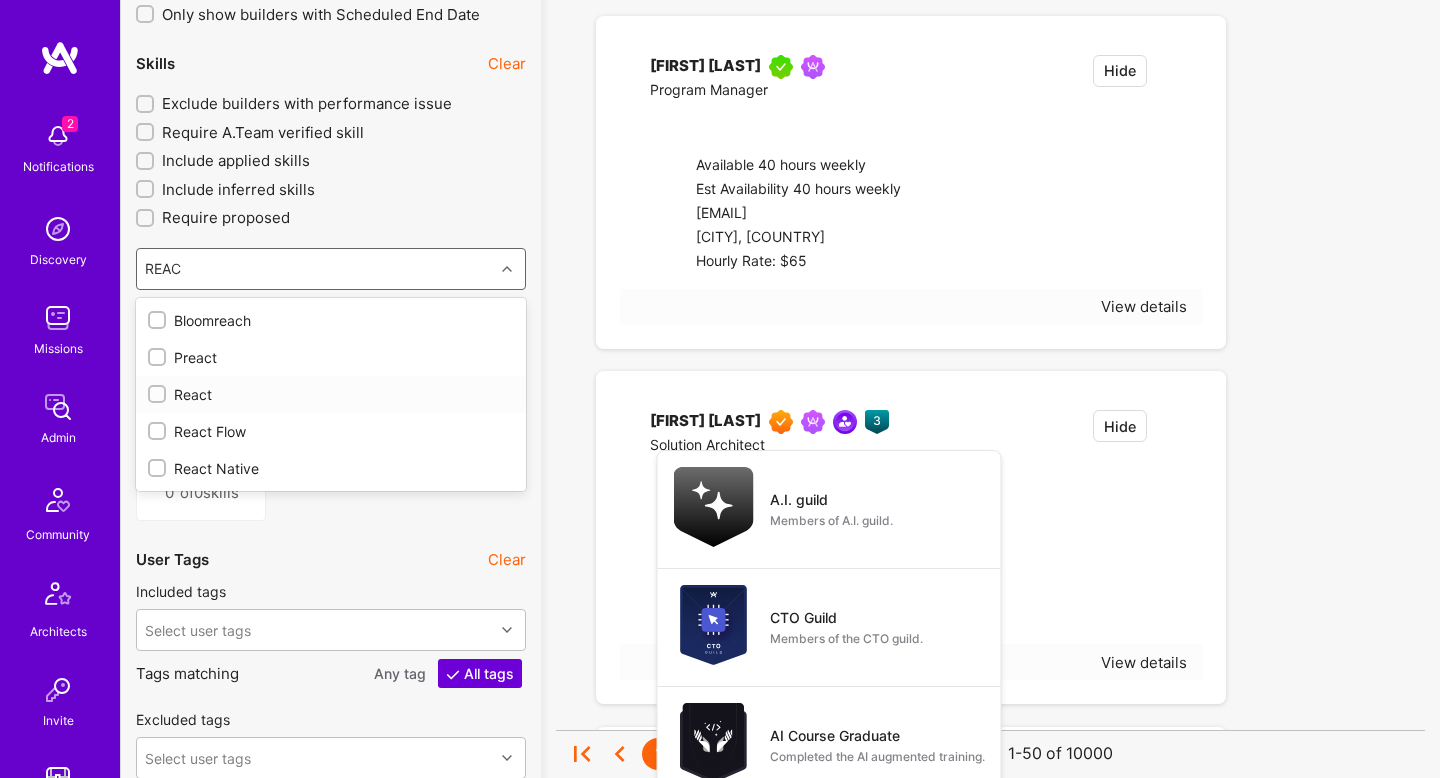 type 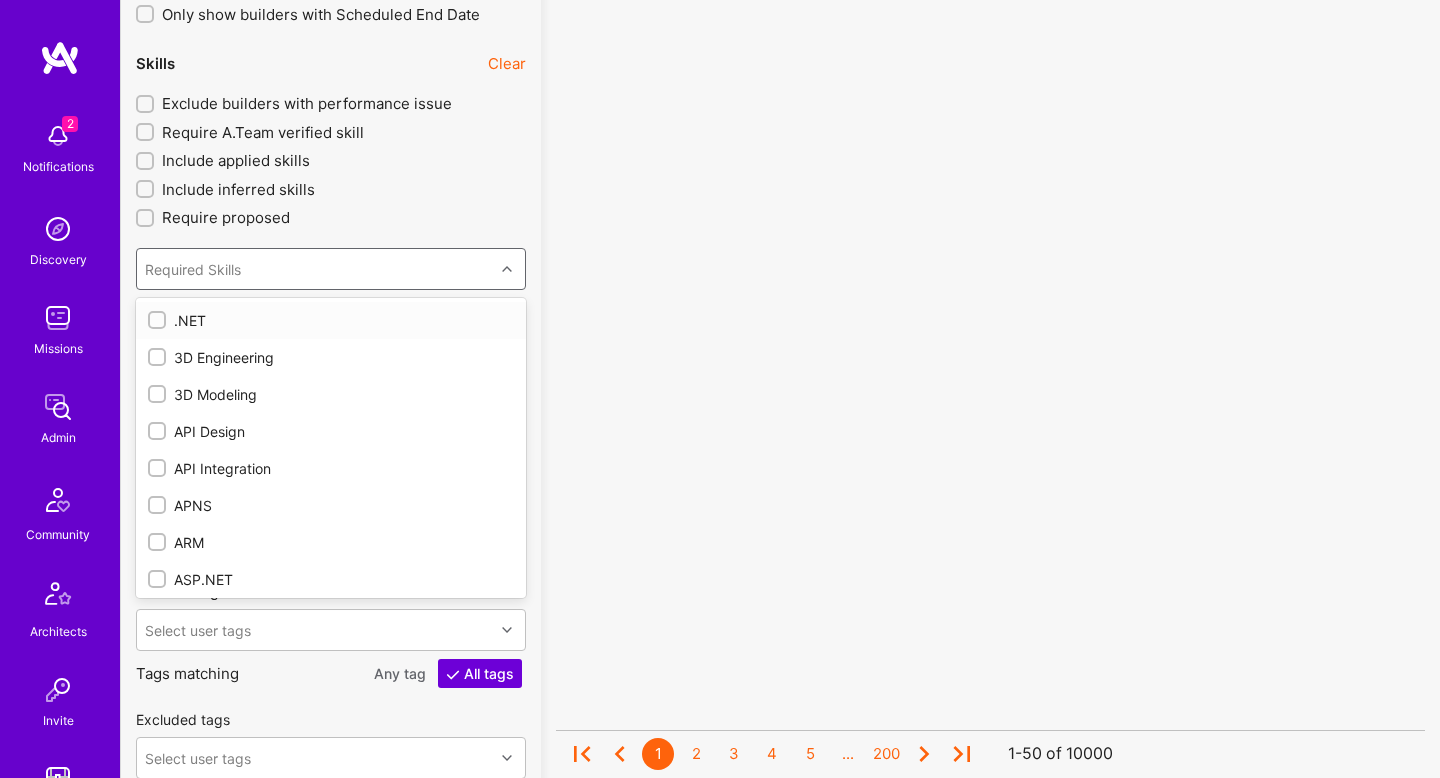 checkbox on "true" 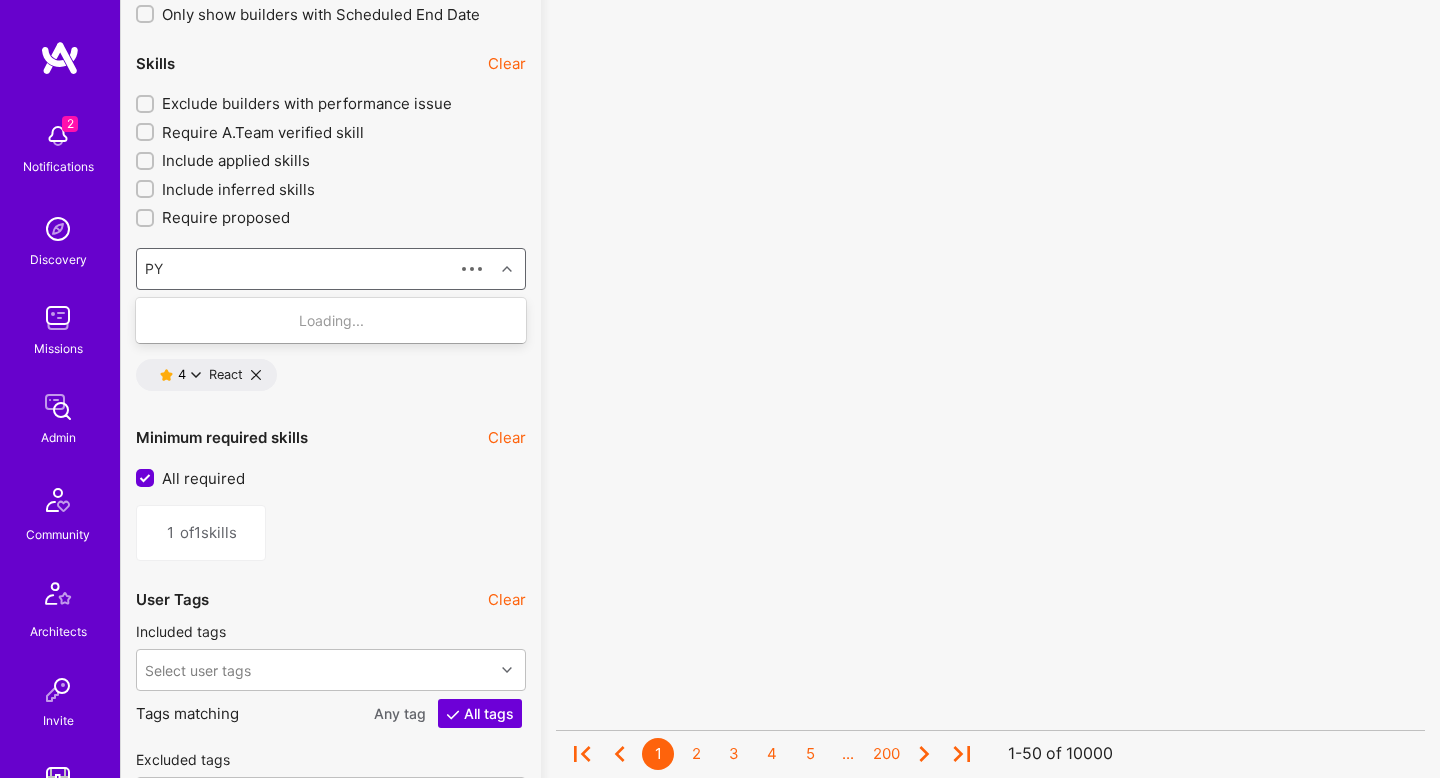 type on "PYT" 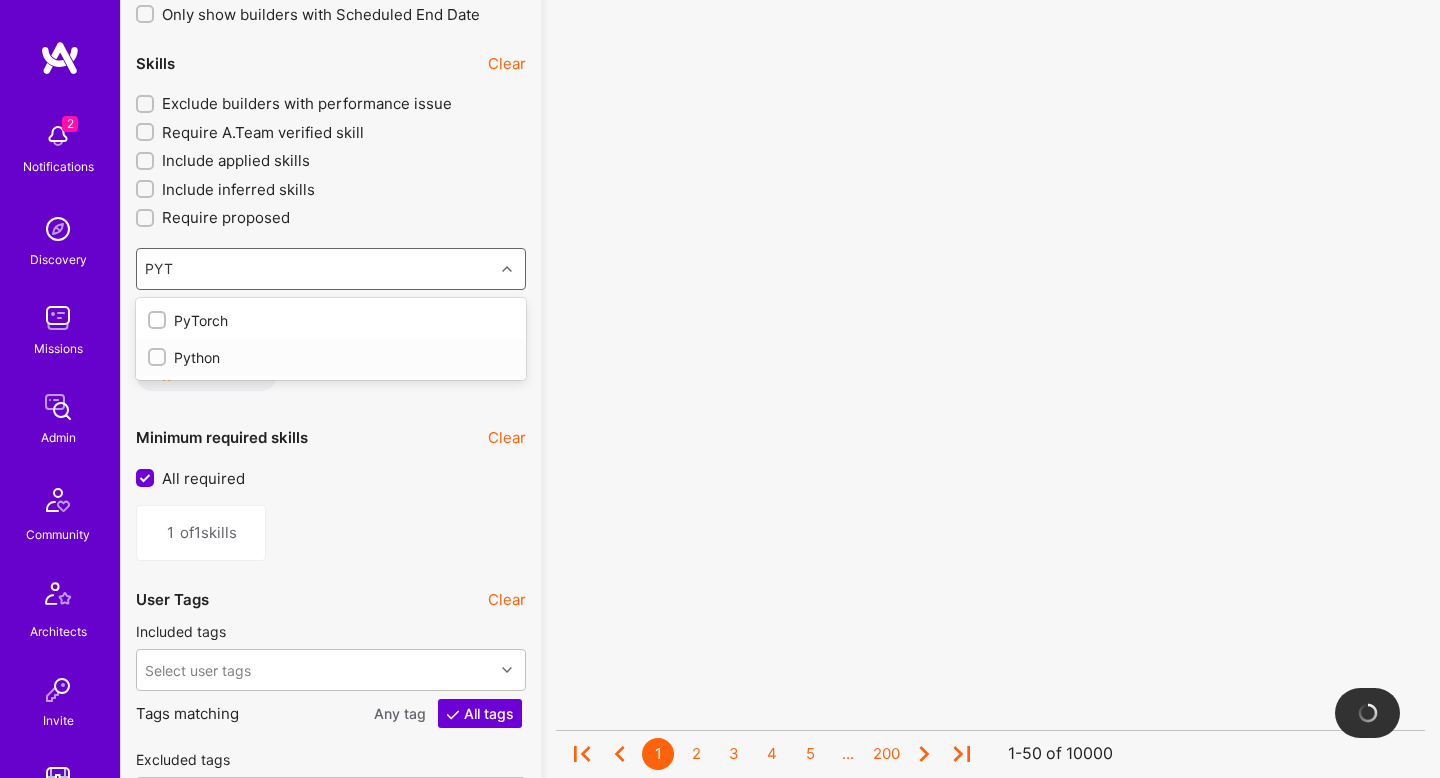 click on "Python" at bounding box center (331, 357) 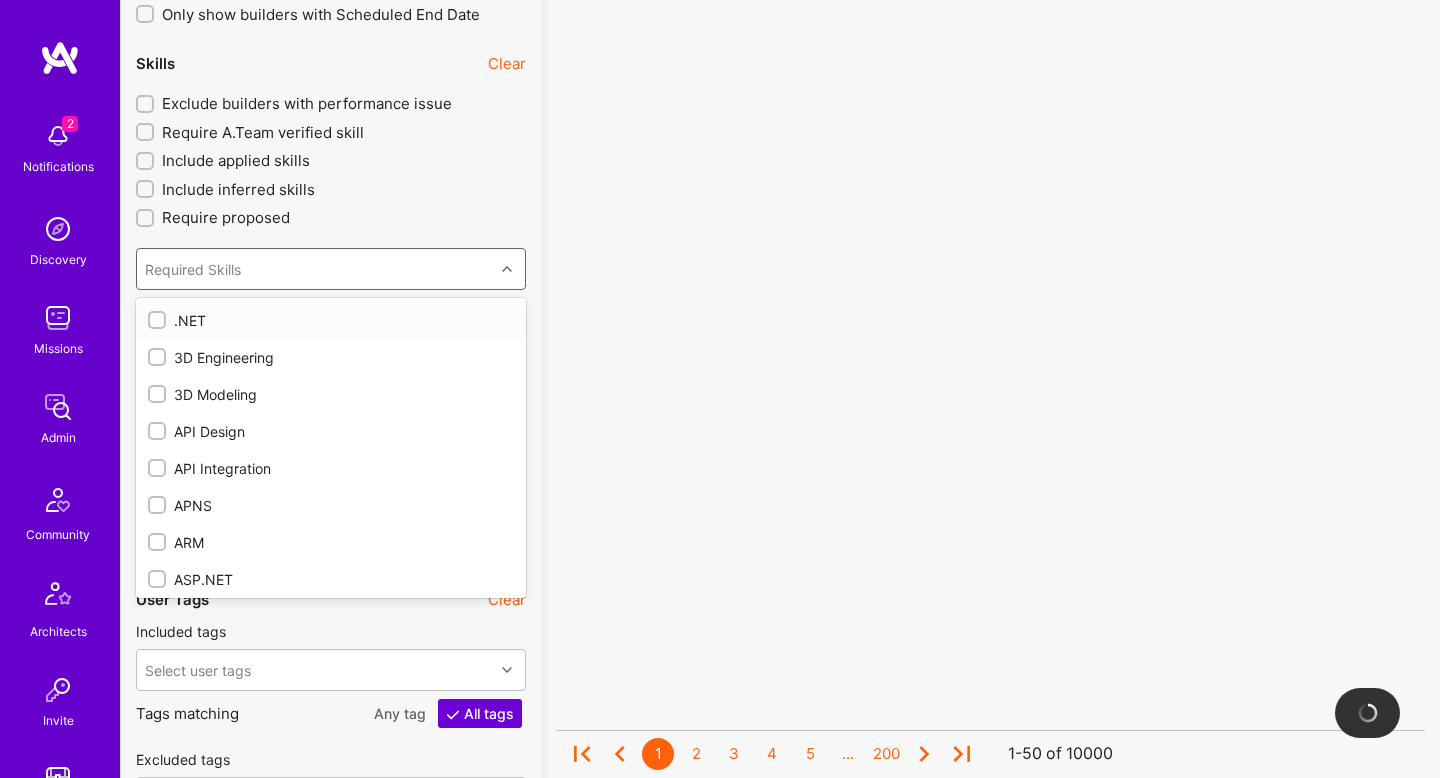 checkbox on "true" 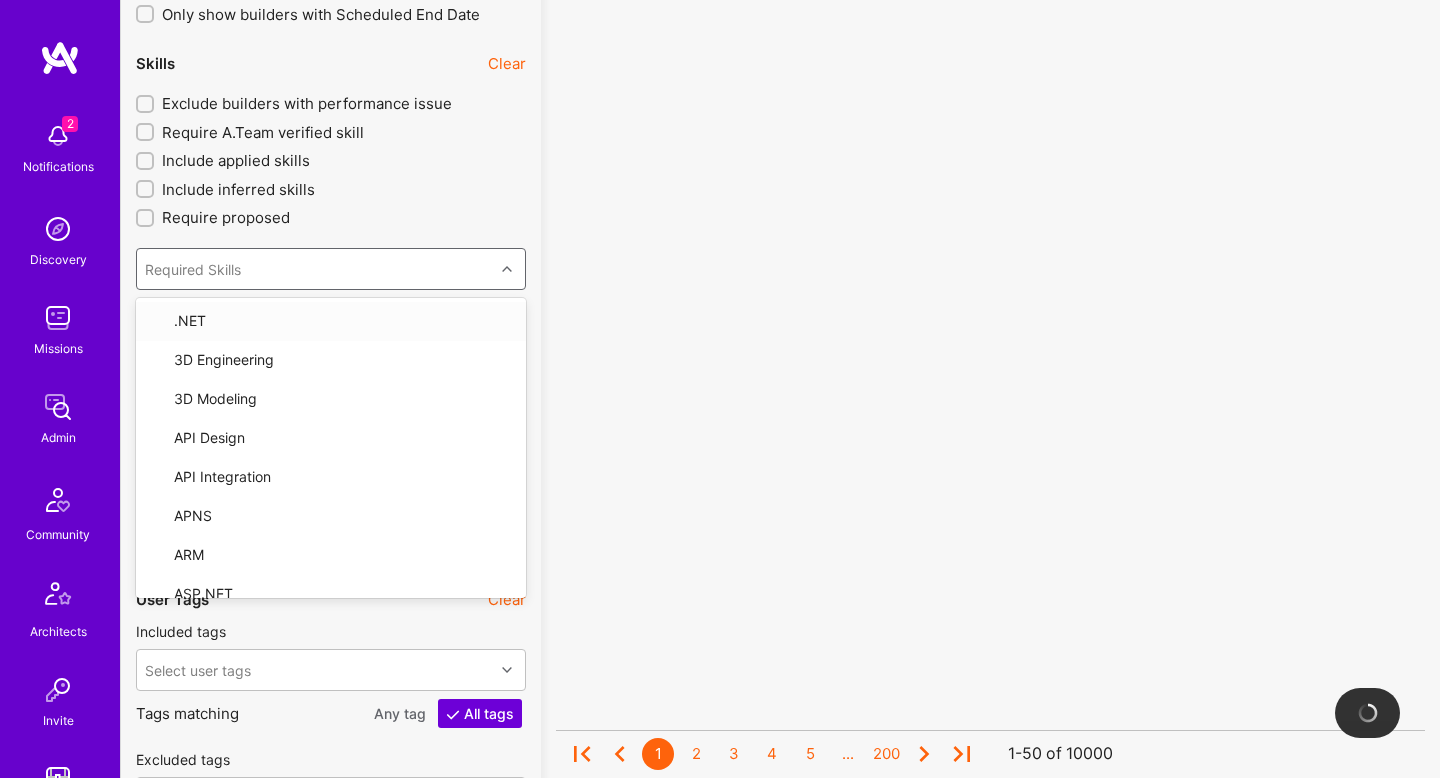 click on "No results found! Sorry, we didn't find any builders that fit your needs. Please update your selected filters or   start again . 1 2 3 4 5 ... 200 1-50 of 10000" at bounding box center [990, 1004] 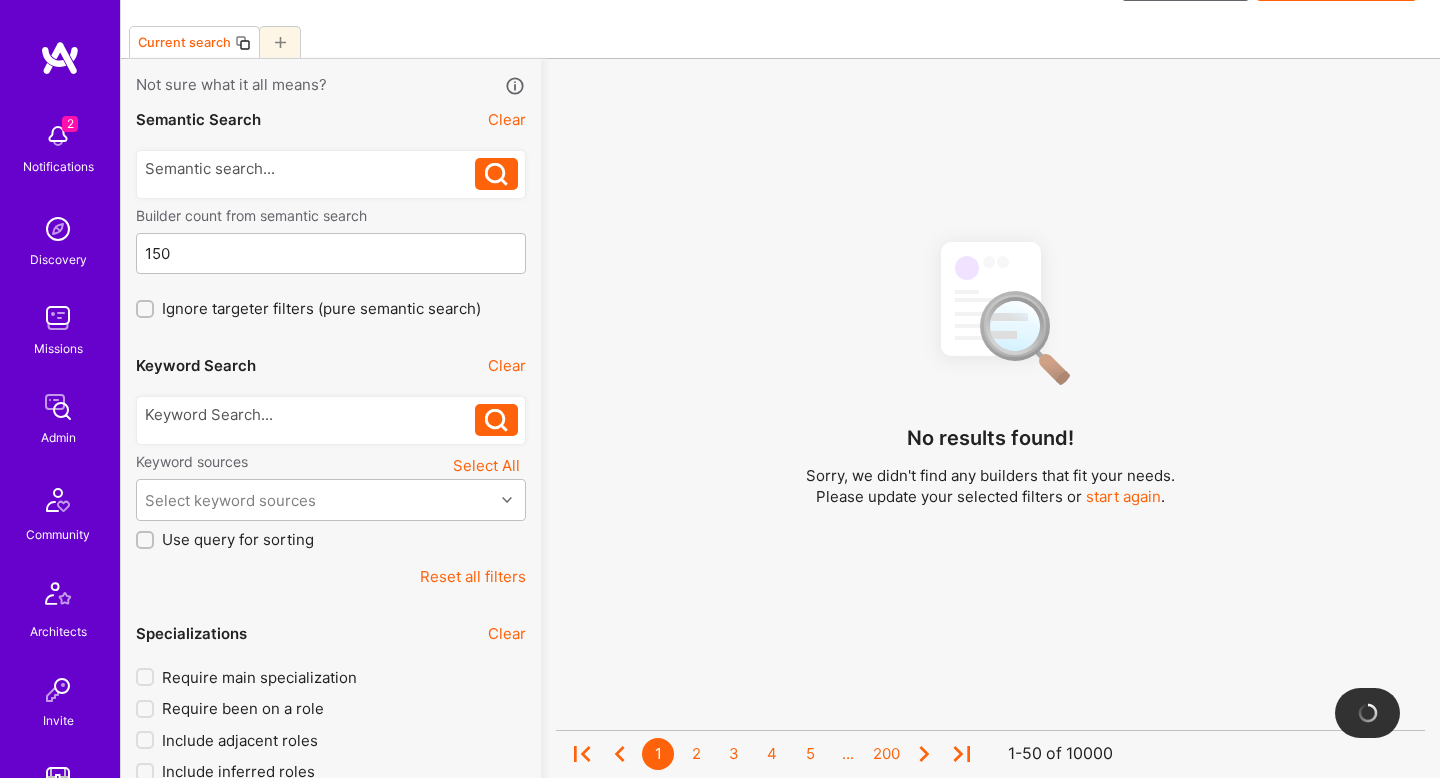 scroll, scrollTop: 0, scrollLeft: 0, axis: both 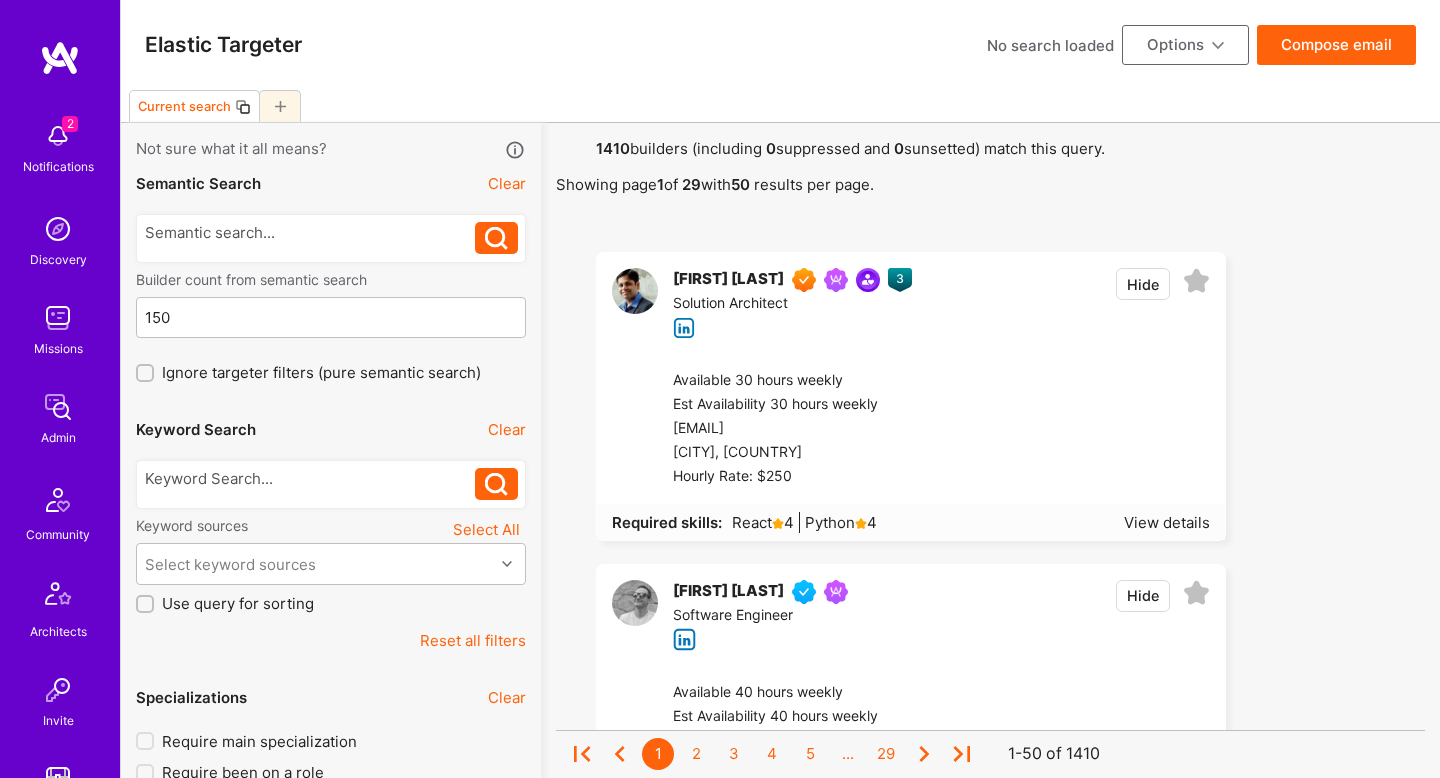 click at bounding box center [331, 484] 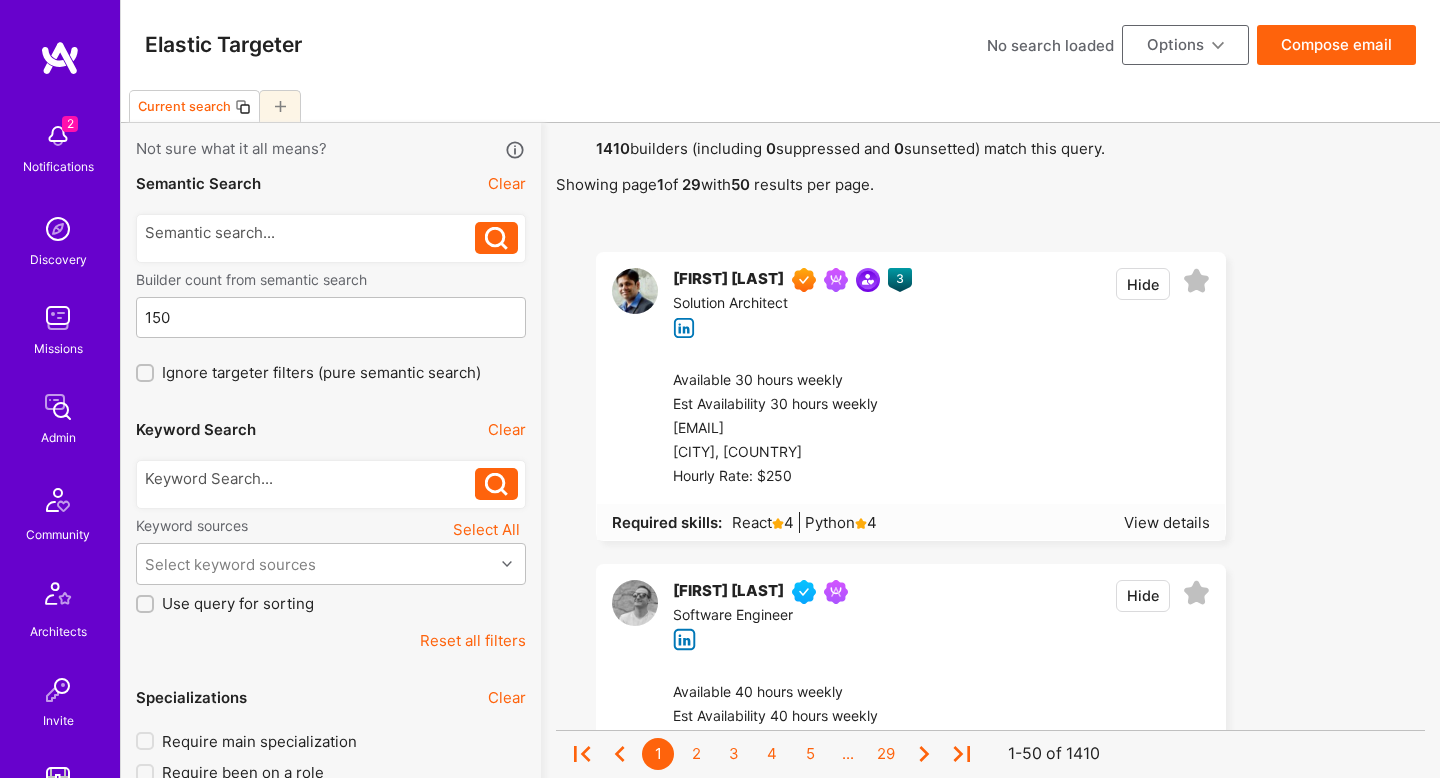 click at bounding box center [331, 484] 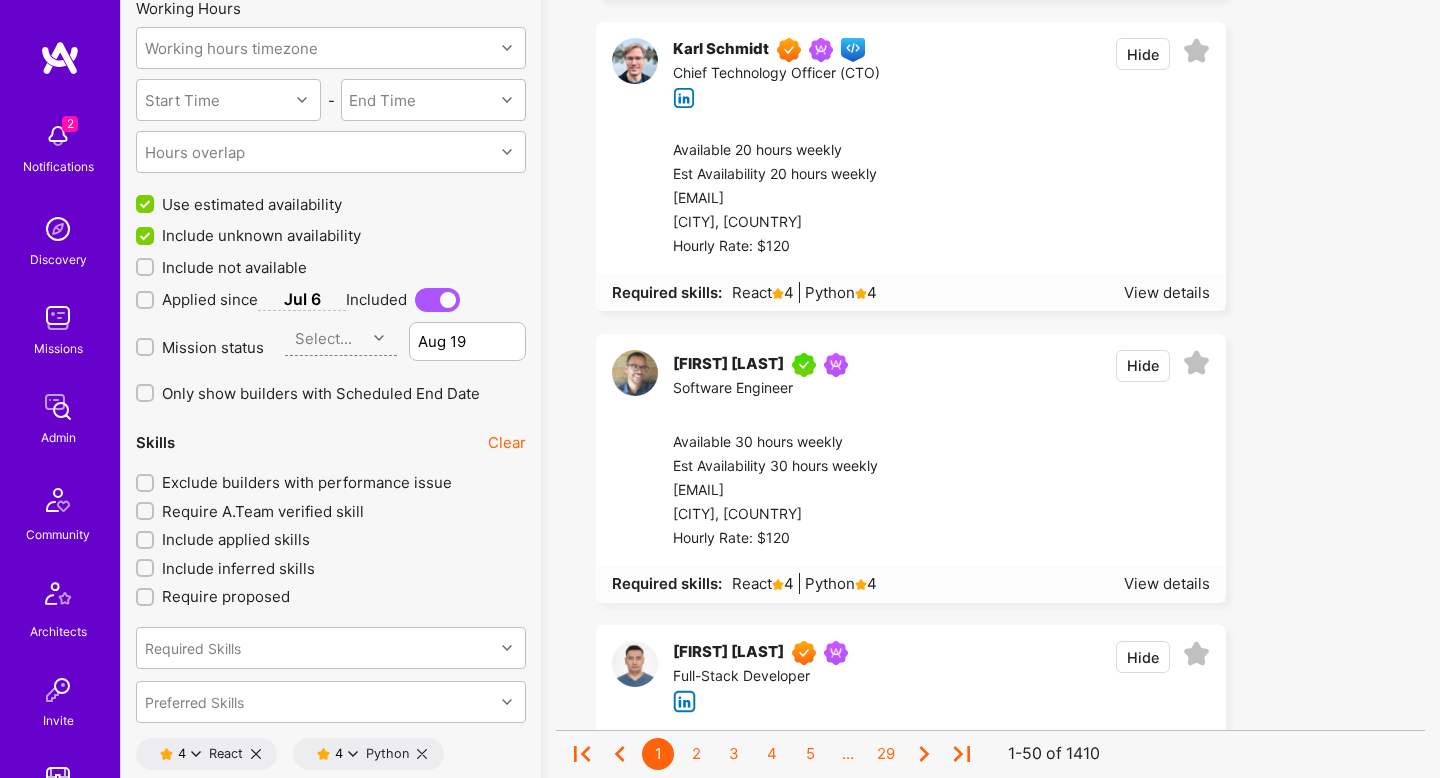 scroll, scrollTop: 1950, scrollLeft: 0, axis: vertical 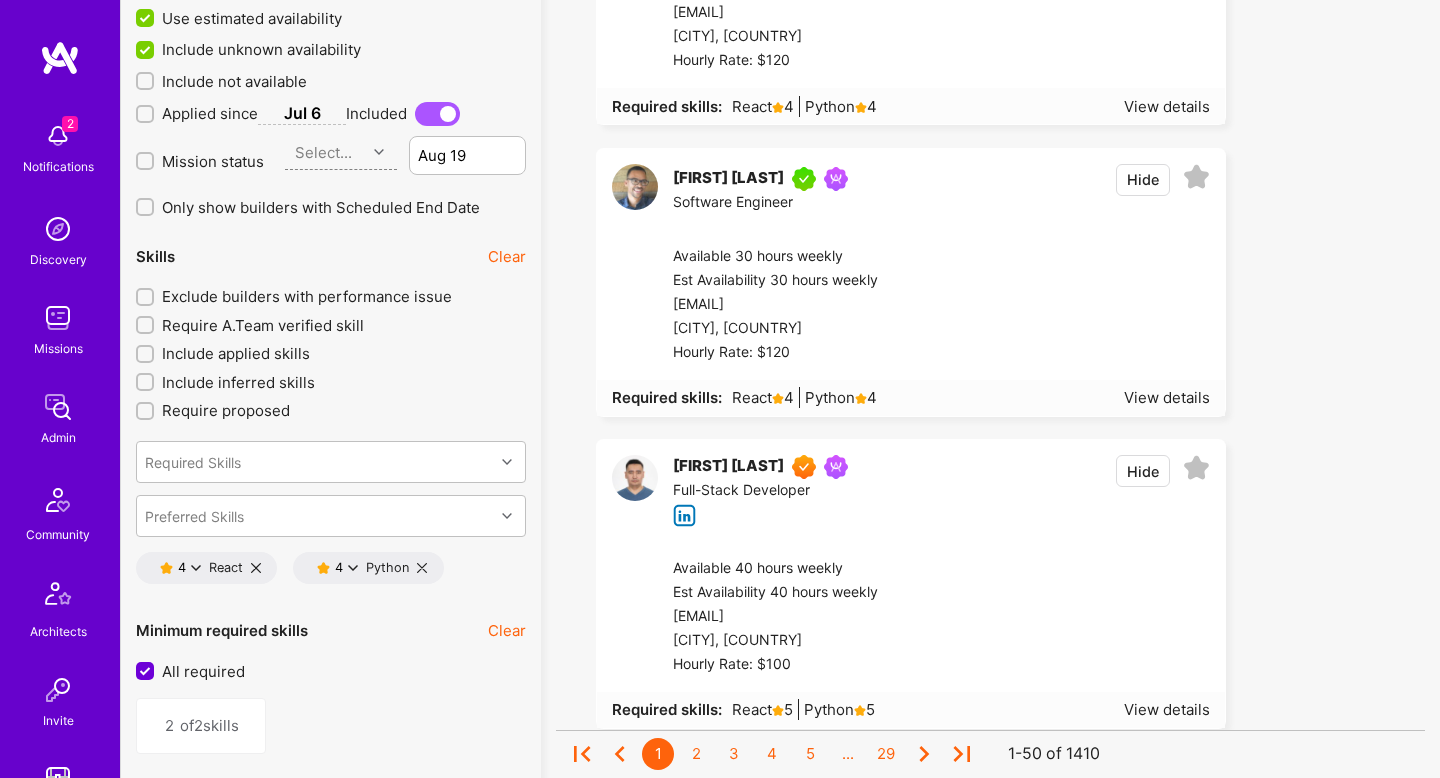 click on "Mission status" at bounding box center (213, 161) 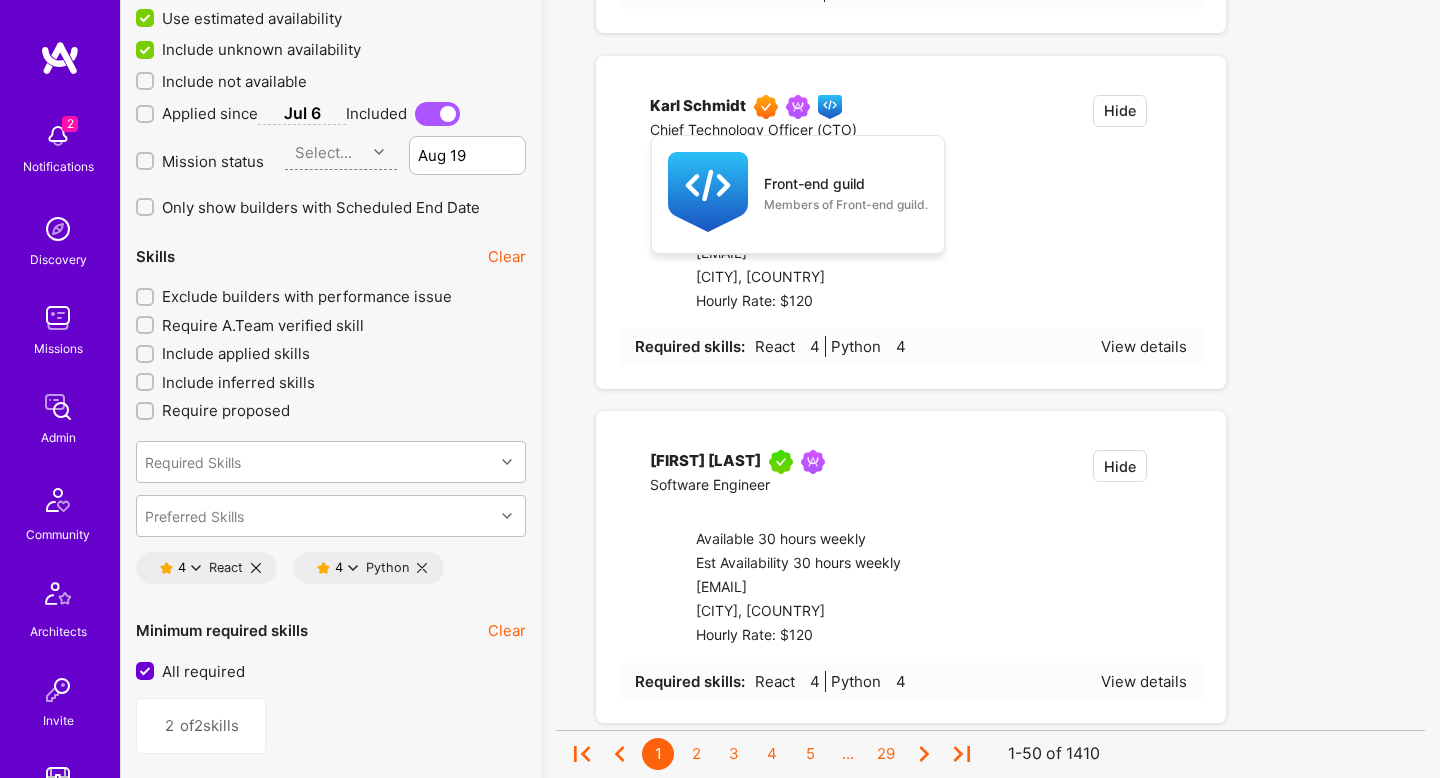 checkbox on "true" 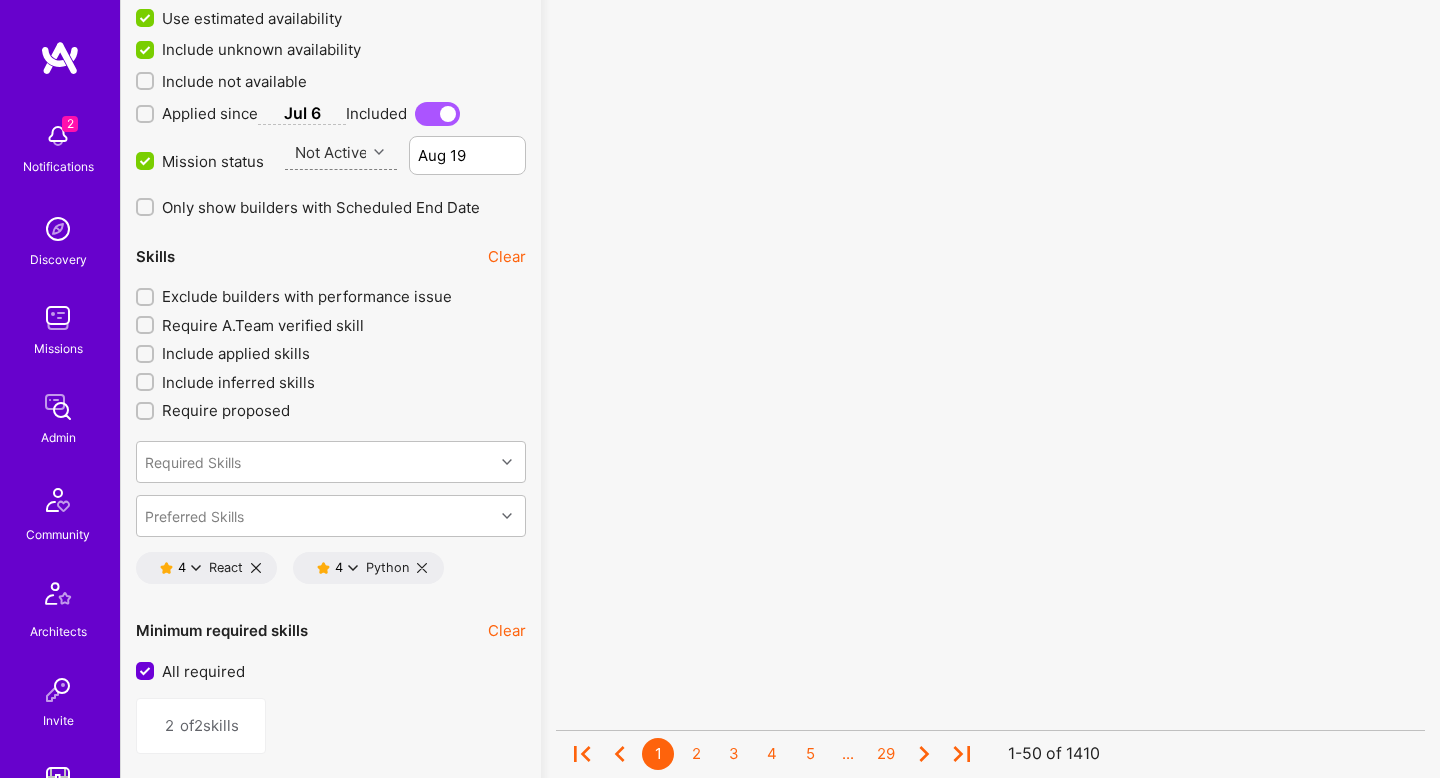 scroll, scrollTop: 0, scrollLeft: 0, axis: both 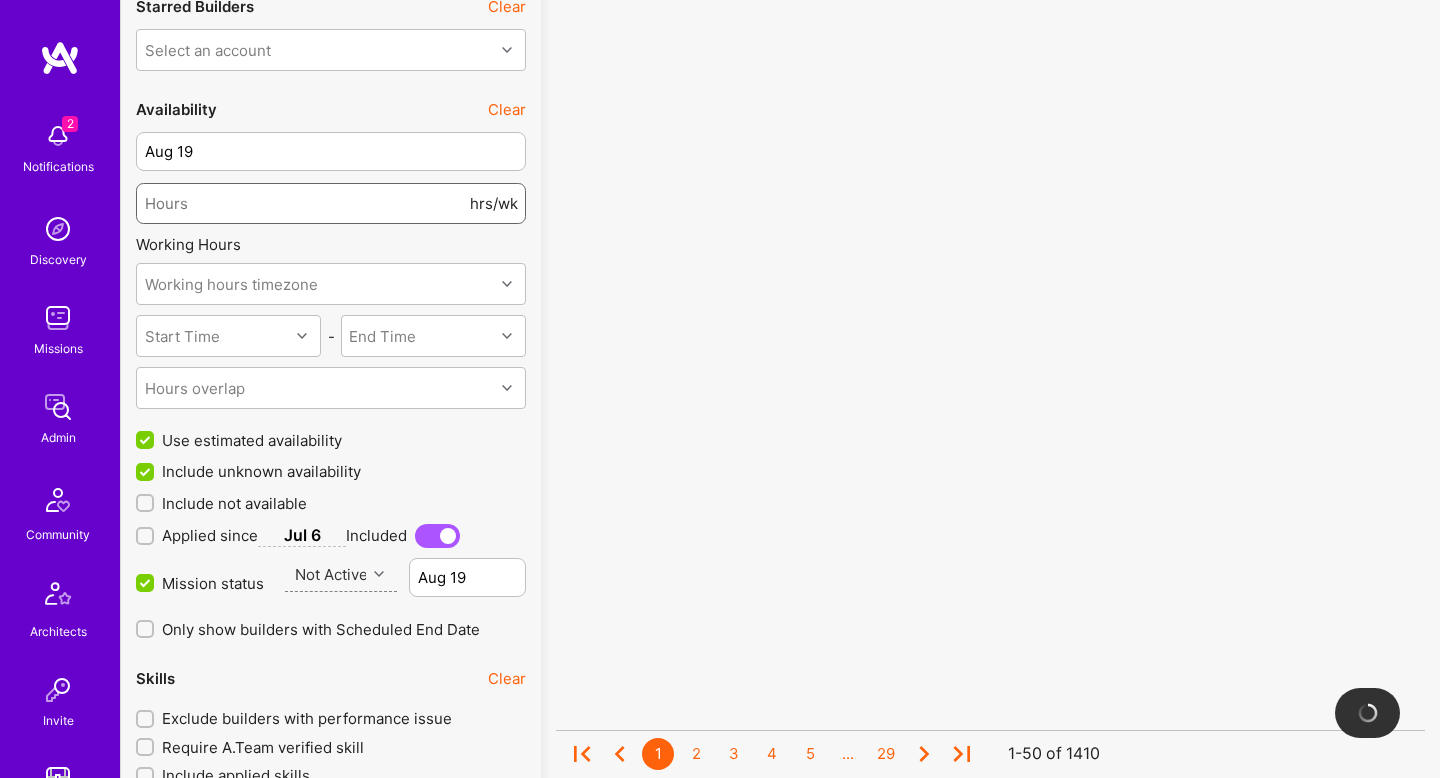 click at bounding box center (305, 203) 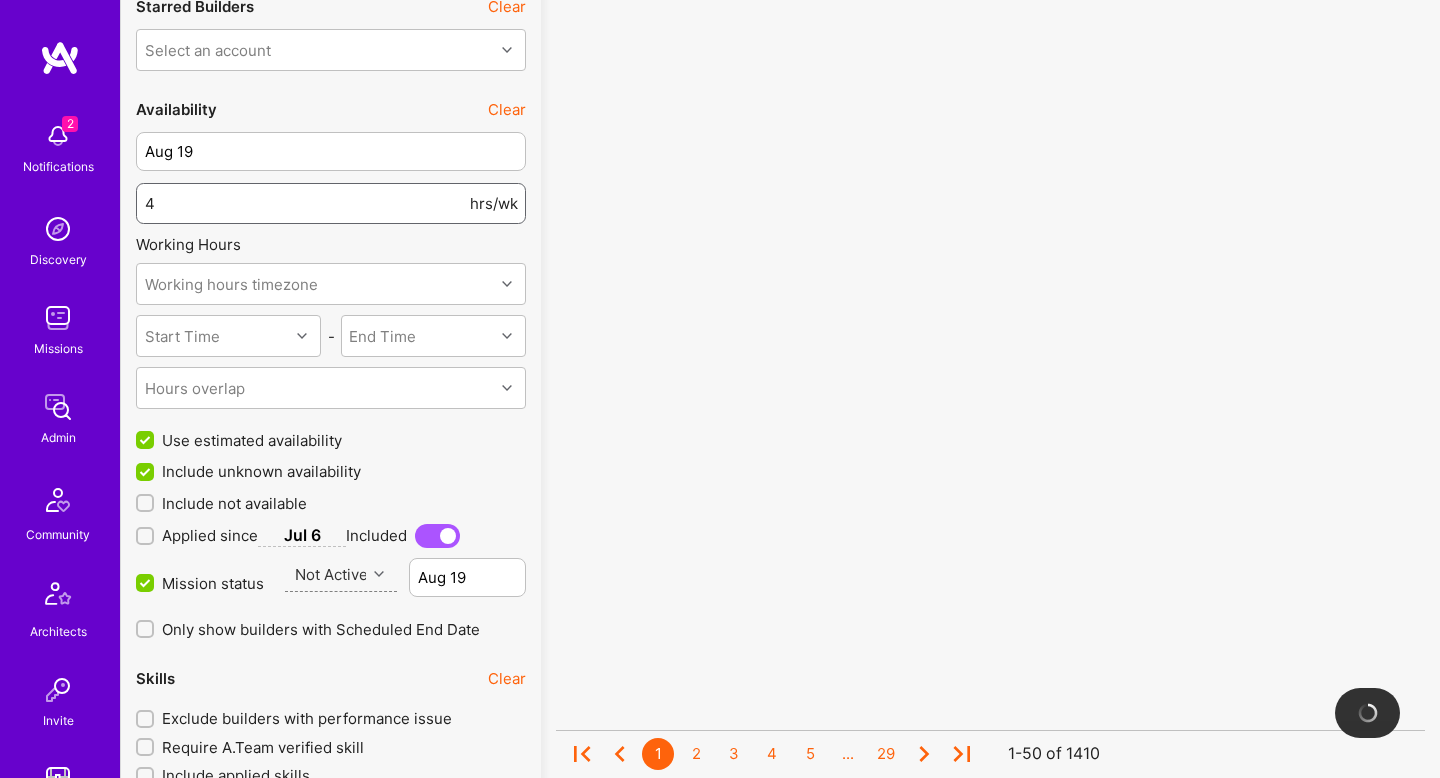 type on "40" 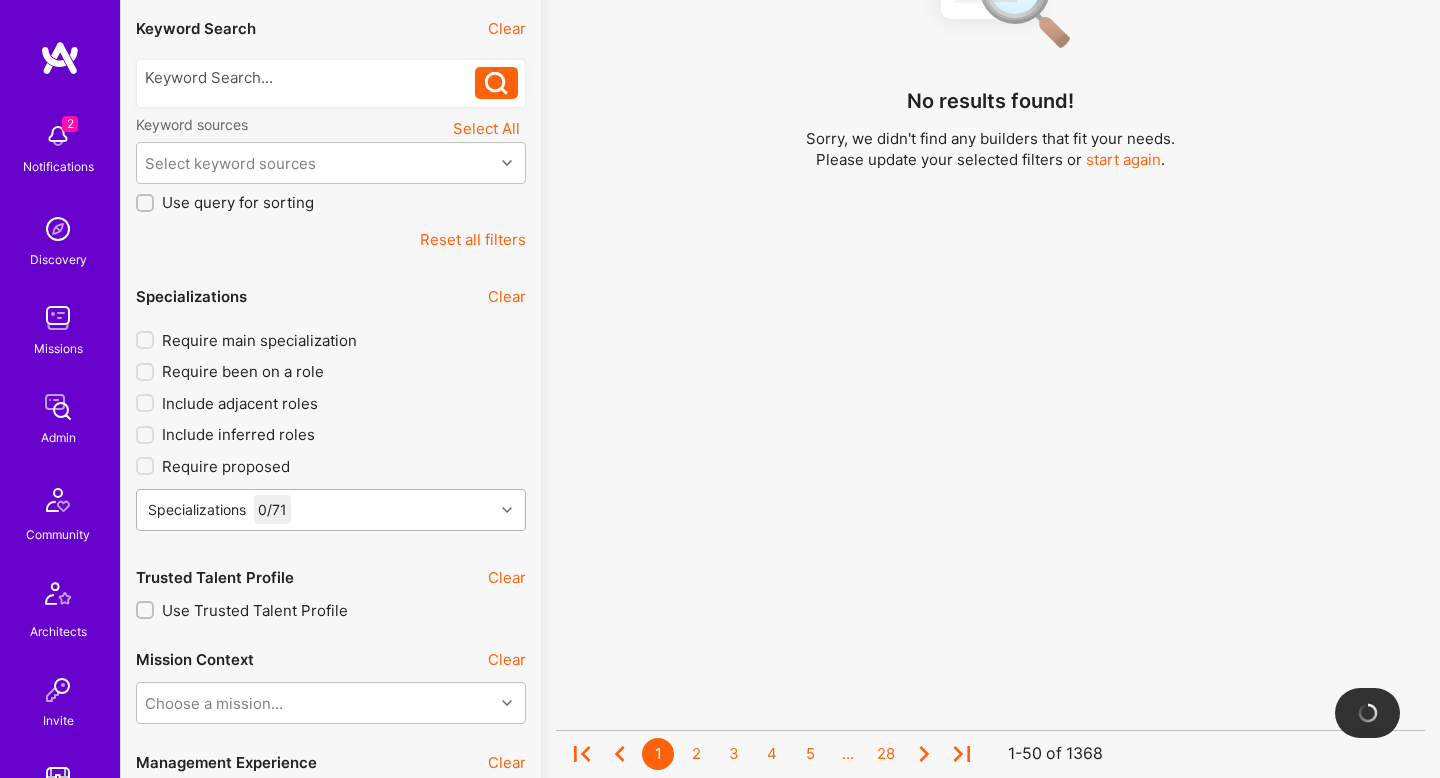 click on "Specializations 0  /  71" at bounding box center (331, 510) 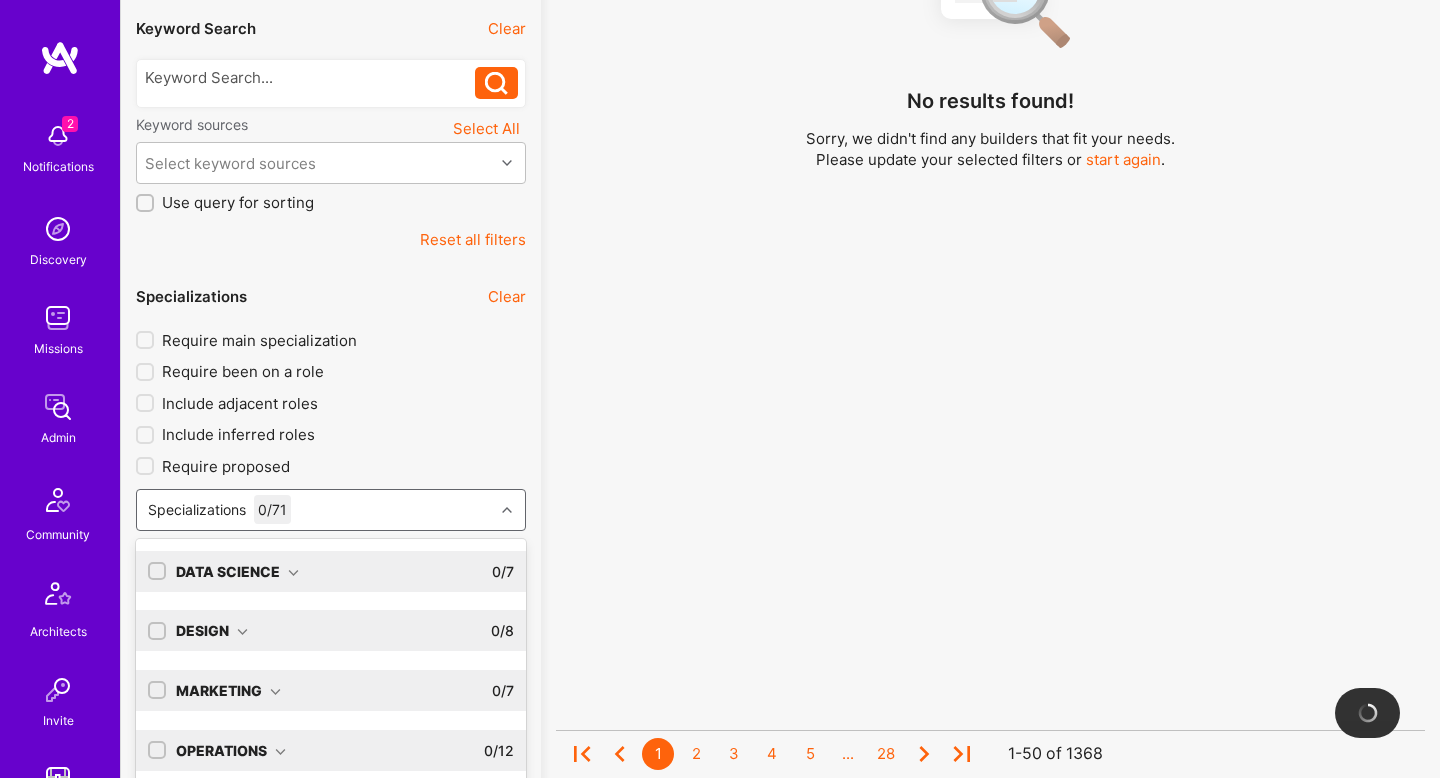 scroll, scrollTop: 469, scrollLeft: 0, axis: vertical 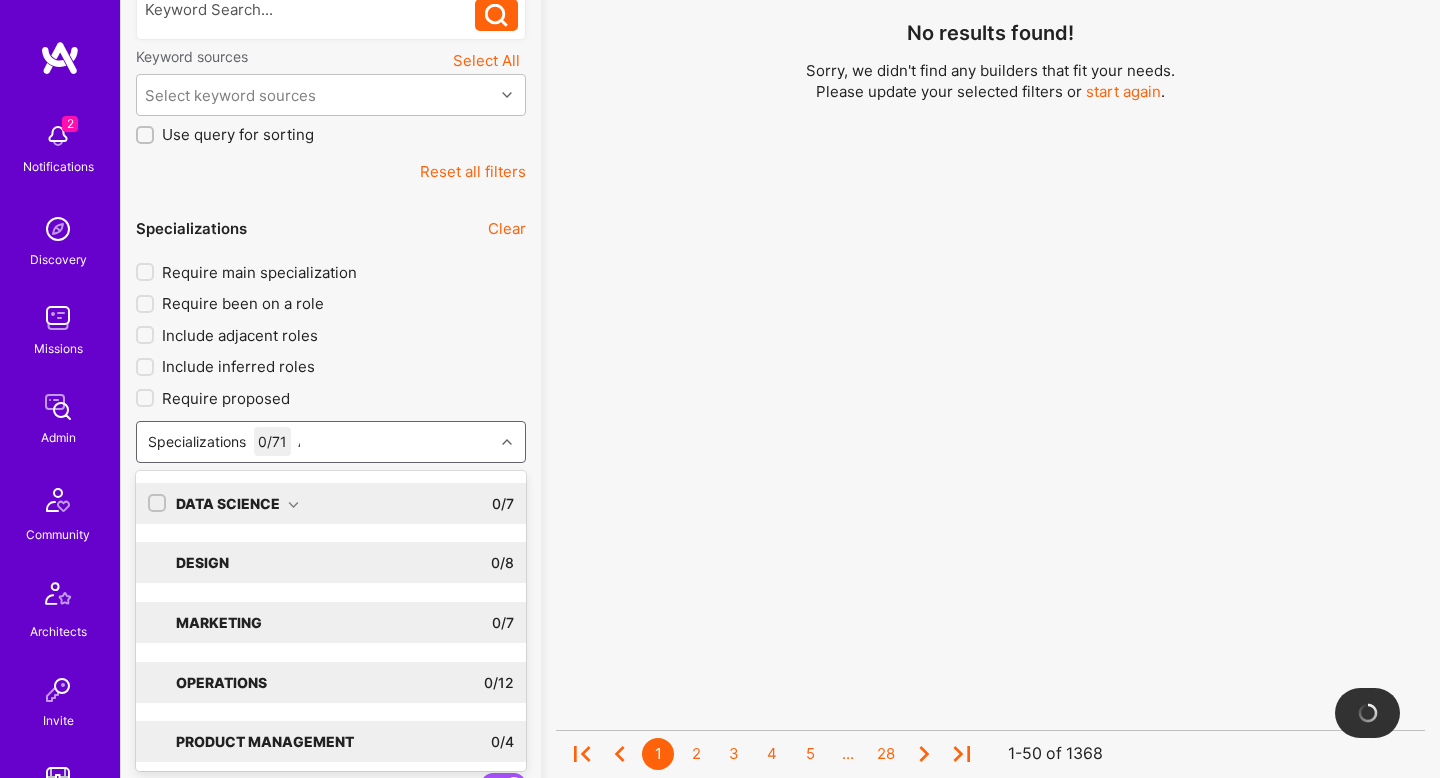 type on "ARC" 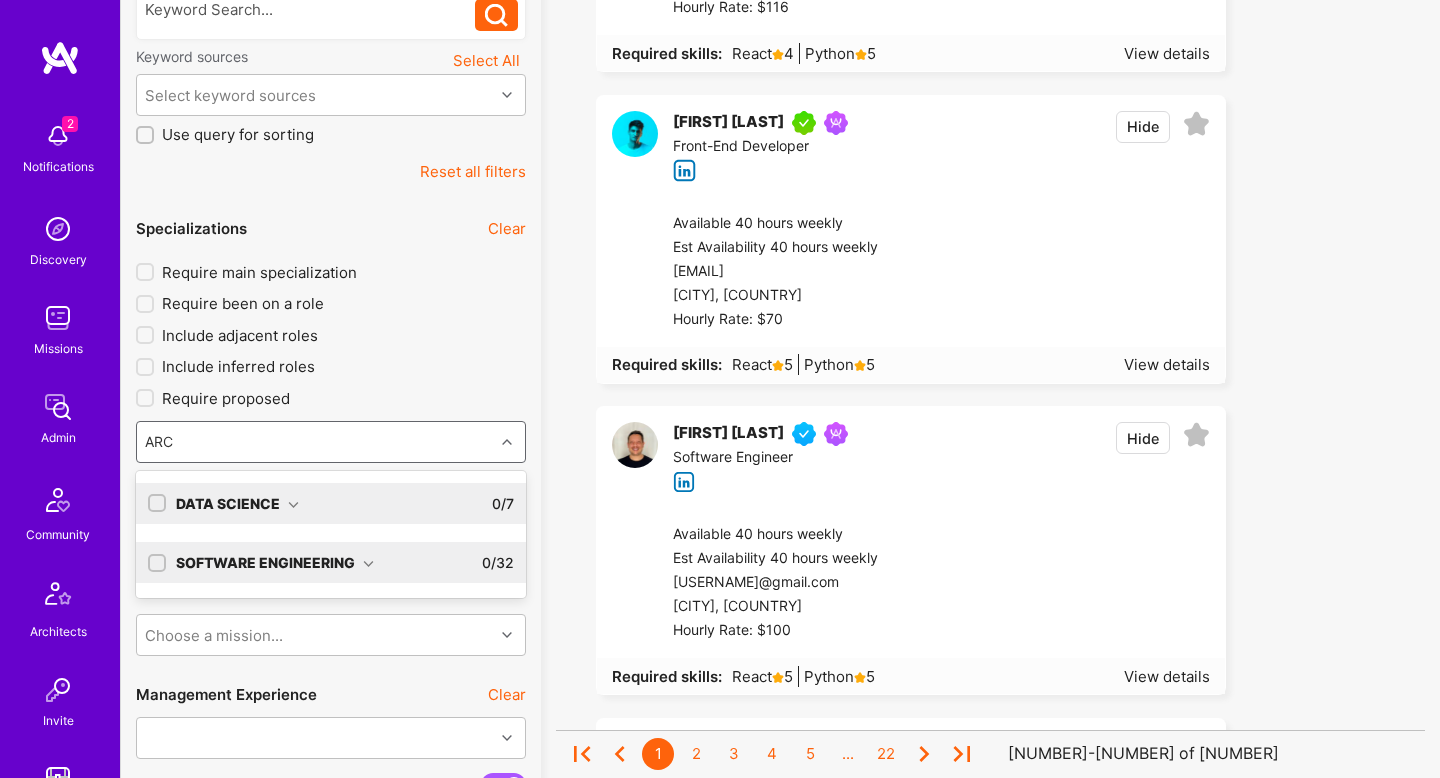 click on "Software Engineering" at bounding box center [275, 562] 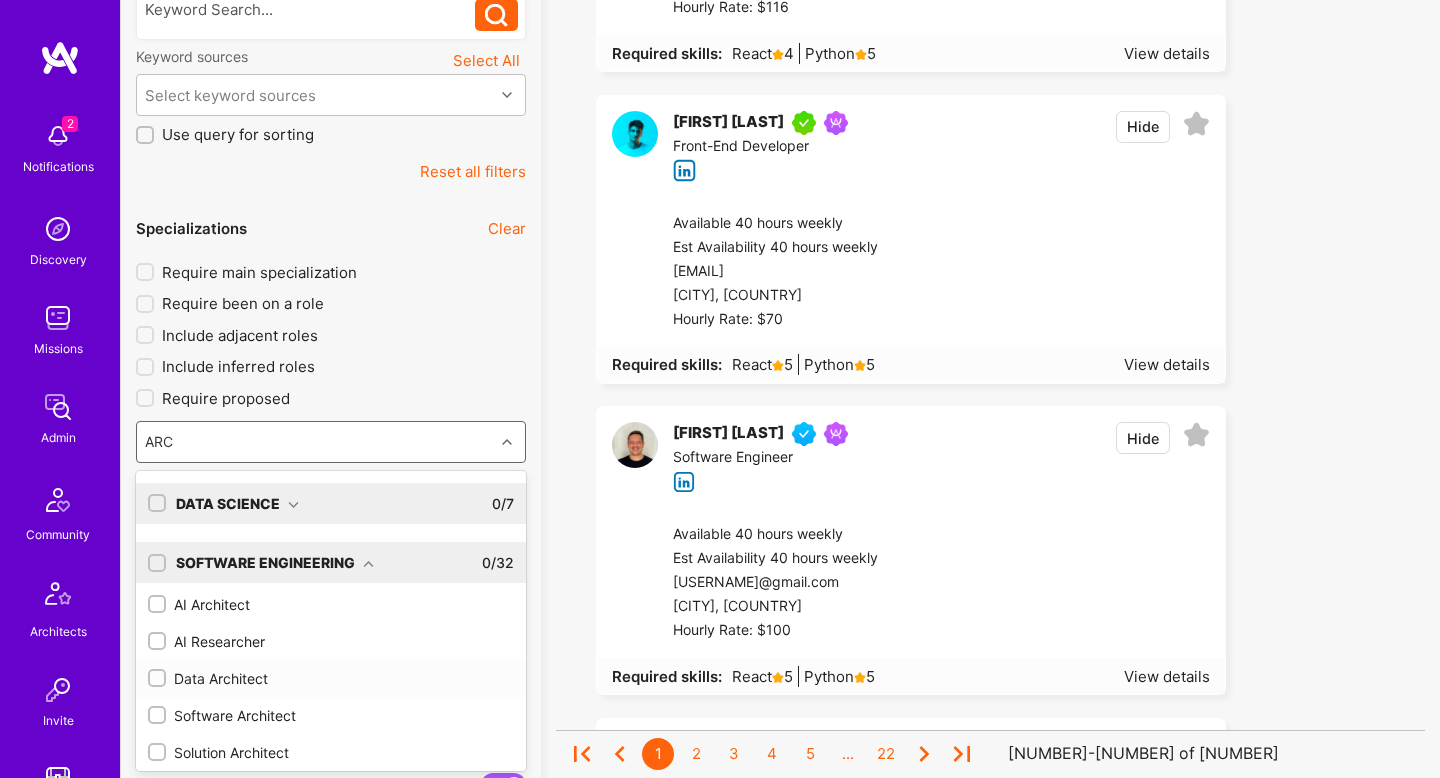 scroll, scrollTop: 12, scrollLeft: 0, axis: vertical 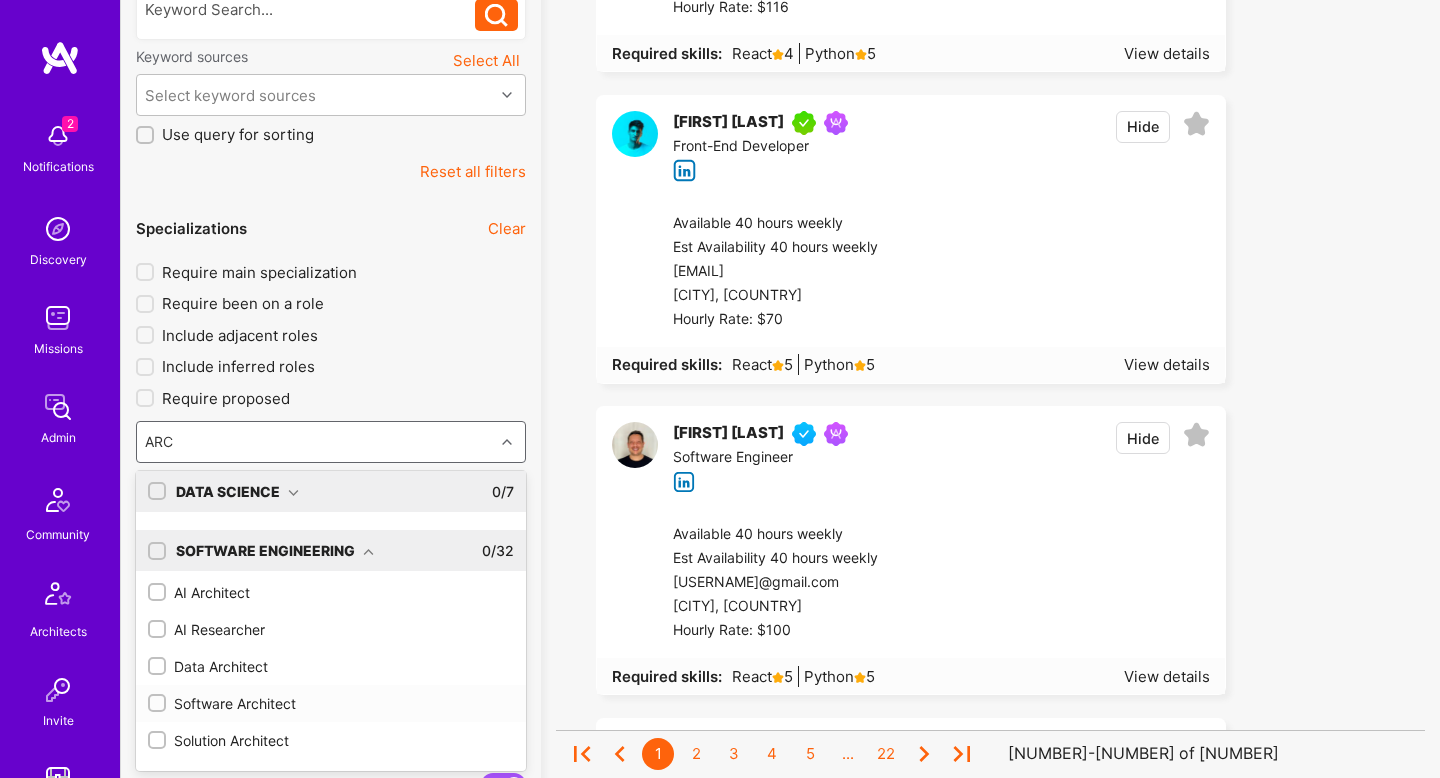 click on "Software Architect" at bounding box center [331, 703] 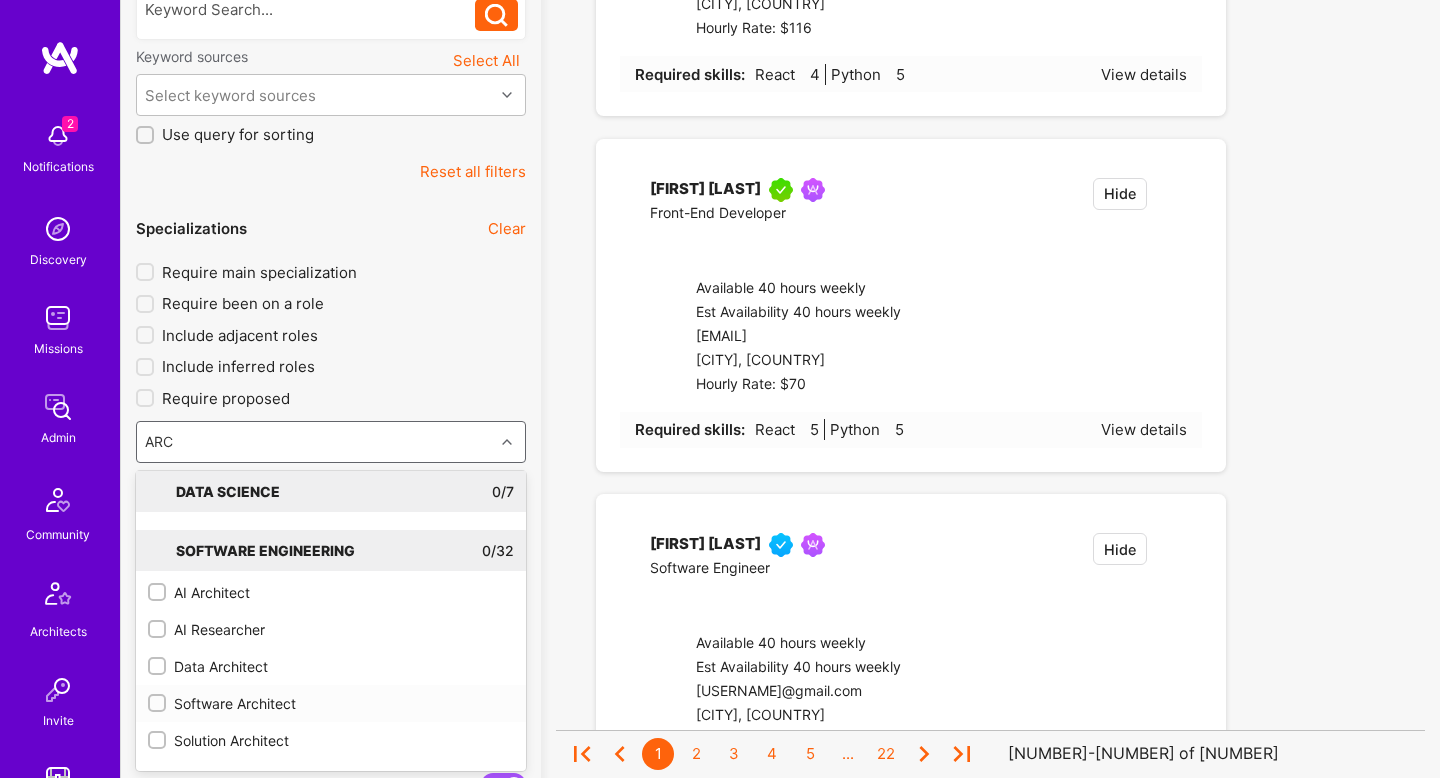 type 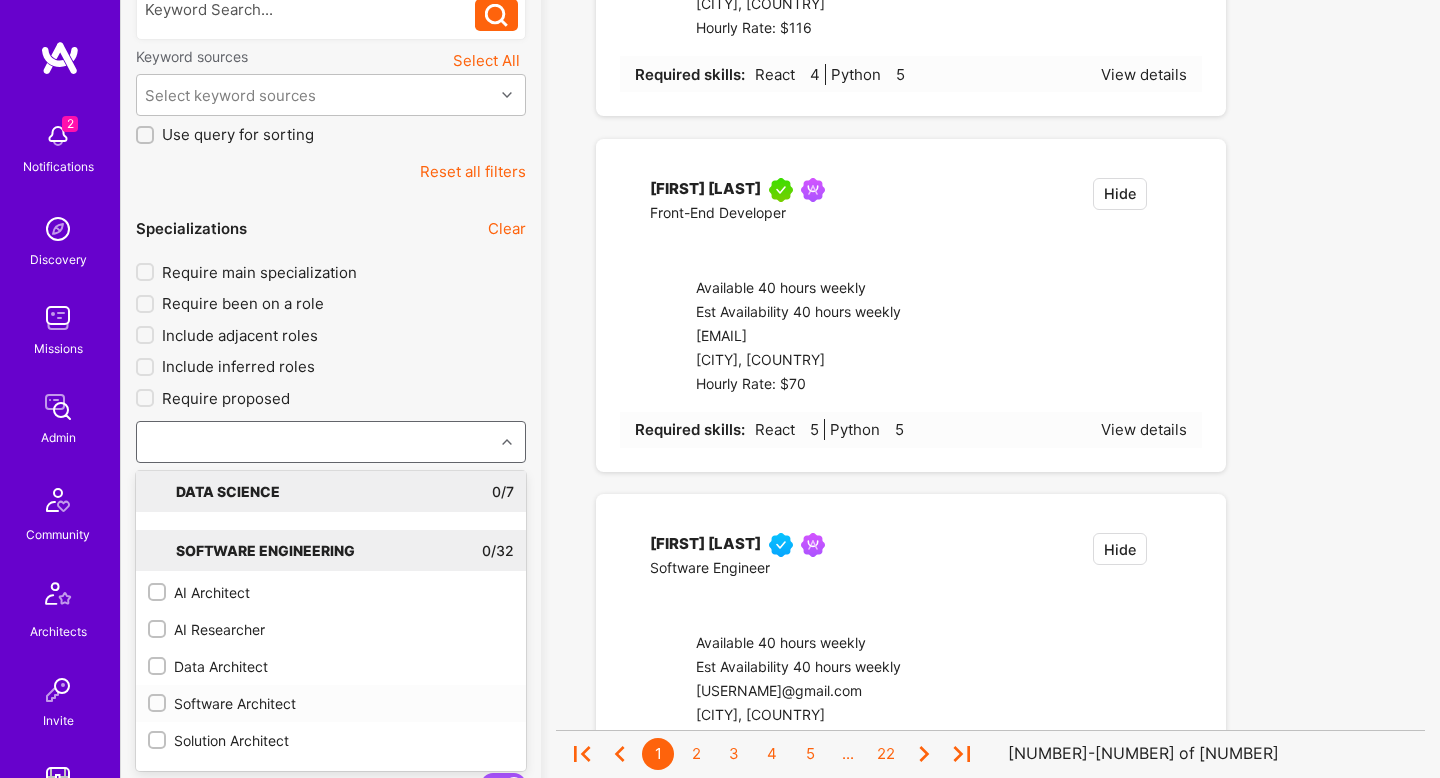 checkbox on "true" 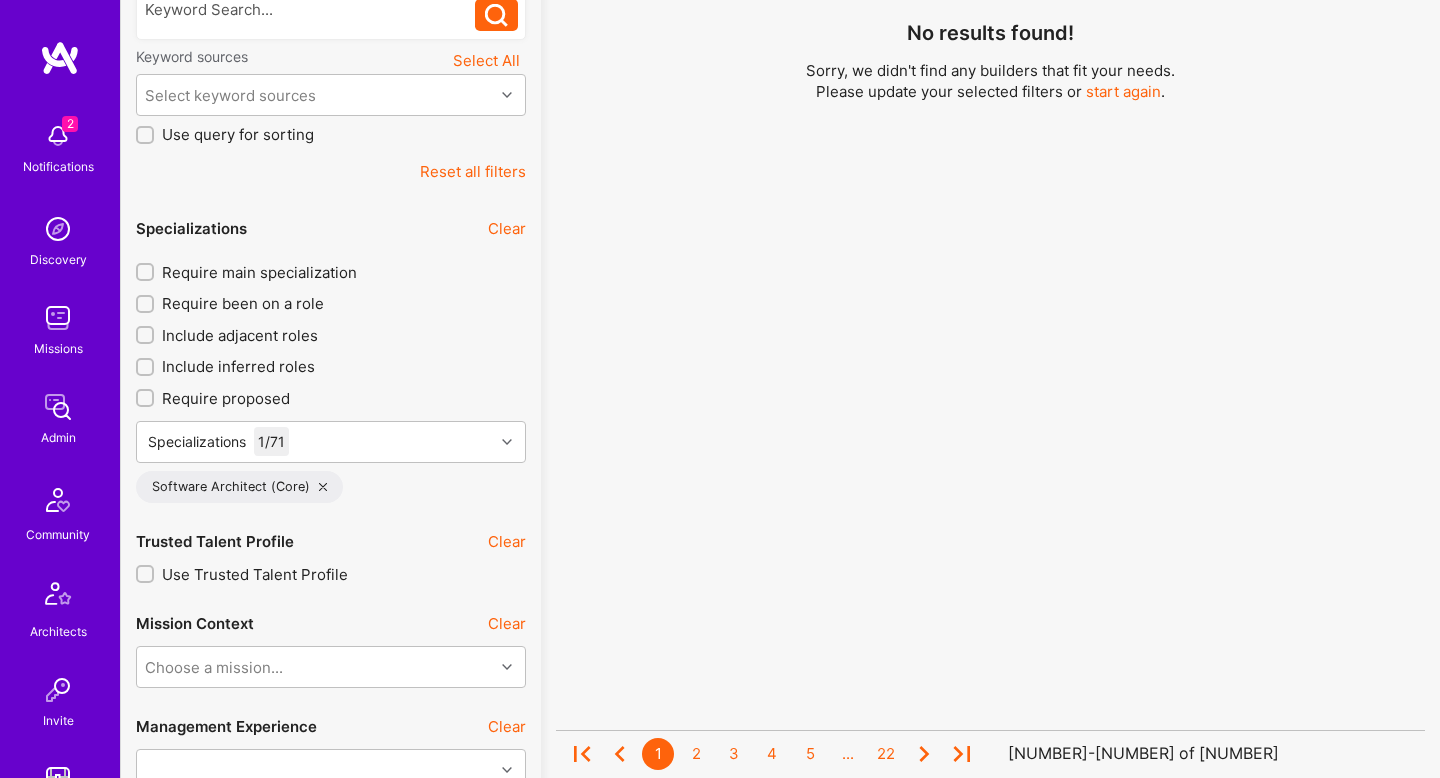 click on "No results found! Sorry, we didn't find any builders that fit your needs. Please update your selected filters or   start again ." at bounding box center [990, 2619] 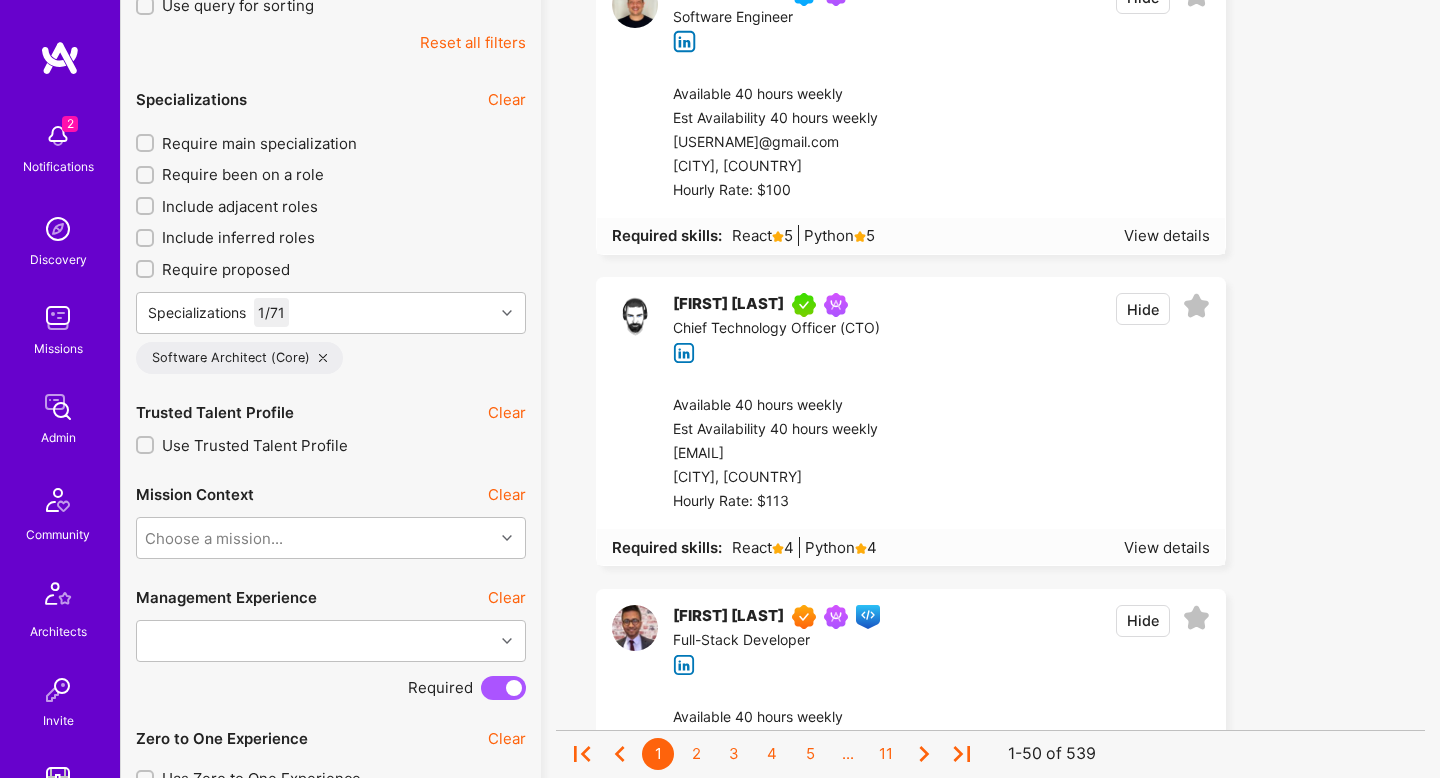 scroll, scrollTop: 601, scrollLeft: 0, axis: vertical 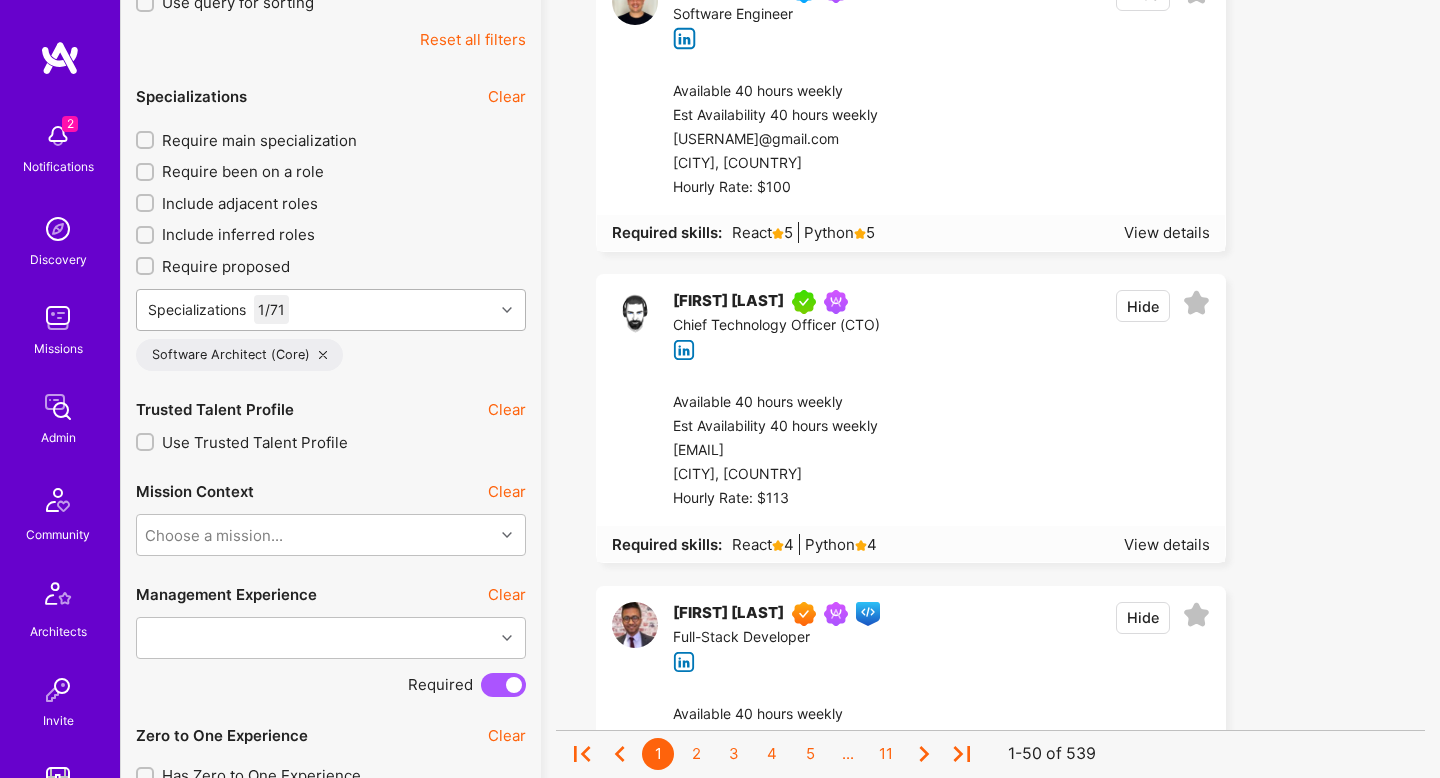 click on "Specializations 1  /  71" at bounding box center [315, 310] 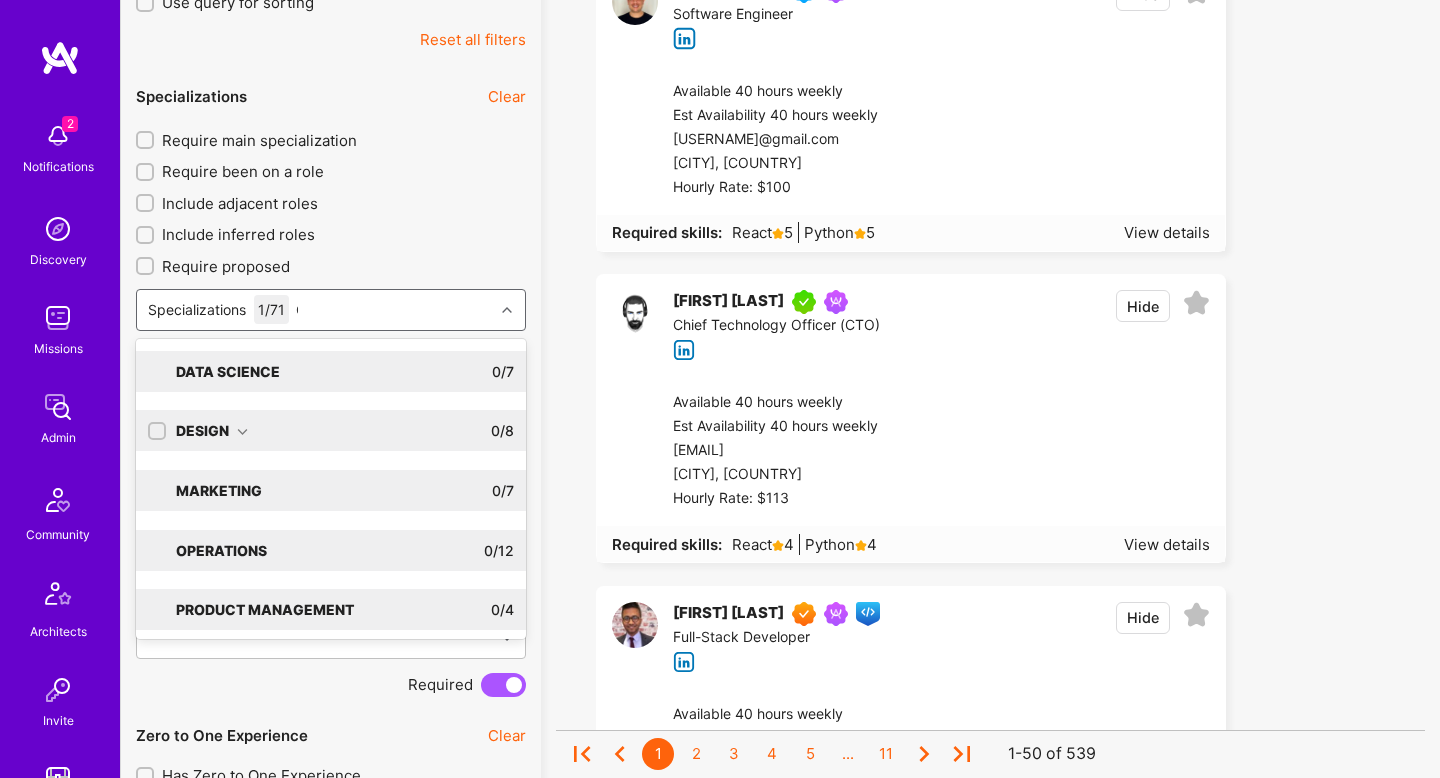 type on "CTO" 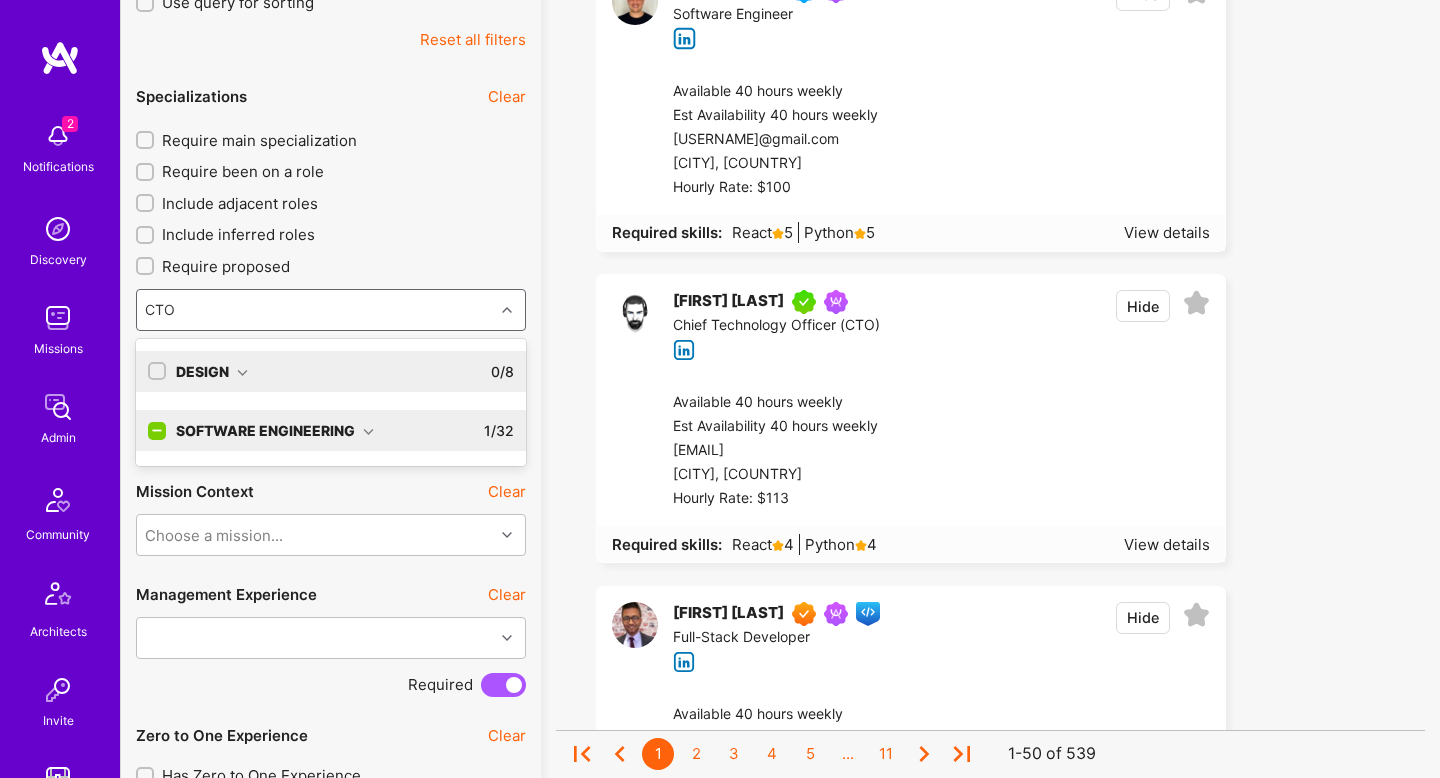 click on "Software Engineering" at bounding box center (275, 430) 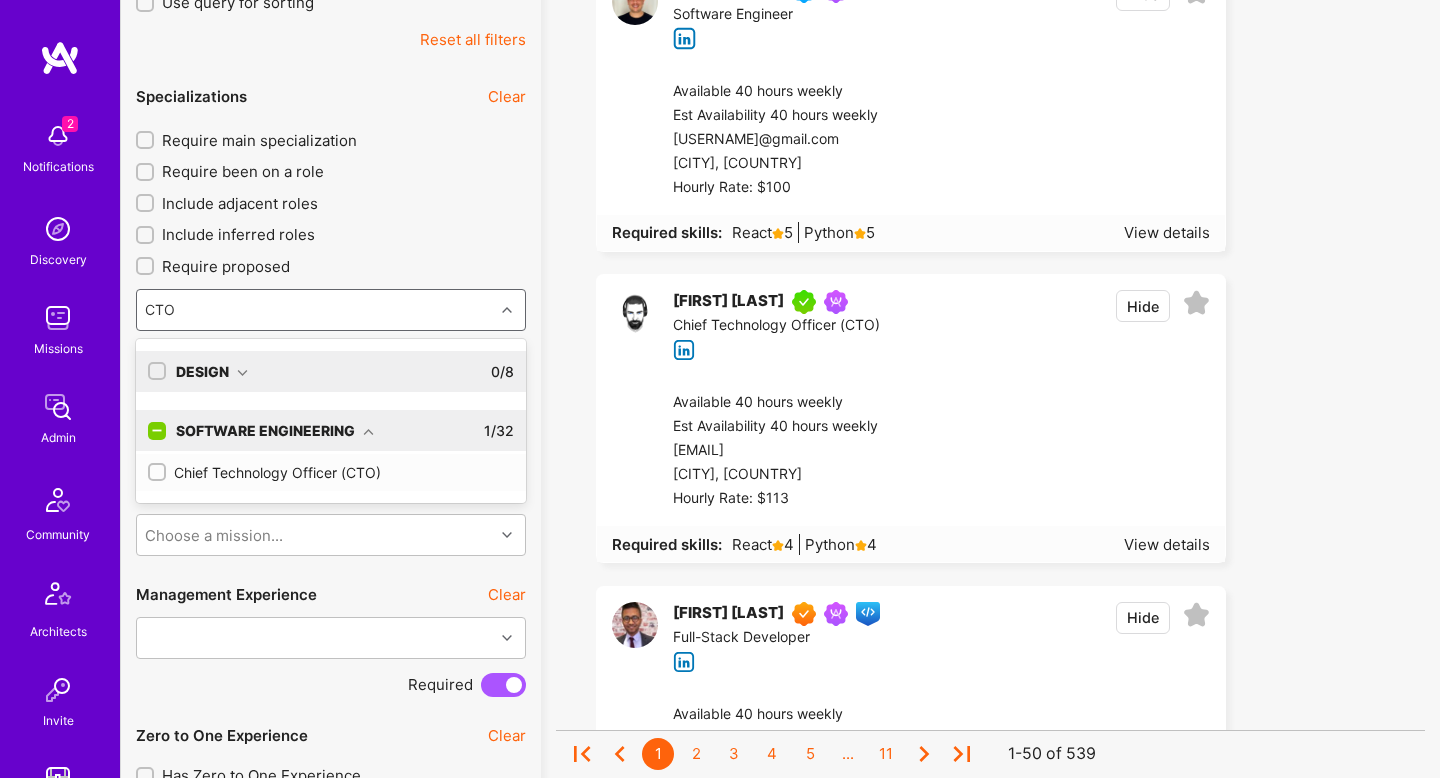 click on "Chief Technology Officer (CTO)" at bounding box center [331, 472] 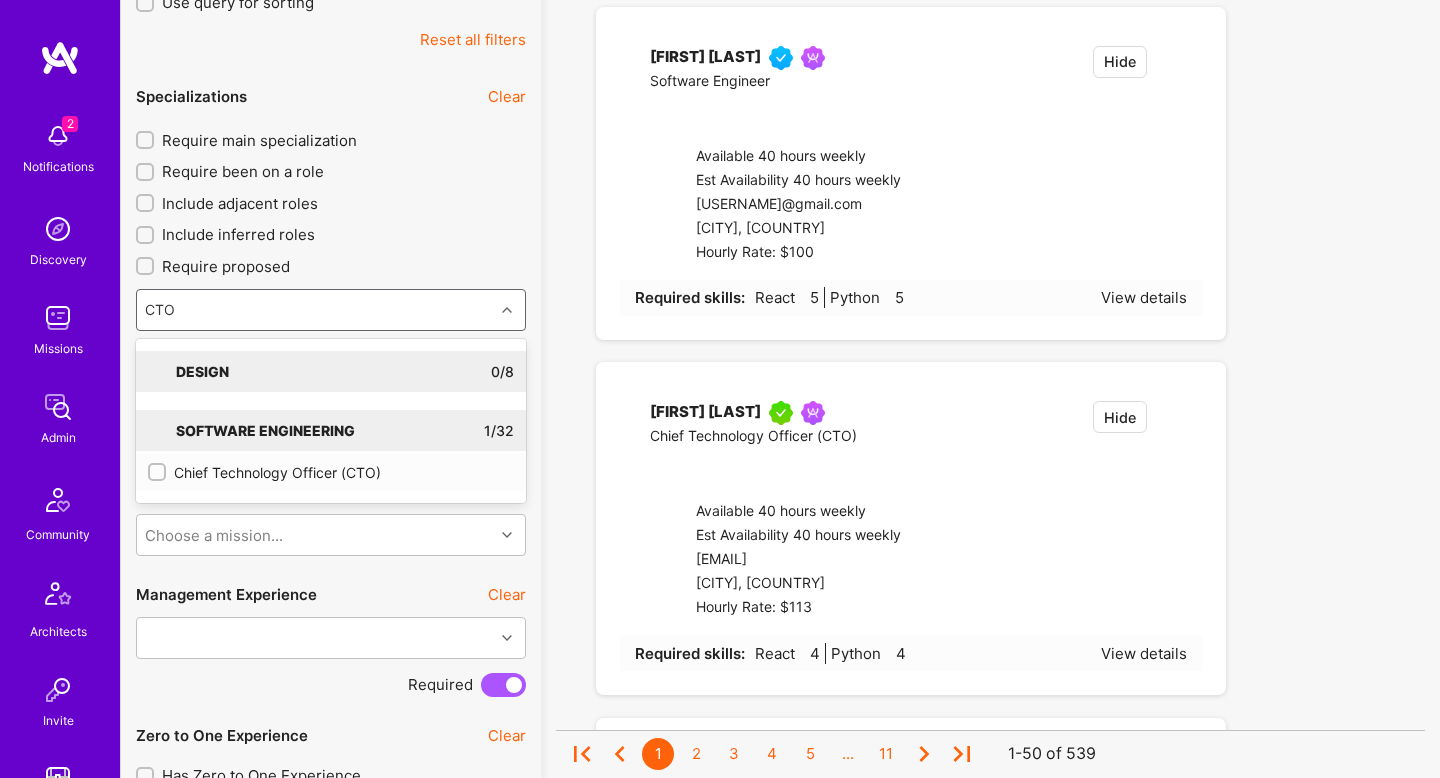 type 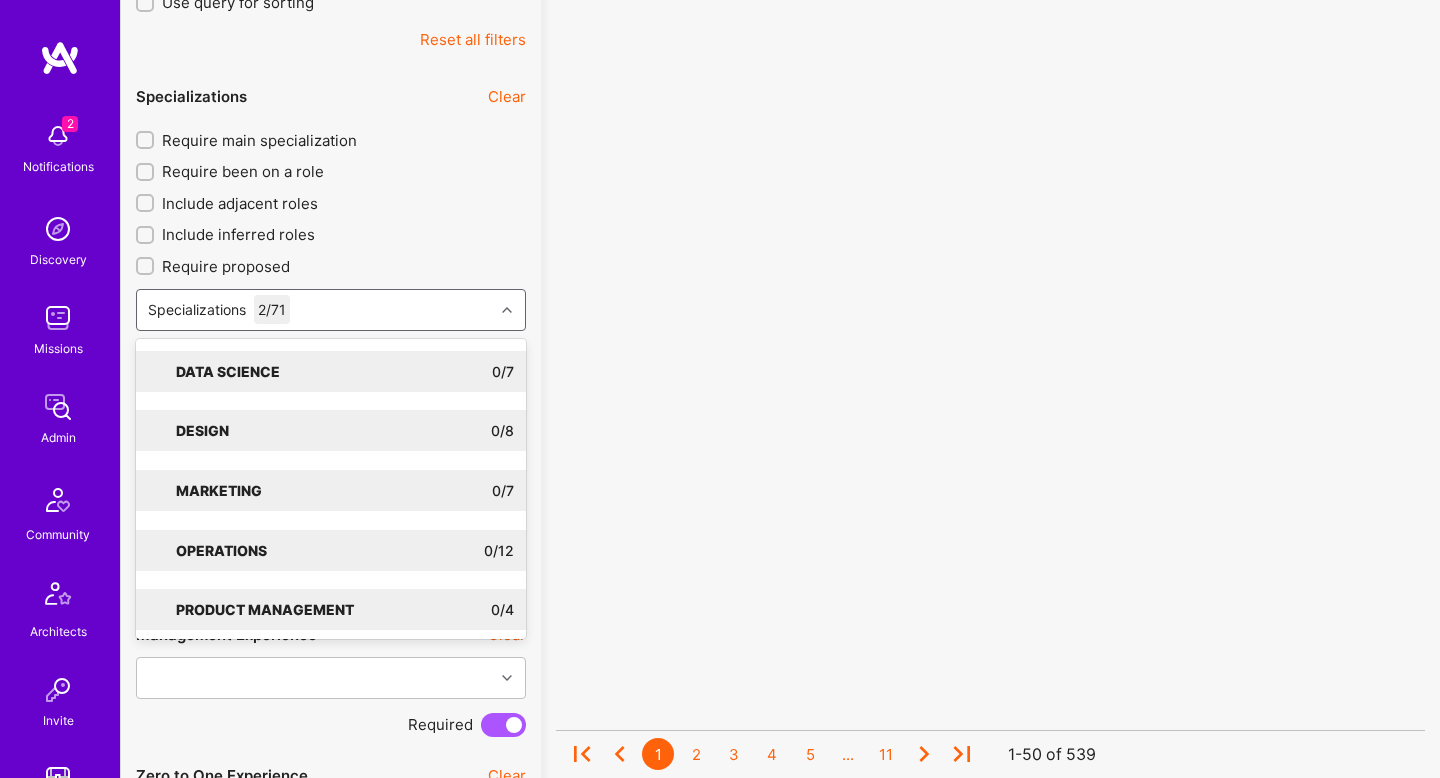click on "No results found! Sorry, we didn't find any builders that fit your needs. Please update your selected filters or   start again ." at bounding box center (990, 2506) 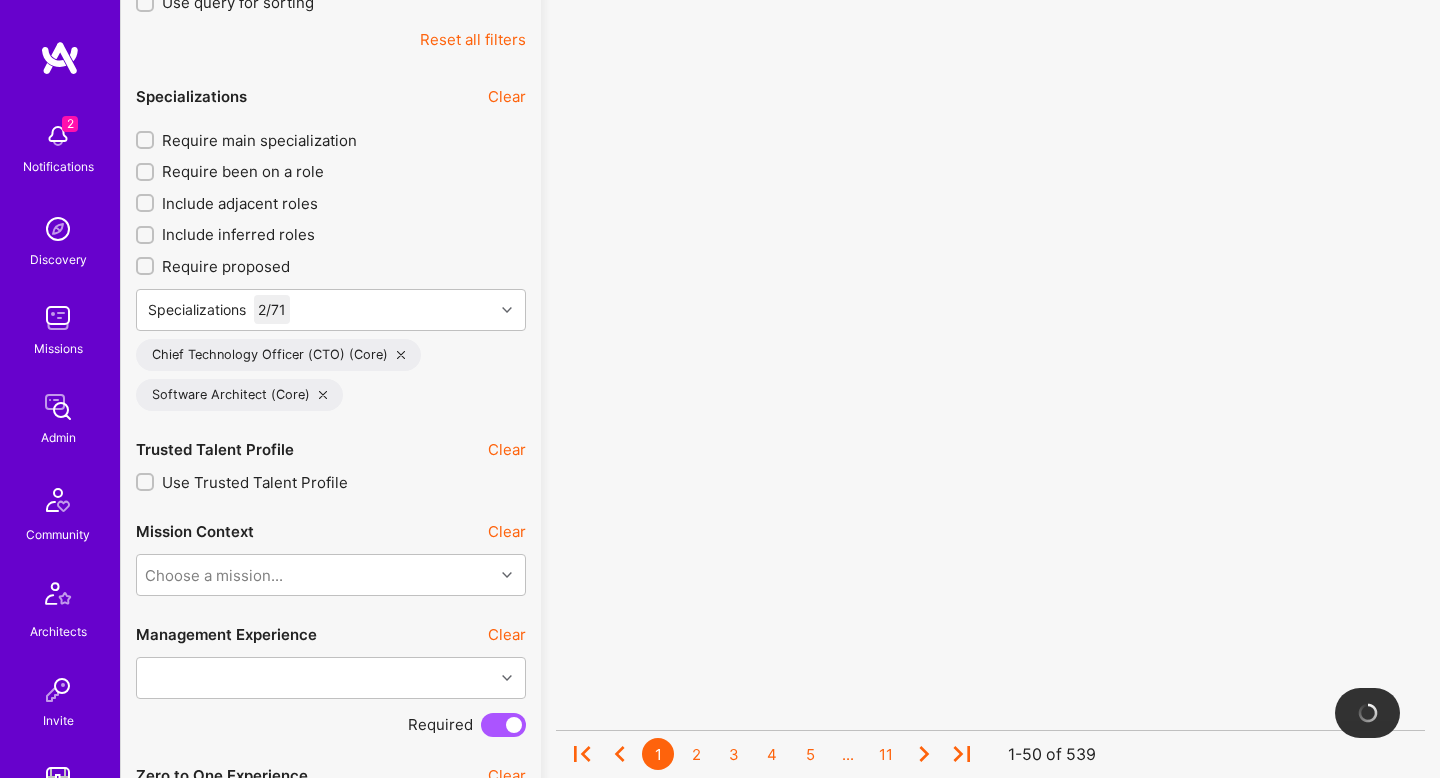 click on "Require main specialization" at bounding box center (259, 140) 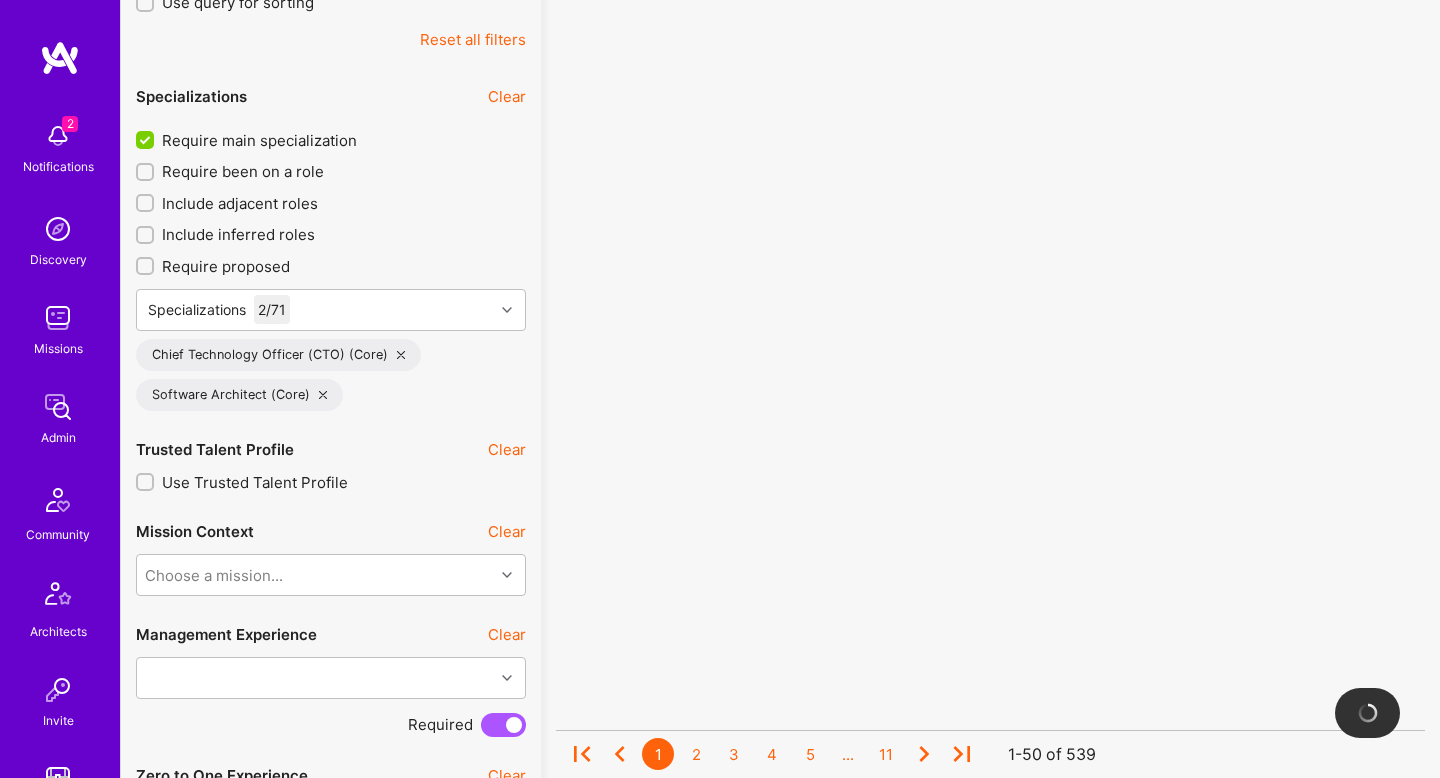 scroll, scrollTop: 0, scrollLeft: 0, axis: both 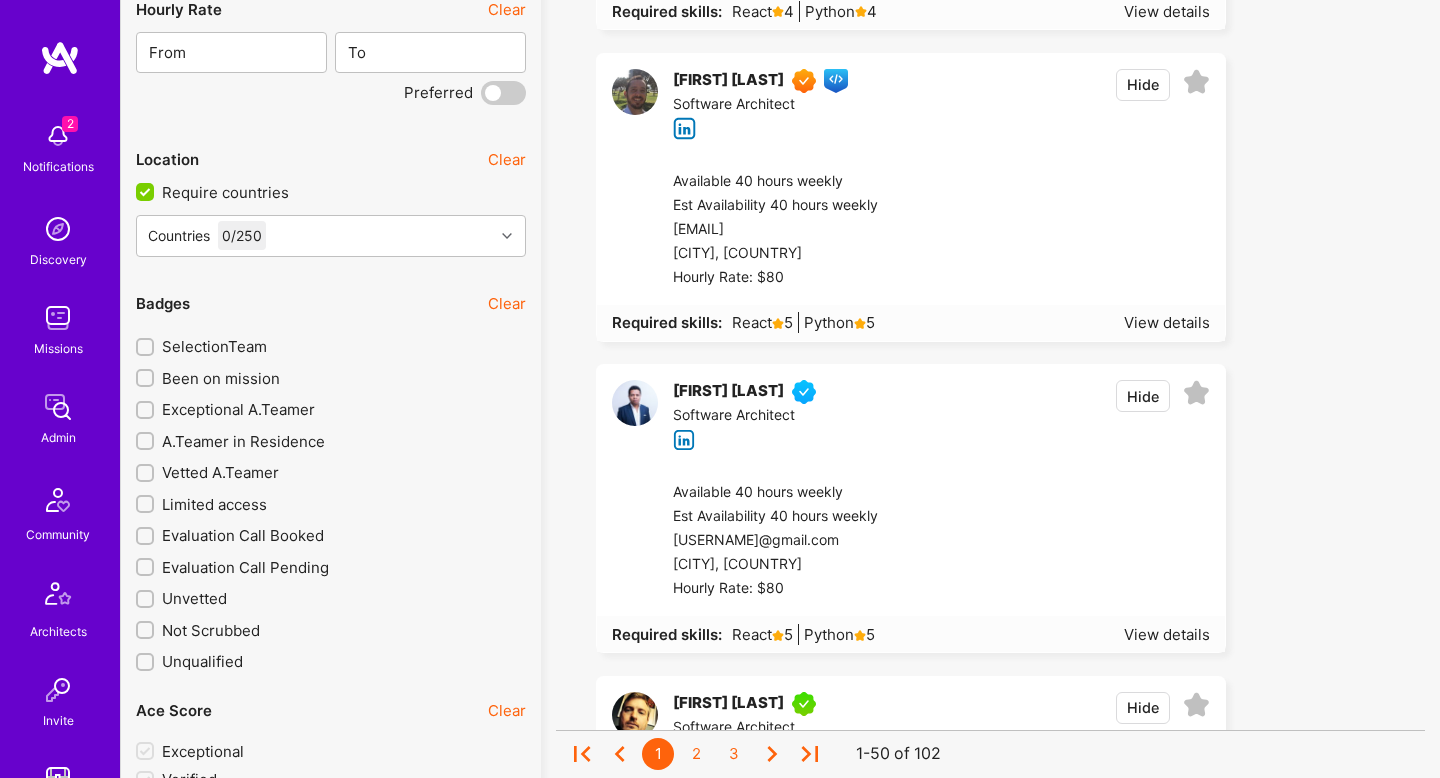 click on "Exceptional A.Teamer" at bounding box center (238, 409) 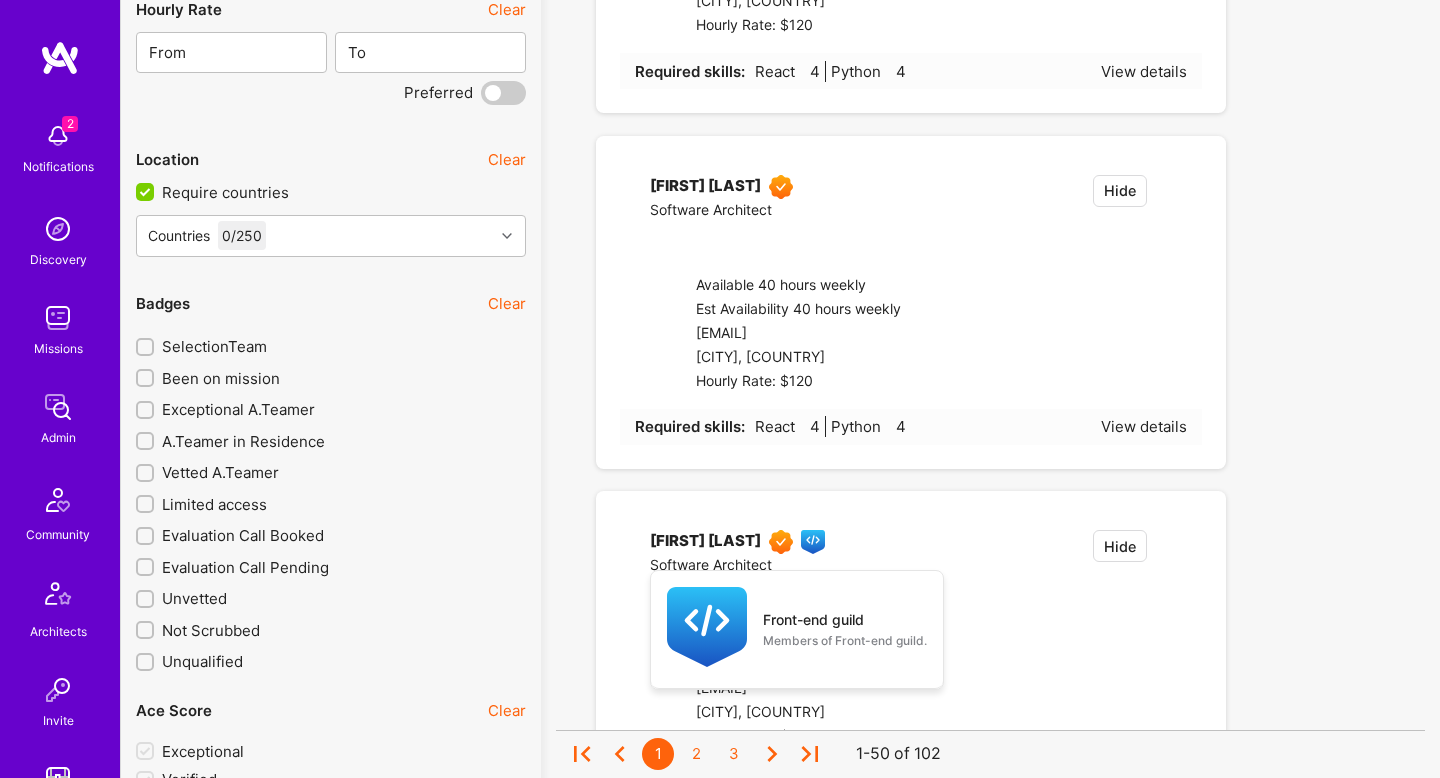 checkbox on "true" 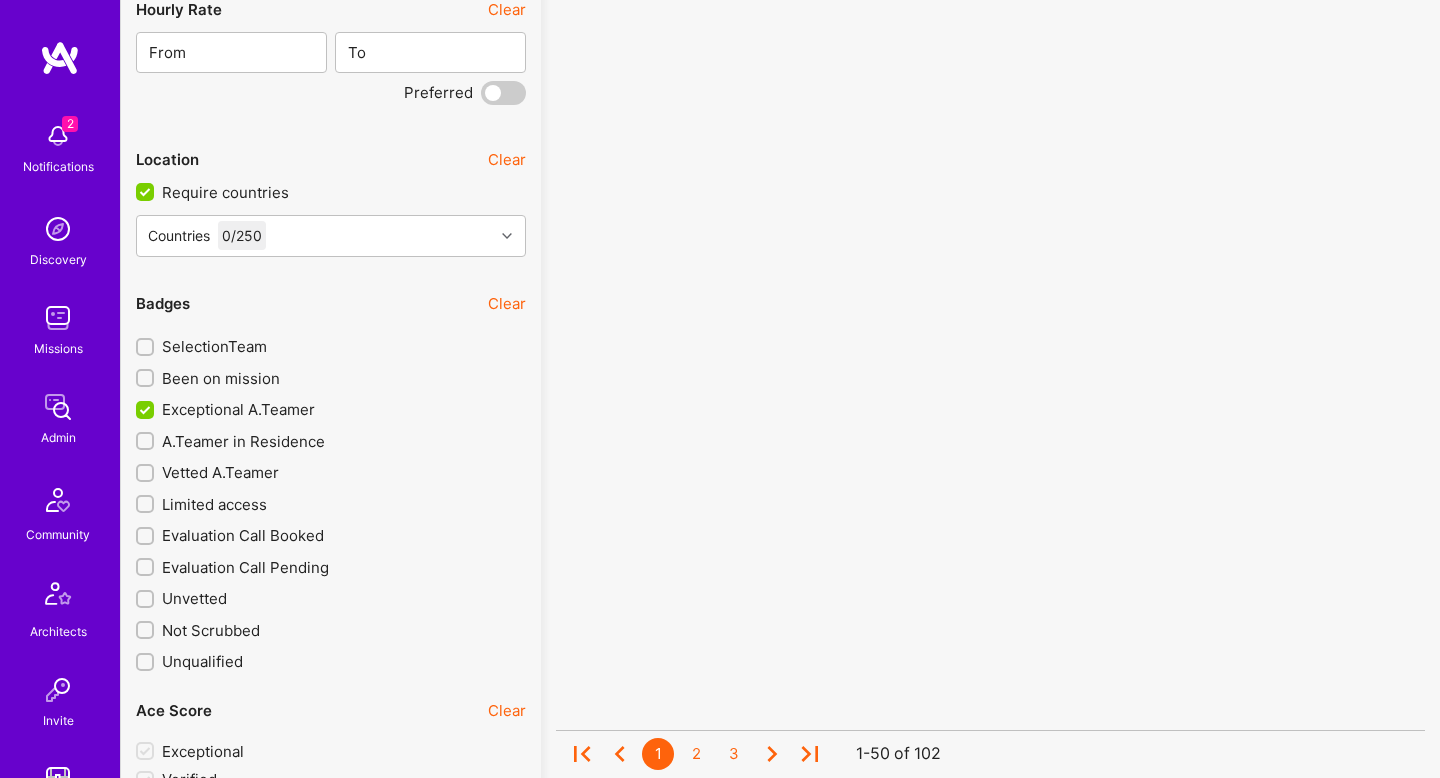 scroll, scrollTop: 0, scrollLeft: 0, axis: both 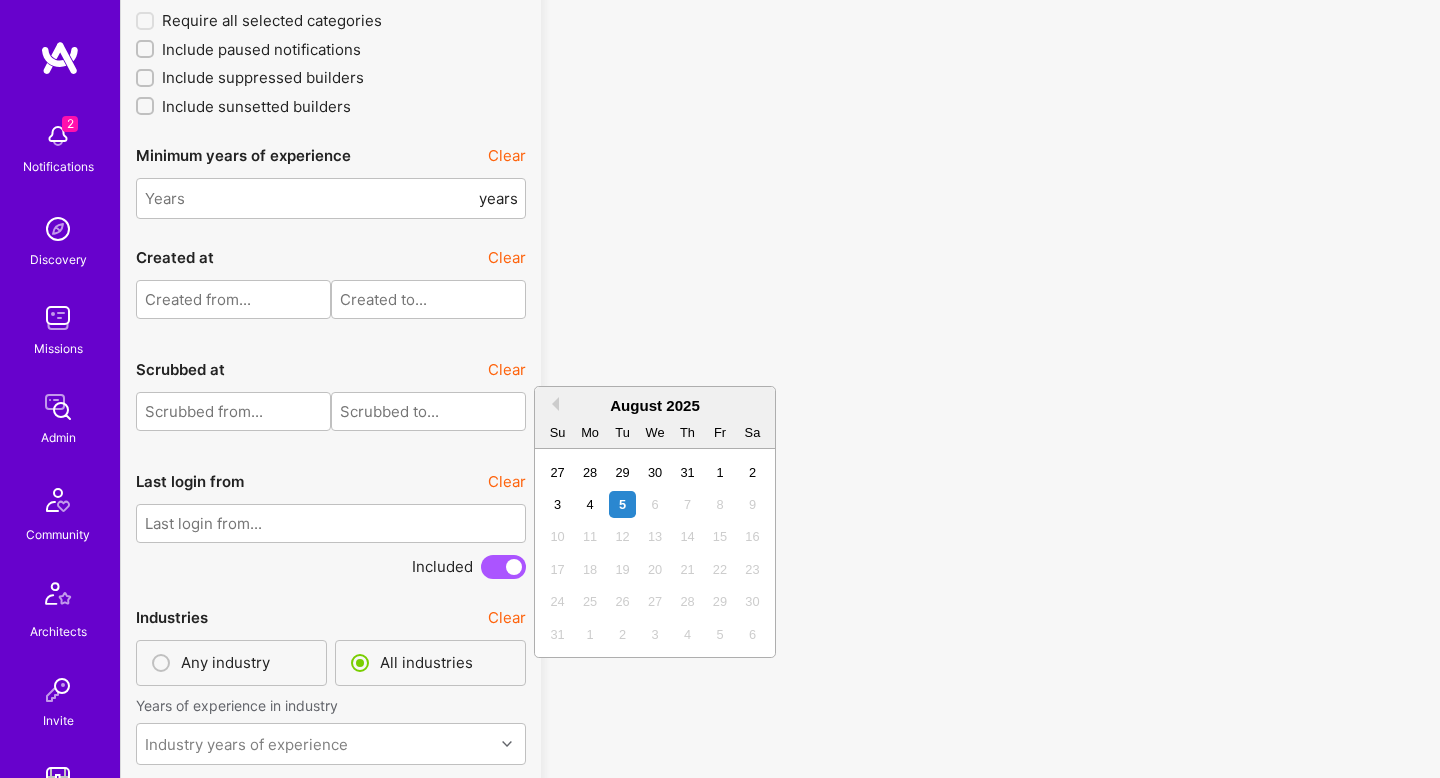 click at bounding box center (331, 523) 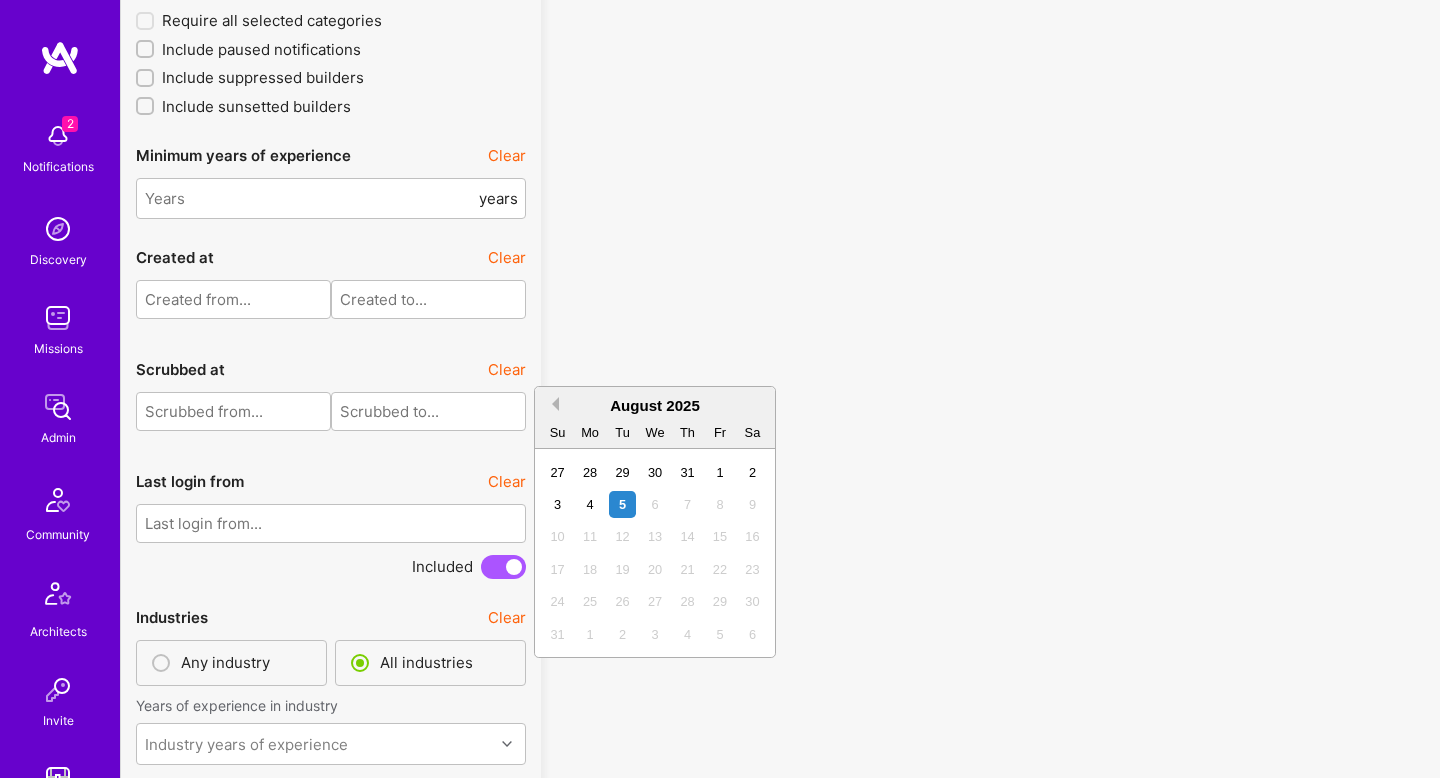 click on "Previous Month" at bounding box center [552, 404] 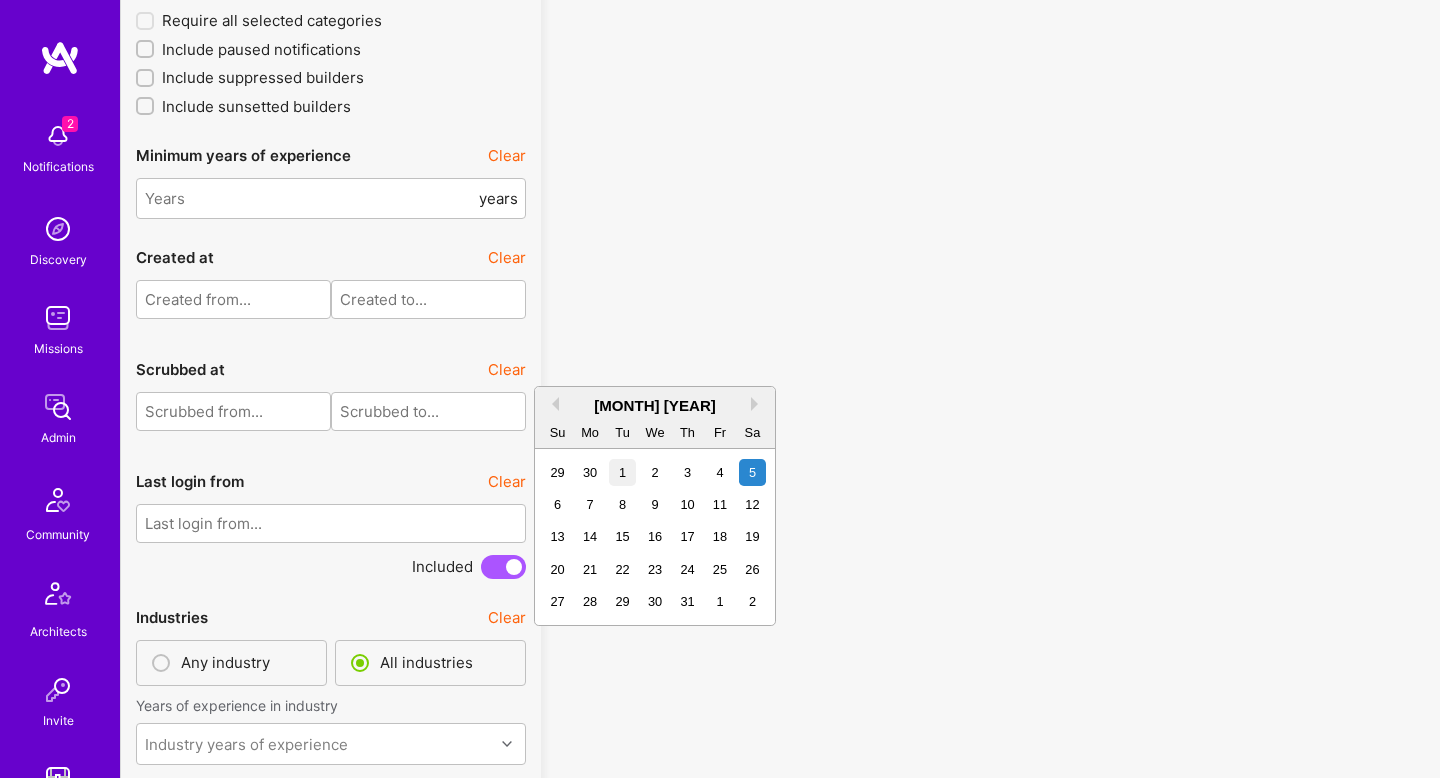click on "1" at bounding box center [622, 472] 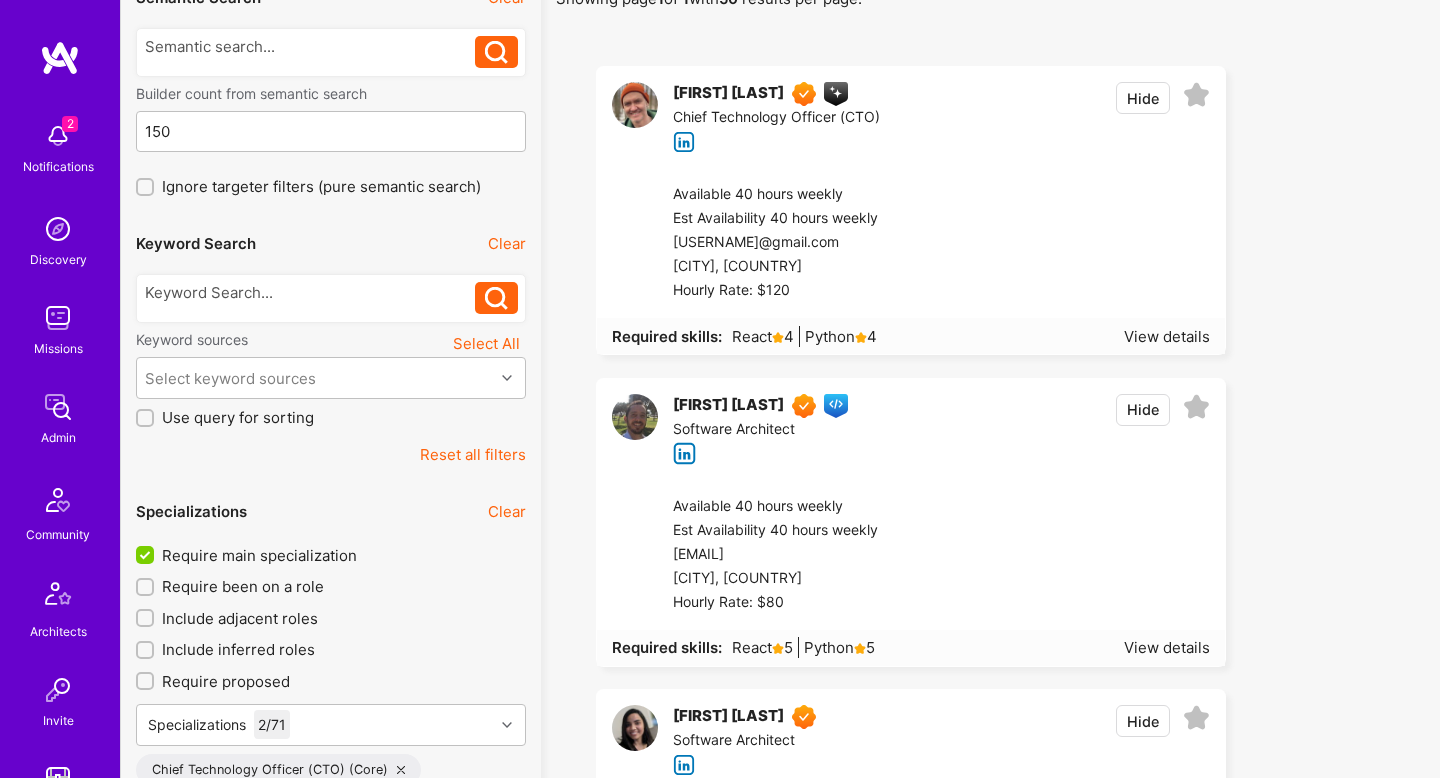 scroll, scrollTop: 188, scrollLeft: 0, axis: vertical 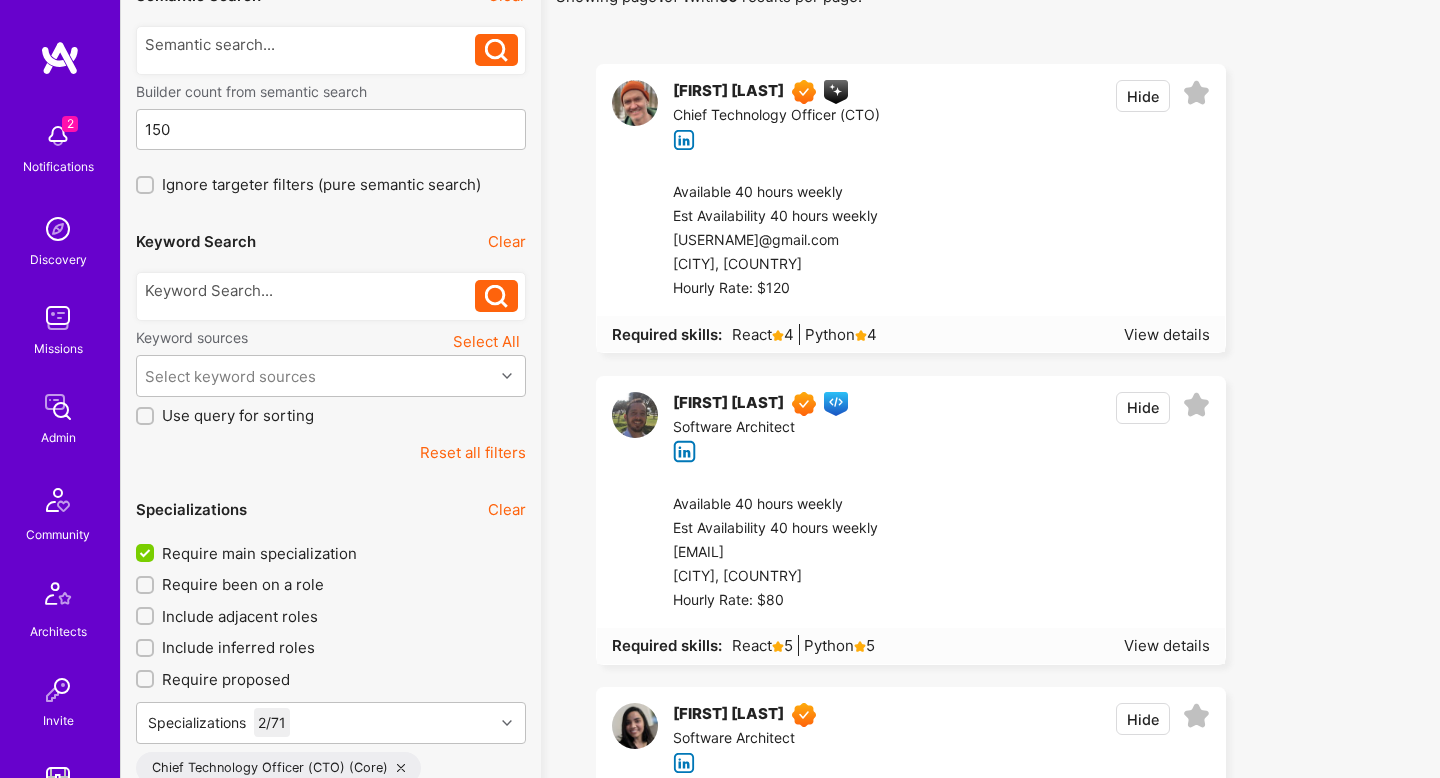 click at bounding box center (1075, 241) 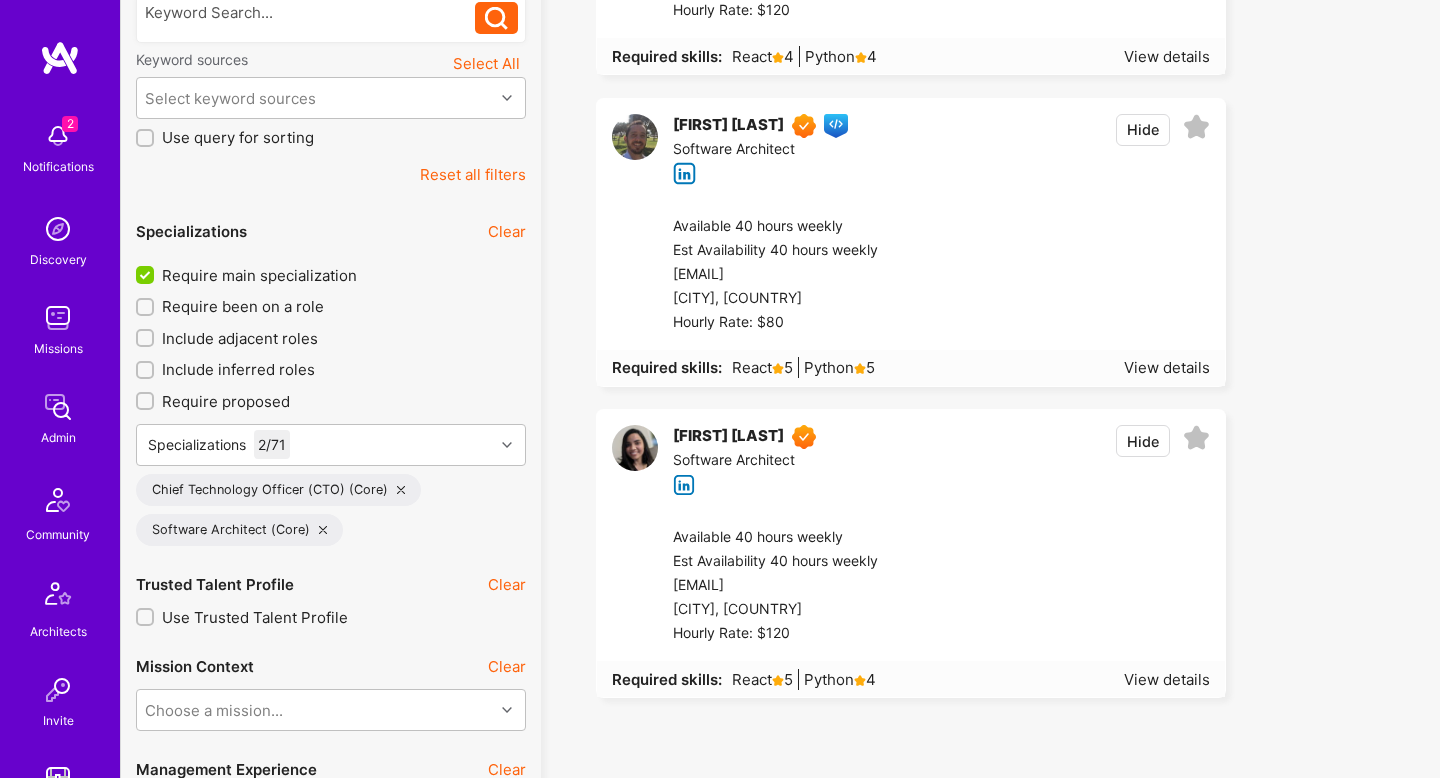 scroll, scrollTop: 471, scrollLeft: 0, axis: vertical 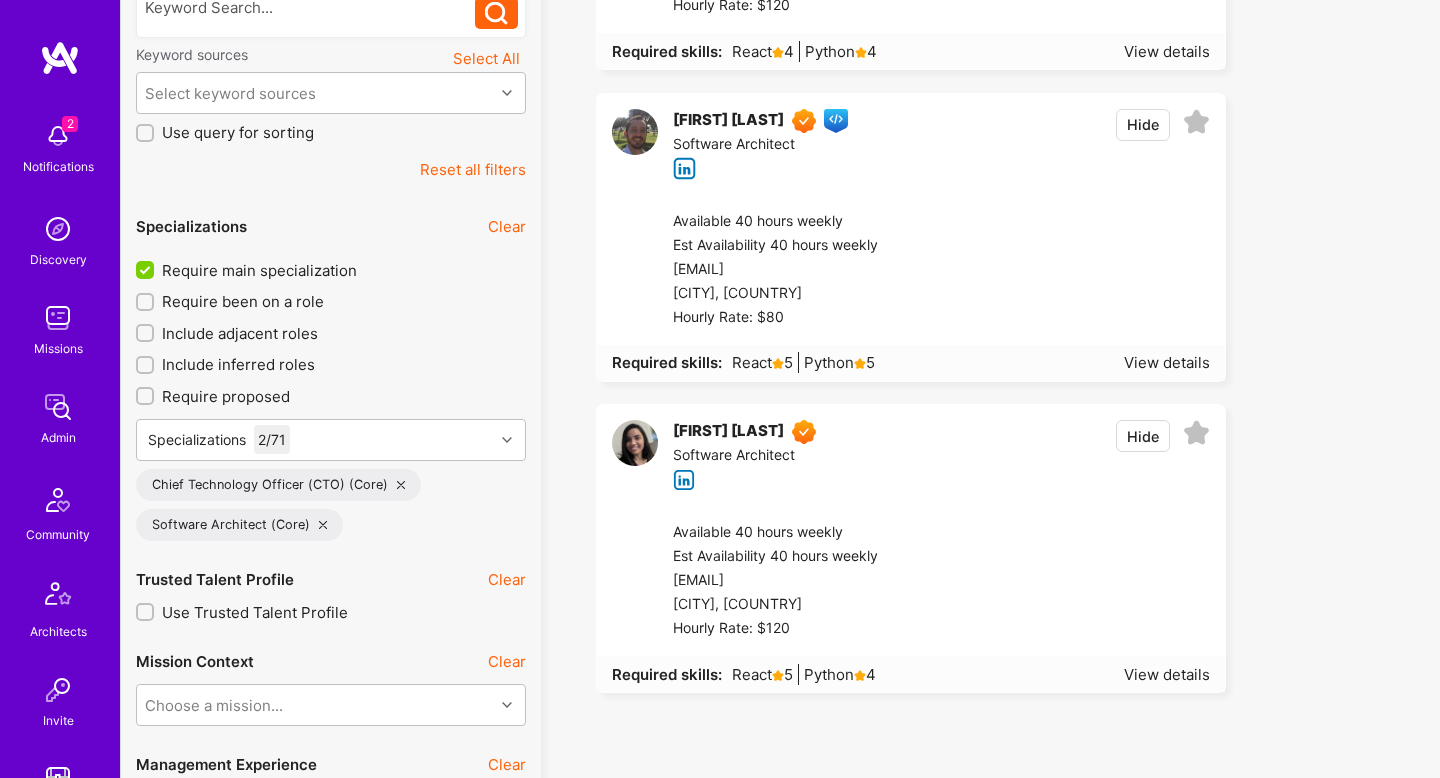 click at bounding box center (1075, 270) 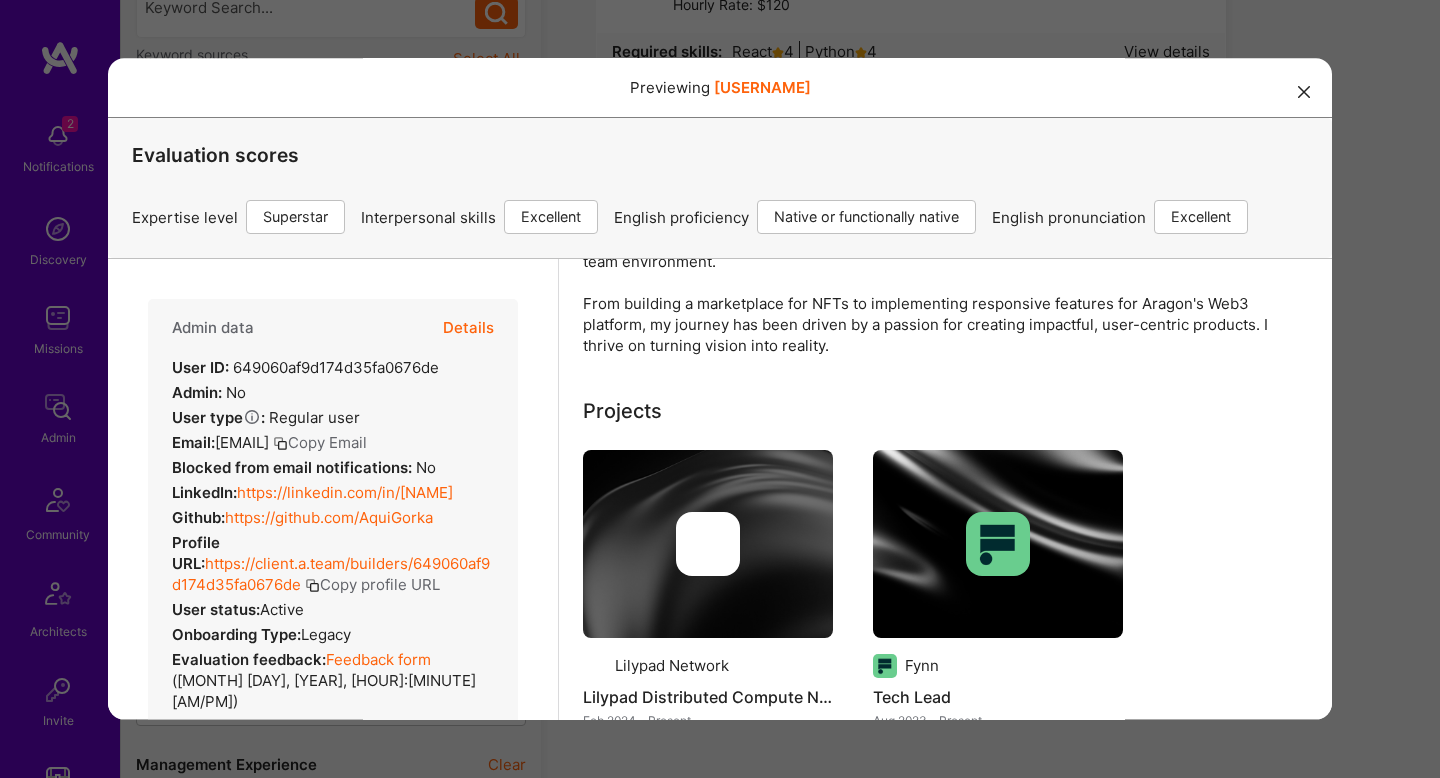 scroll, scrollTop: 0, scrollLeft: 0, axis: both 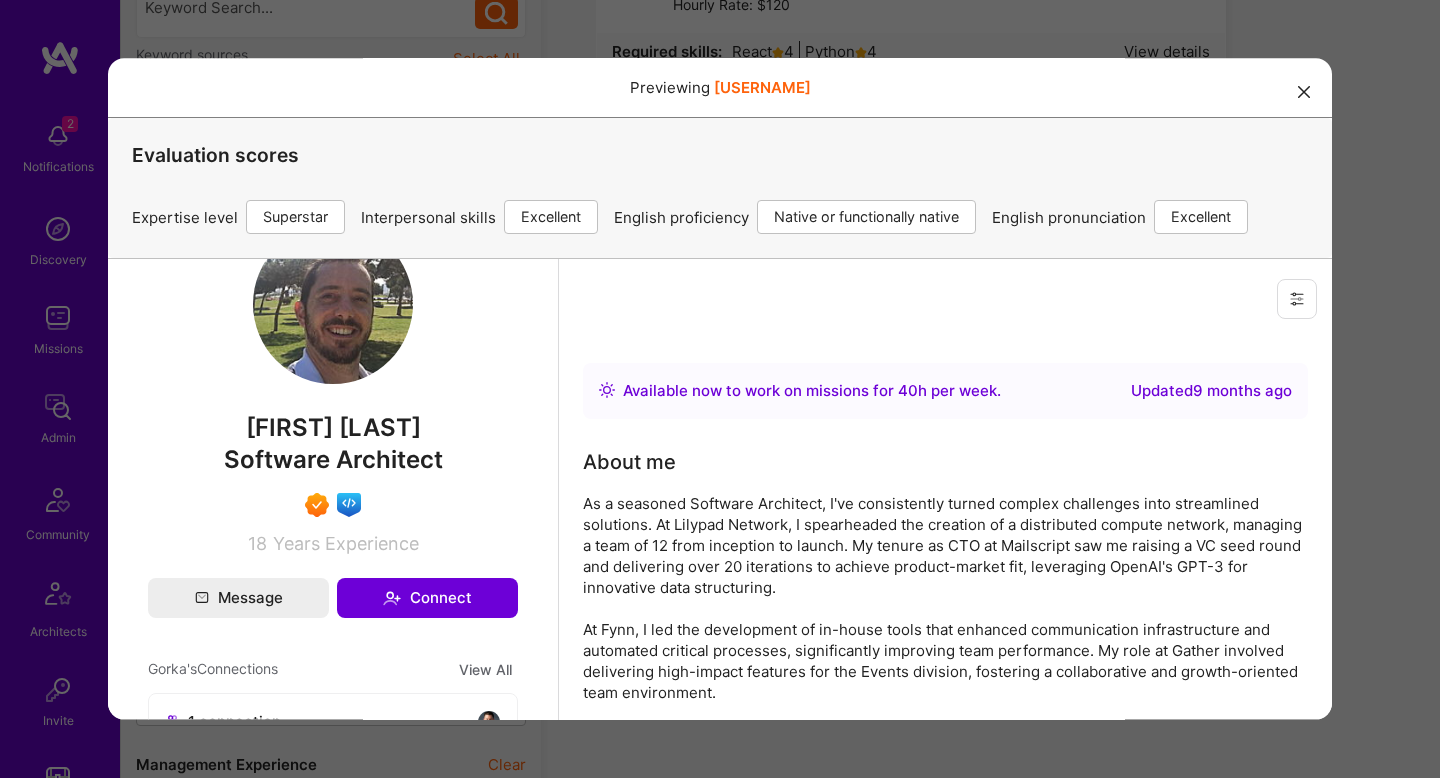click on "[FIRST] [LAST]" at bounding box center (333, 428) 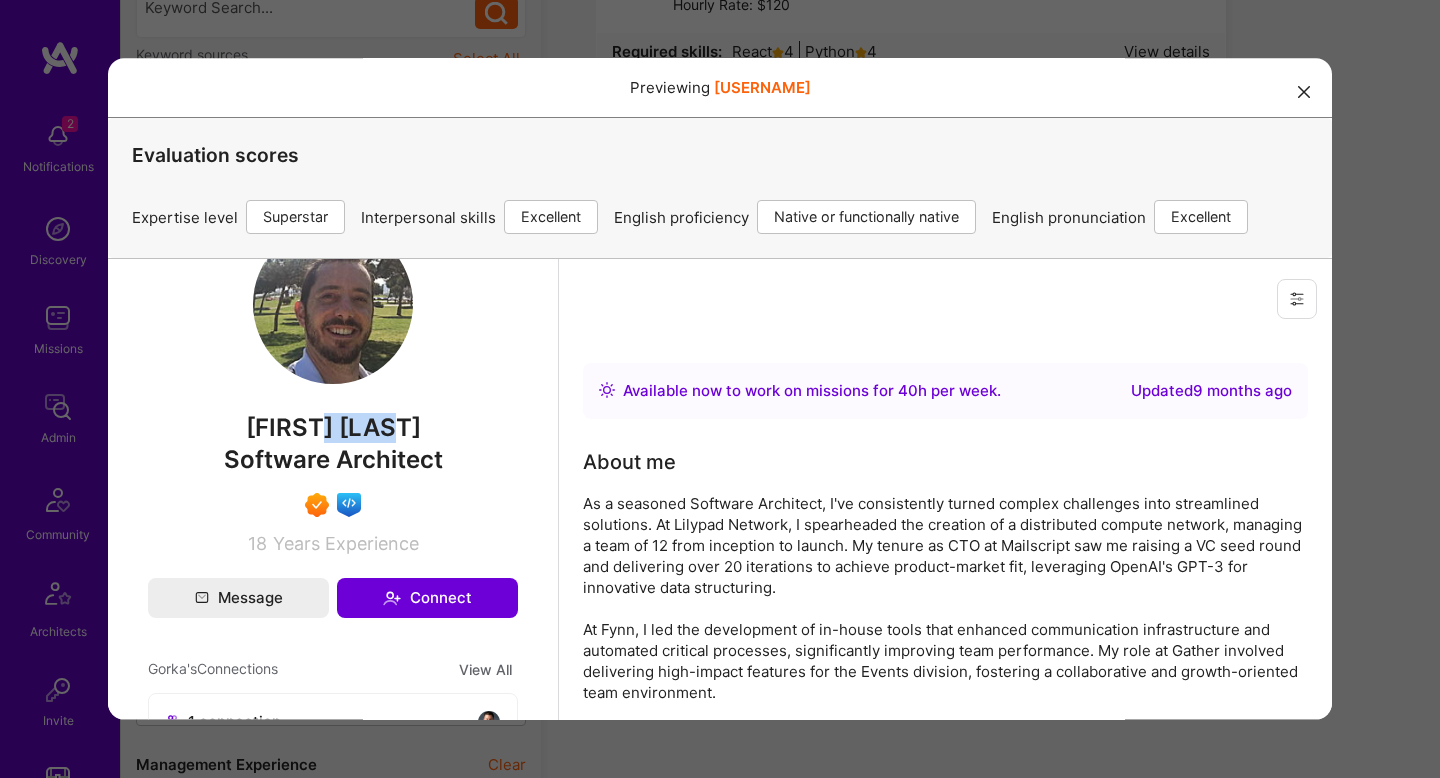 click on "[FIRST] [LAST]" at bounding box center [333, 428] 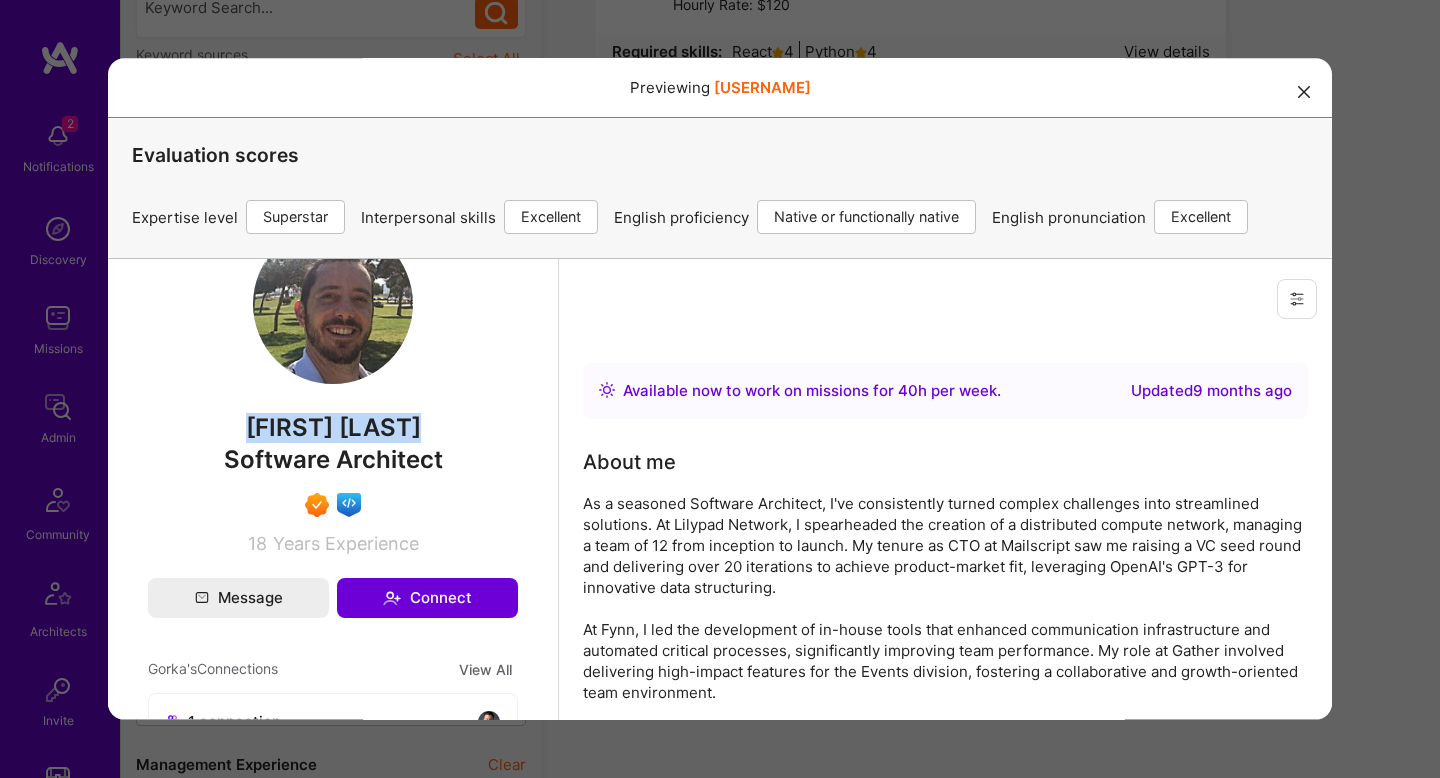 click on "[FIRST] [LAST]" at bounding box center (333, 428) 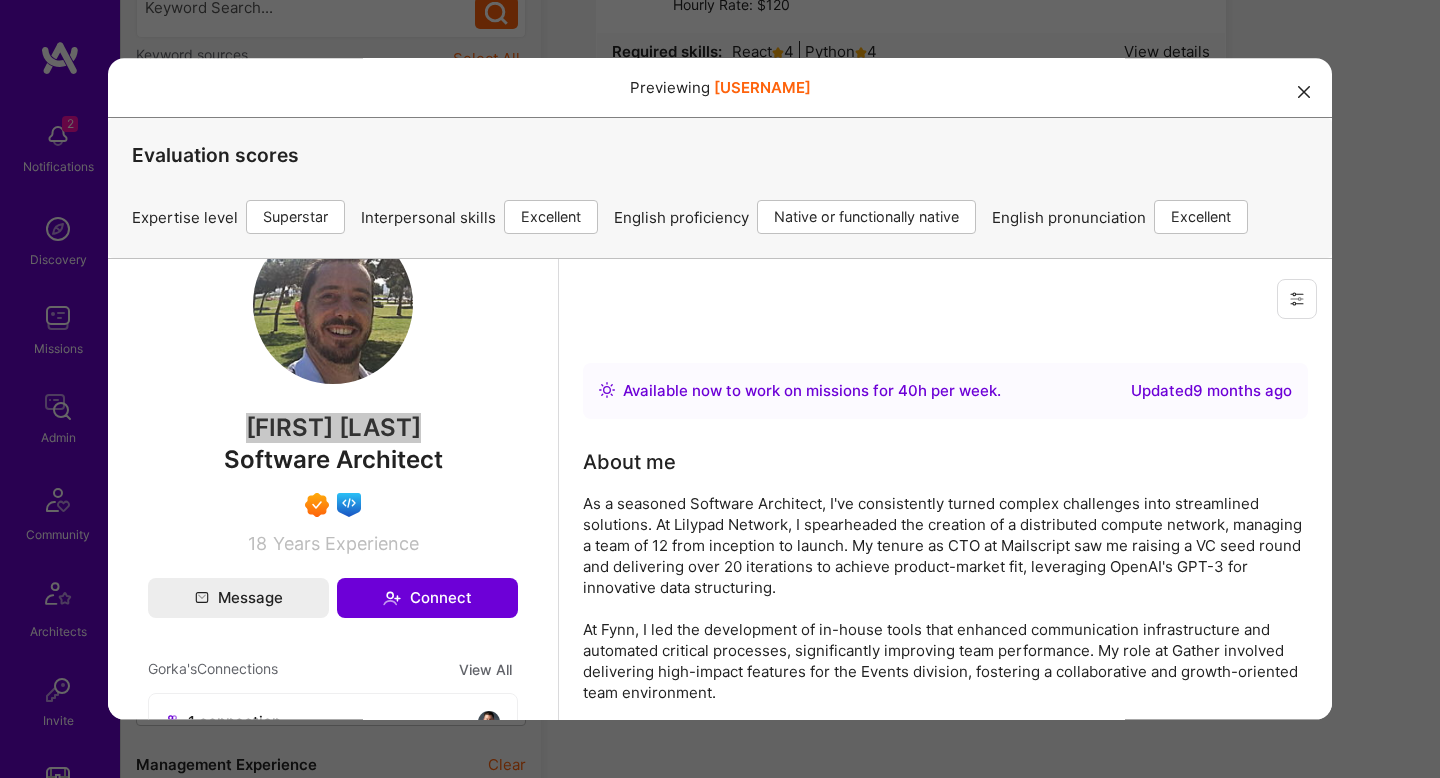 scroll, scrollTop: 25, scrollLeft: 0, axis: vertical 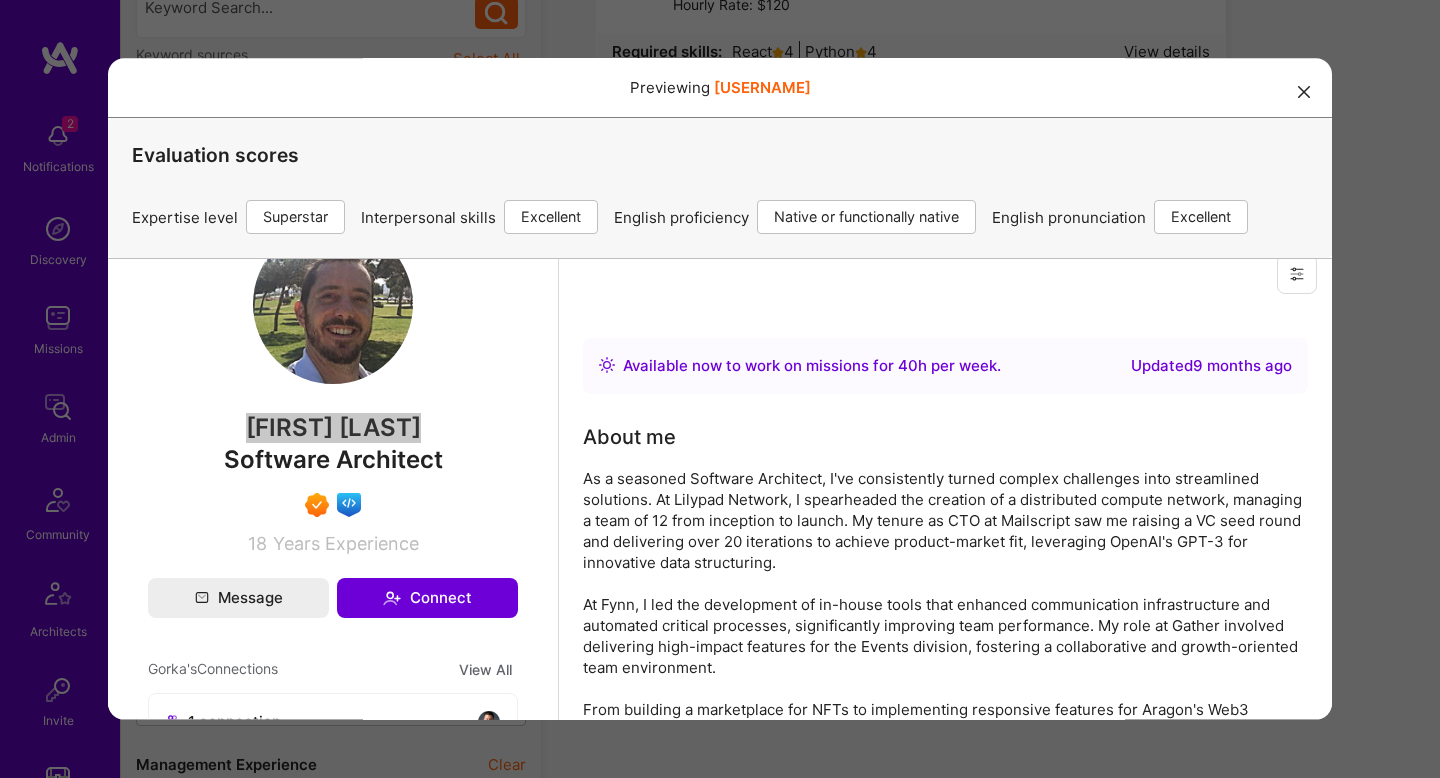 click on "Previewing   [USERNAME] Evaluation scores Expertise level Superstar Interpersonal skills Excellent English proficiency Native or functionally native English pronunciation Excellent" at bounding box center (720, 389) 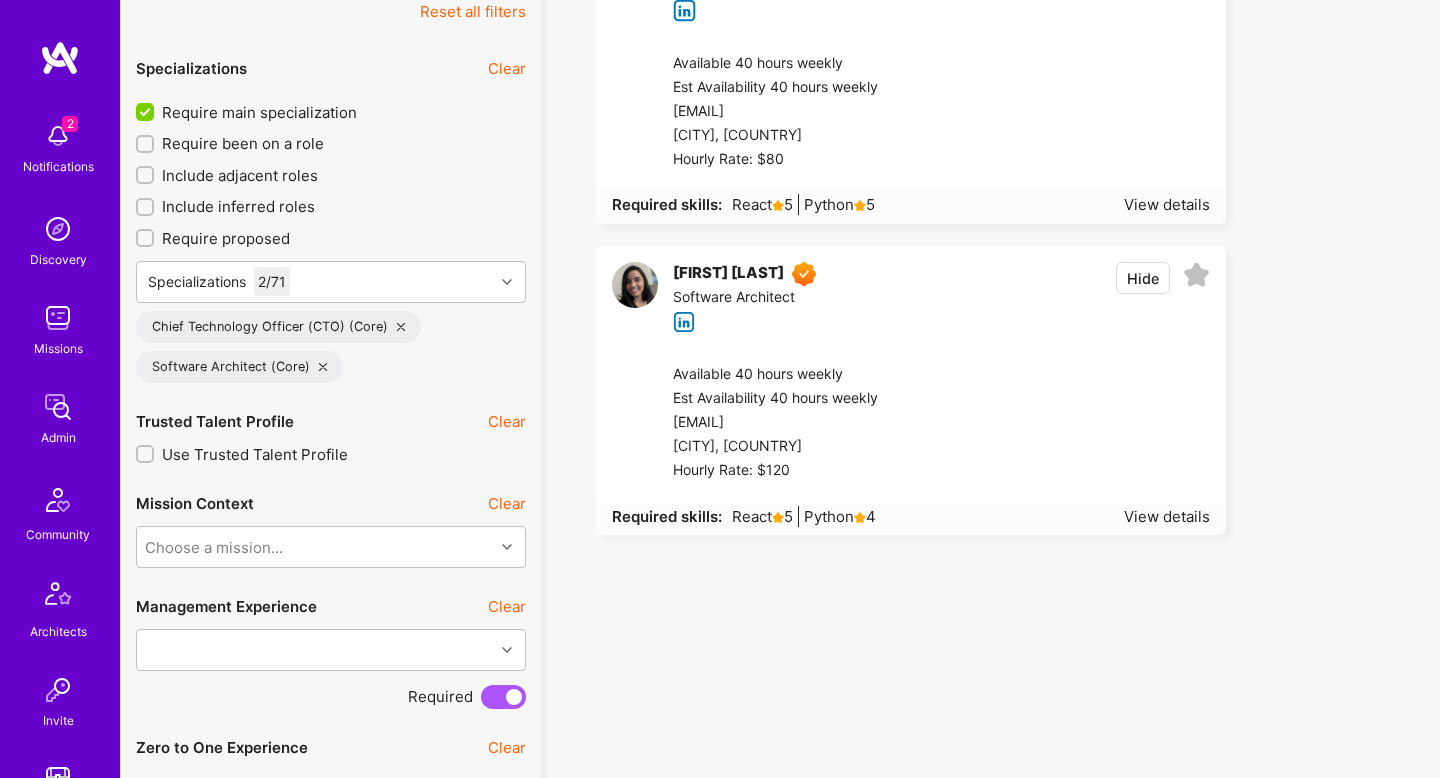 scroll, scrollTop: 628, scrollLeft: 0, axis: vertical 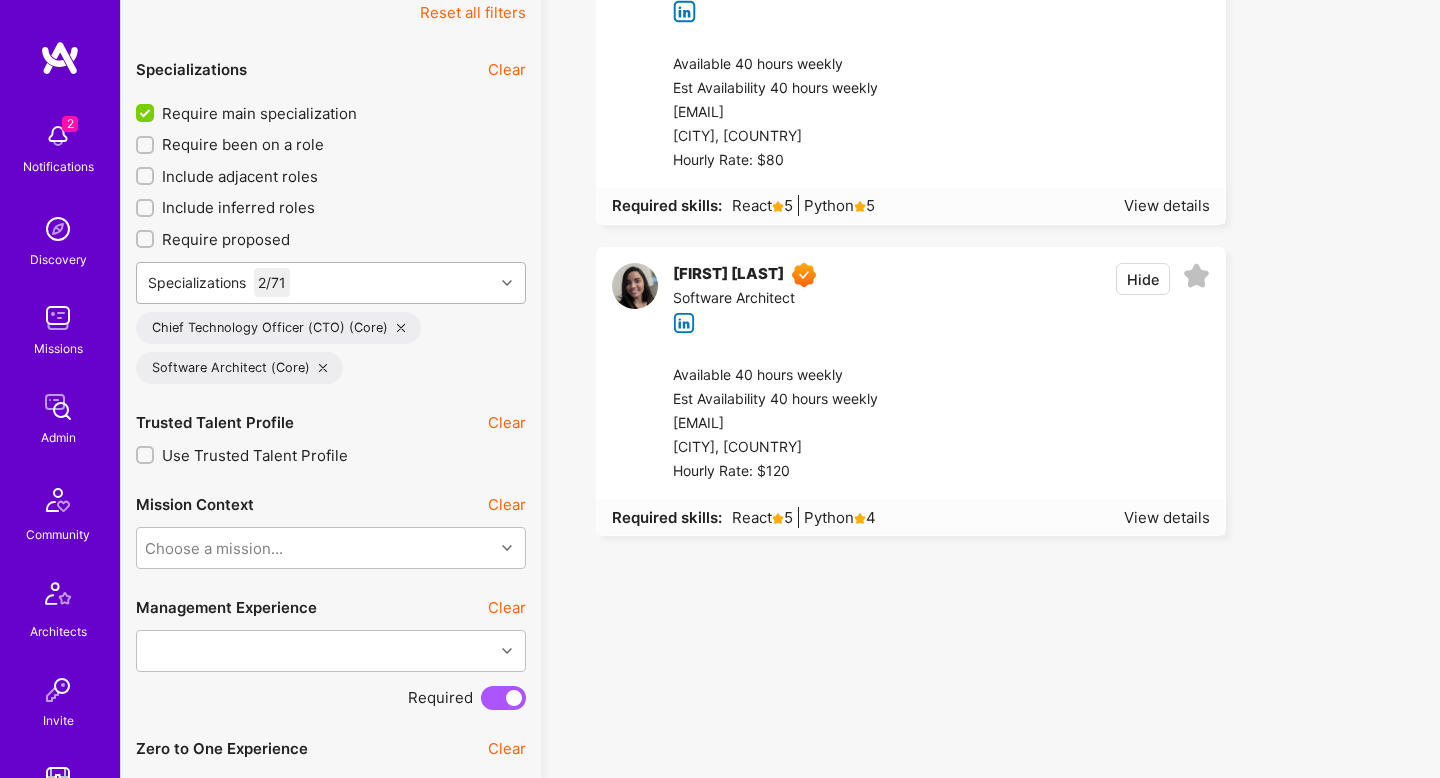 click on "Specializations 2  /  71" at bounding box center (315, 283) 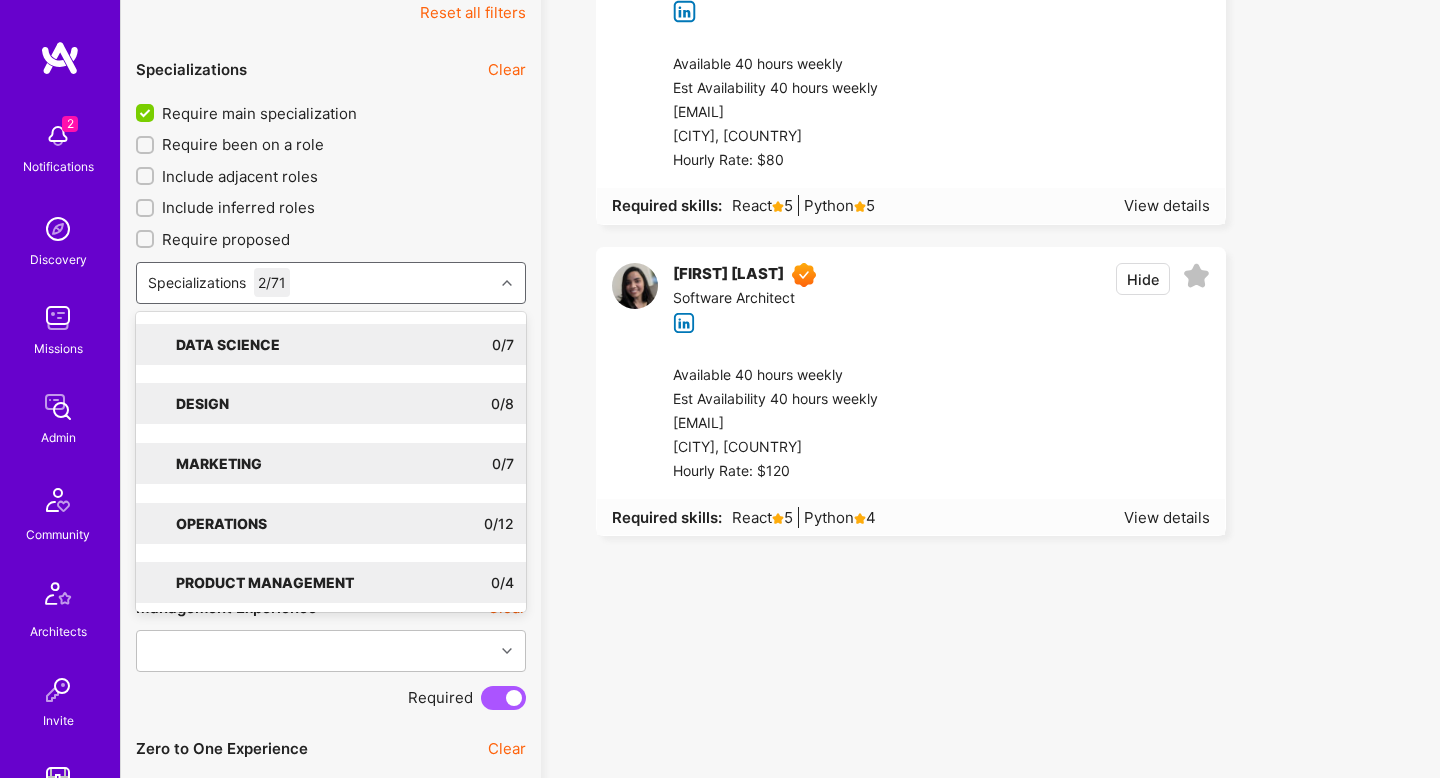 click on "[NUMBER] builders (including   [NUMBER]  suppressed and   [NUMBER]  sunsetted) match this query. Showing page  [NUMBER]  of   [NUMBER]  with  [NUMBER]   results per page. [FIRST] [LAST] A.I. guild Members of A.I. guild. Chief Technology Officer (CTO)     Hide Available [NUMBER] hours weekly Est Availability [NUMBER] hours weekly [USERNAME]@gmail.com [CITY], [COUNTRY] Hourly Rate: $[RATE] Required skills:  React  [NUMBER] Python  [NUMBER] View details [FIRST] [LAST] Front-end guild Members of Front-end guild. Software Architect     Hide Available [NUMBER] hours weekly Est Availability [NUMBER] hours weekly [USERNAME]@[DOMAIN].com [CITY], [COUNTRY] Hourly Rate: $[RATE] Required skills:  React  [NUMBER] Python  [NUMBER] View details [FIRST] [LAST] Software Architect     Hide Available [NUMBER] hours weekly Est Availability [NUMBER] hours weekly [USERNAME]@gmail.com [CITY], [COUNTRY] Hourly Rate: $[RATE] Required skills:  React  [NUMBER] Python  [NUMBER] View details" at bounding box center [990, 2479] 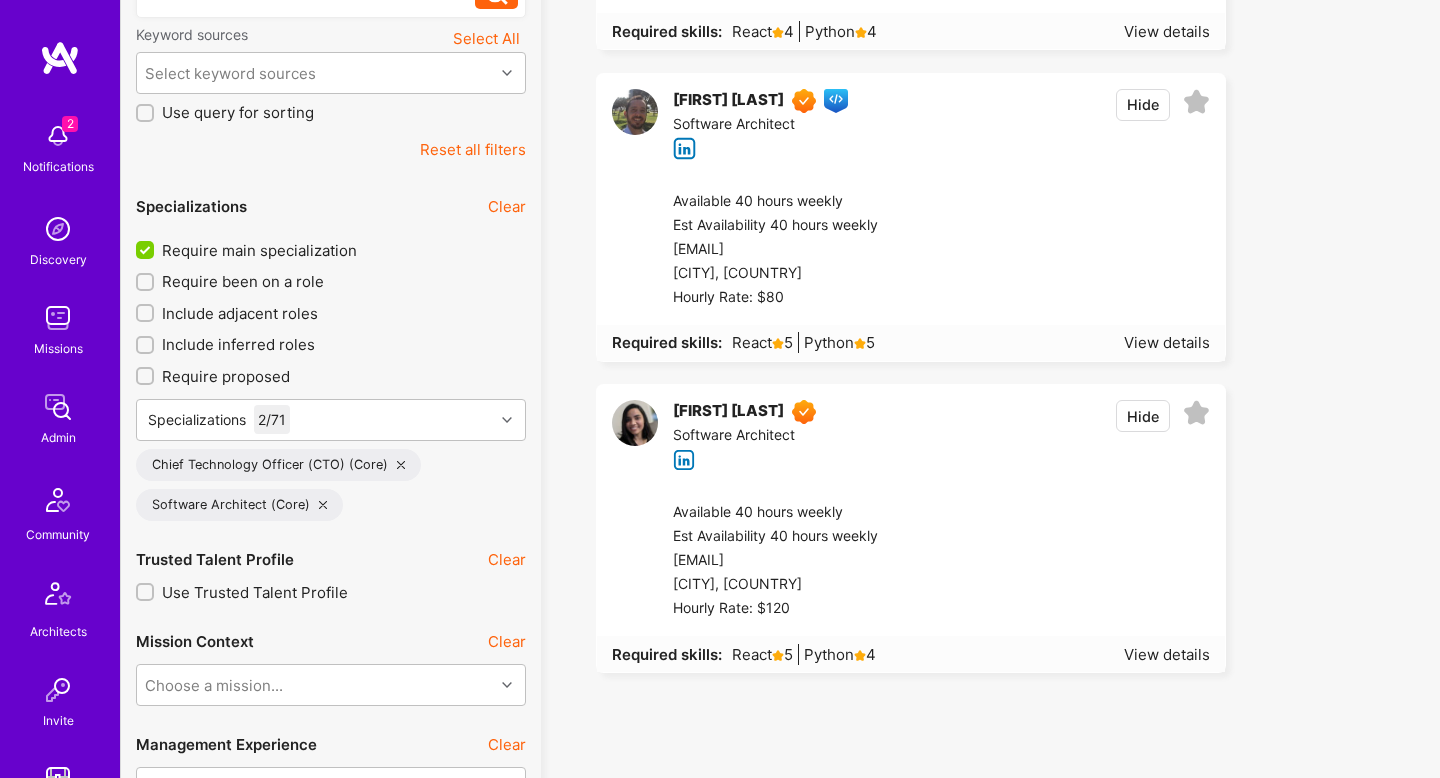 scroll, scrollTop: 490, scrollLeft: 0, axis: vertical 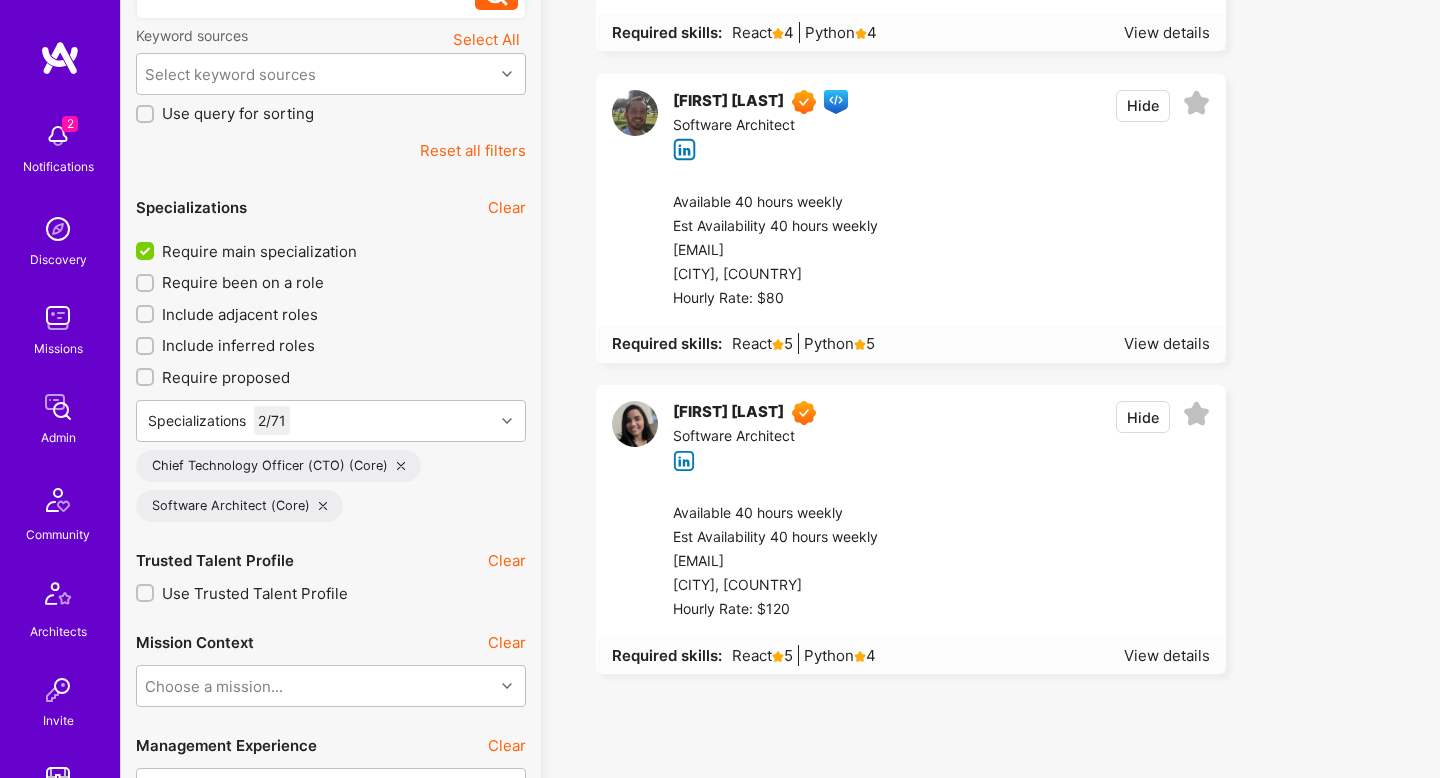 click on "Require main specialization" at bounding box center (259, 251) 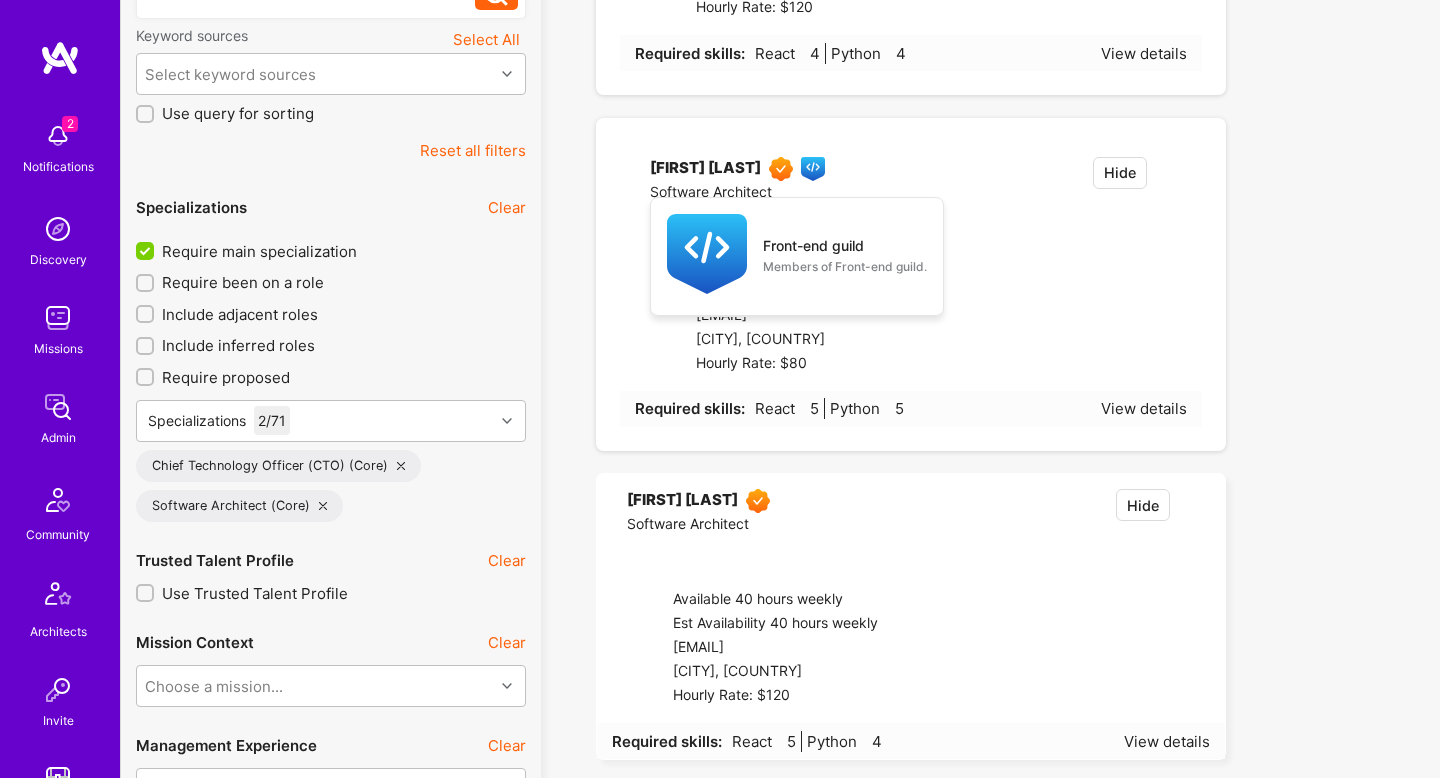 checkbox on "false" 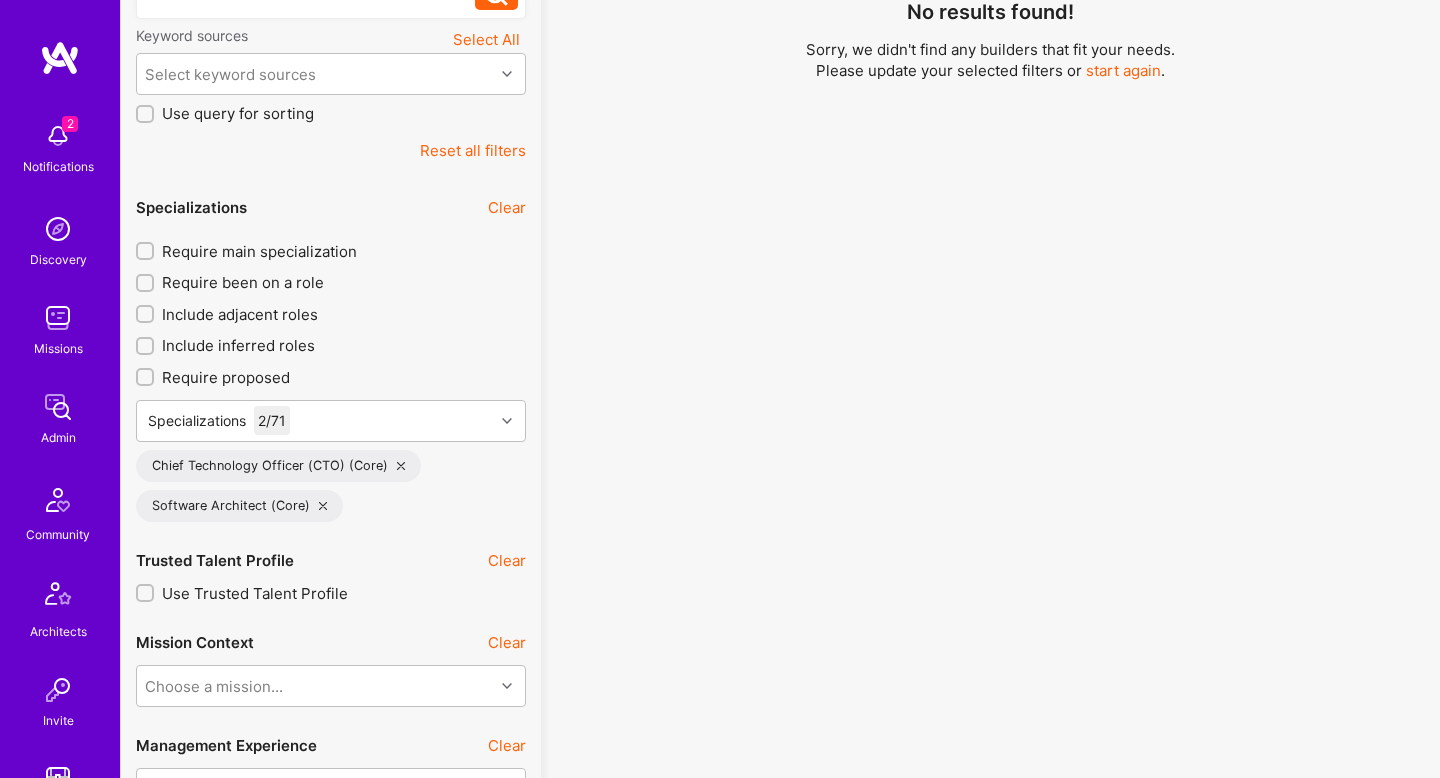 scroll, scrollTop: 1, scrollLeft: 0, axis: vertical 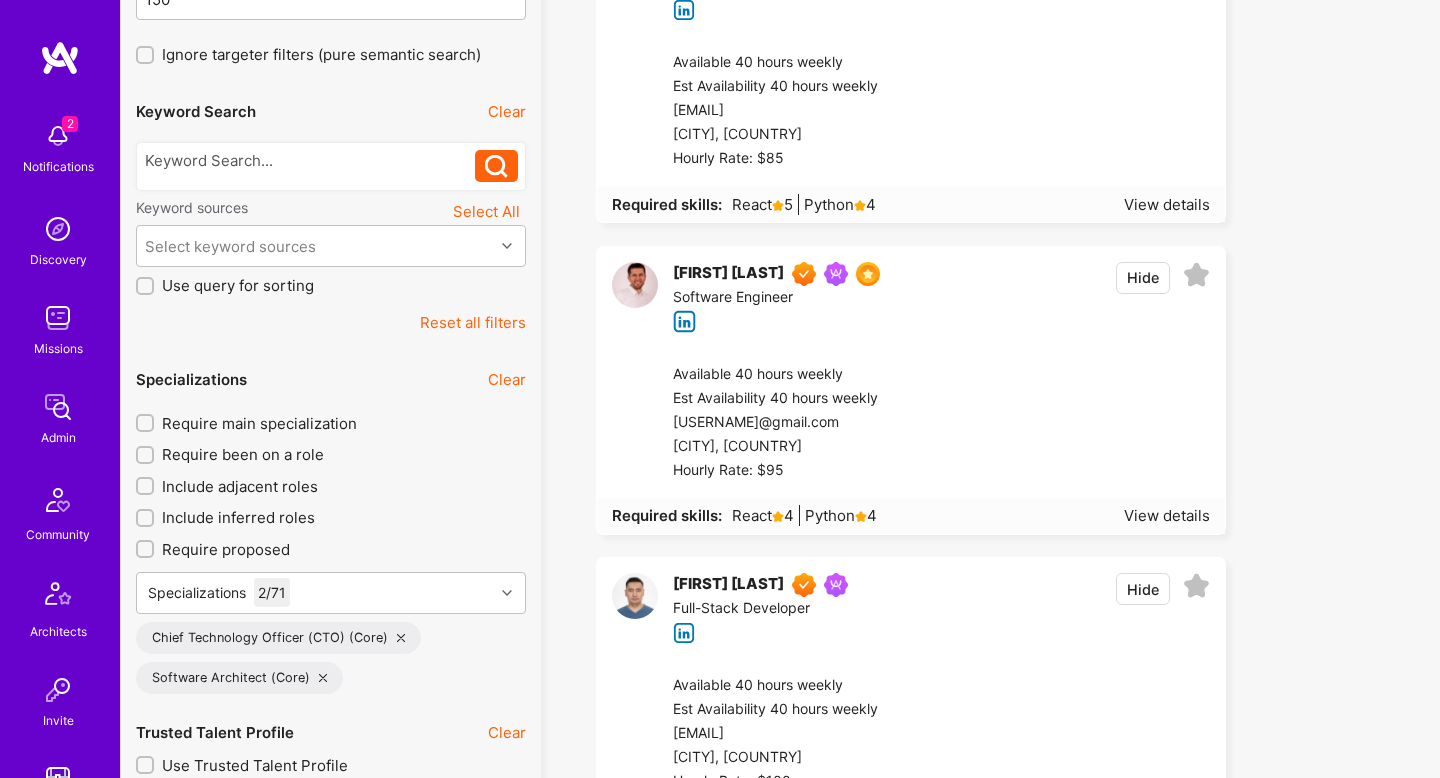 click at bounding box center [1075, 111] 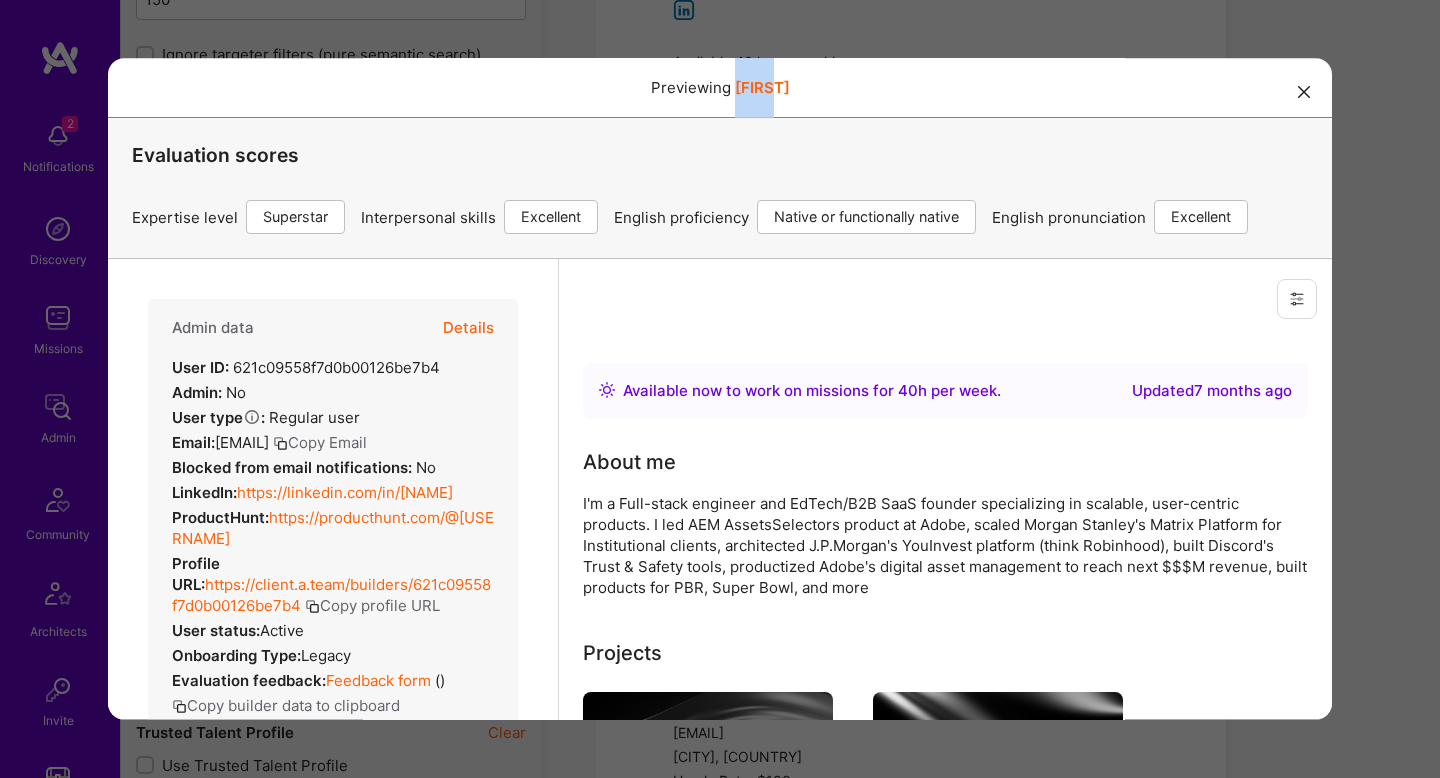 scroll, scrollTop: 0, scrollLeft: 0, axis: both 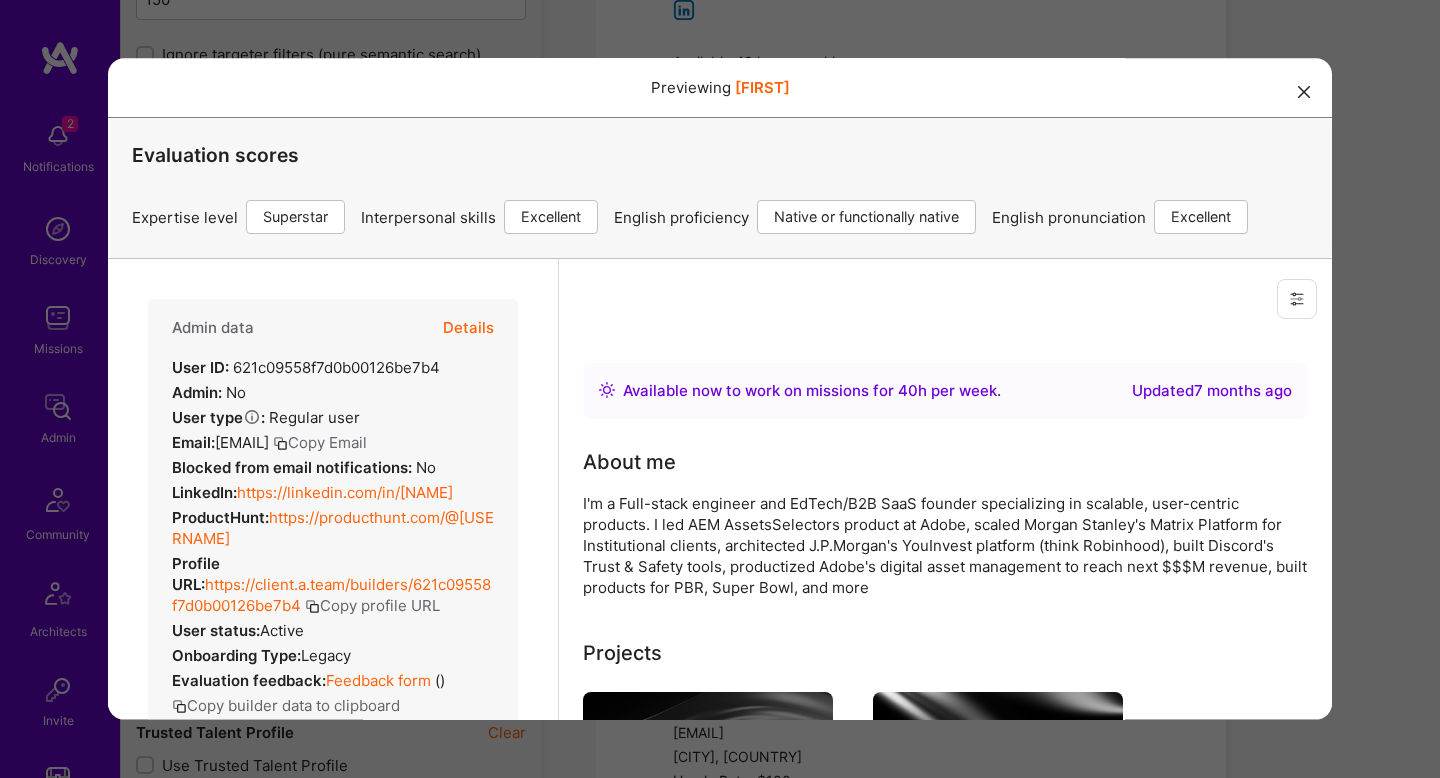 click on "Previewing   [USERNAME] Evaluation scores Expertise level Superstar Interpersonal skills Excellent English proficiency Native or functionally native English pronunciation Excellent" at bounding box center [720, 389] 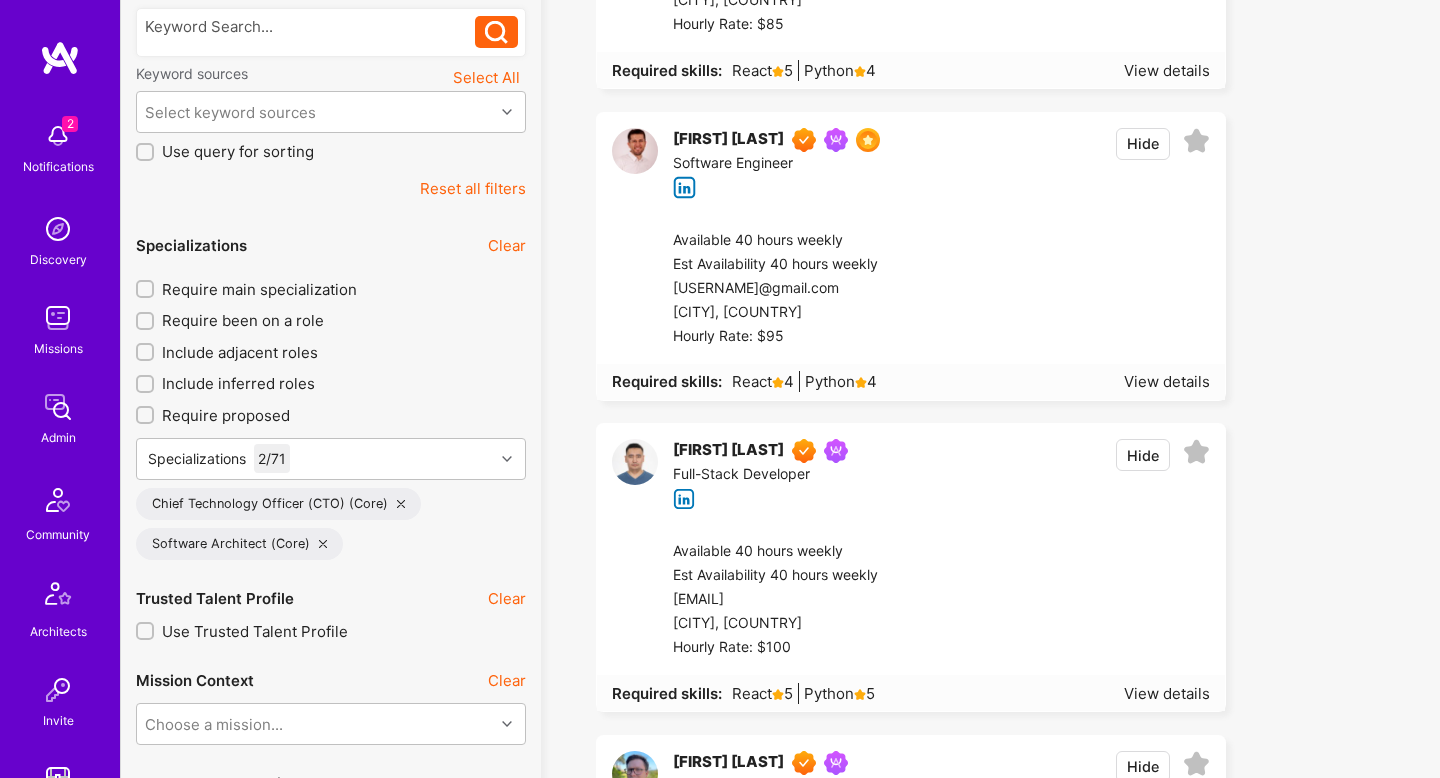 scroll, scrollTop: 456, scrollLeft: 0, axis: vertical 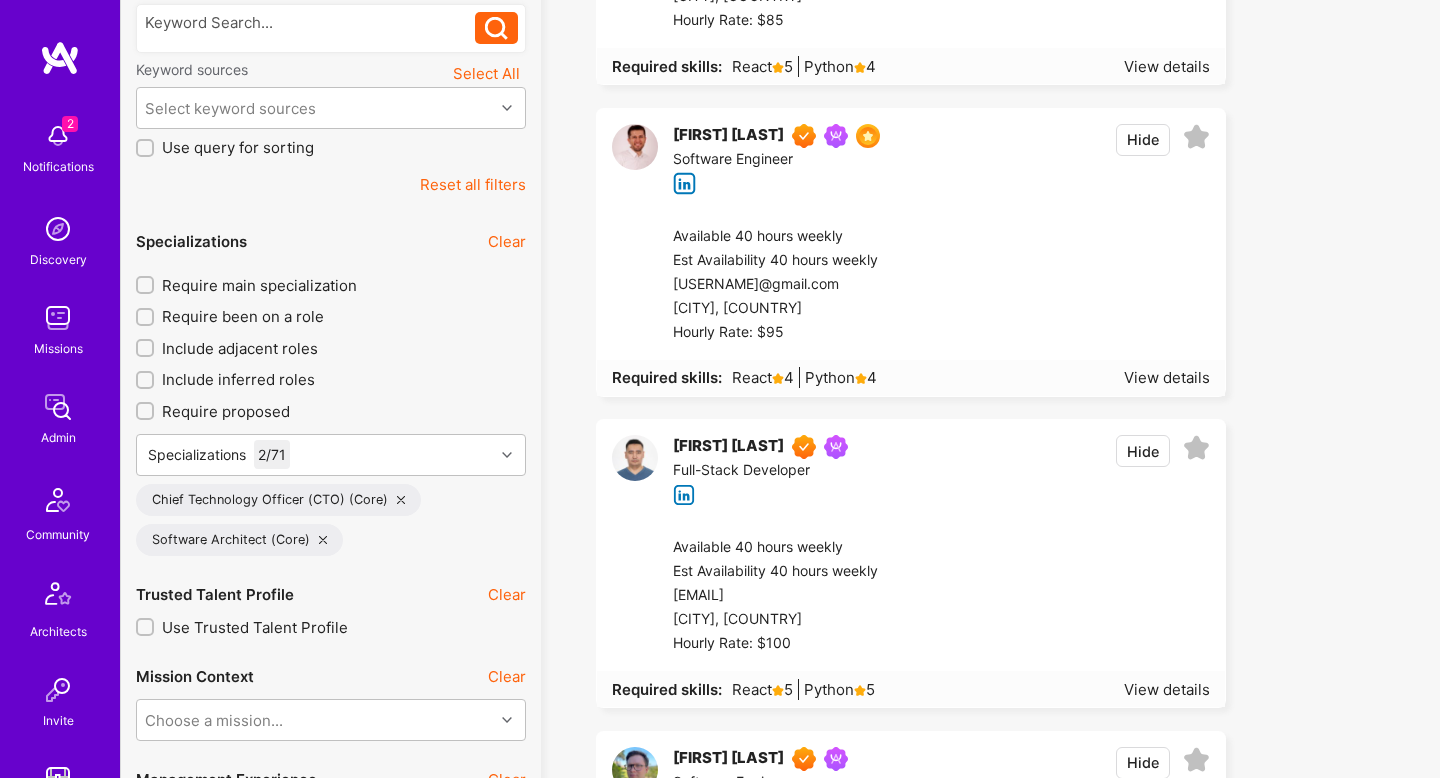 click at bounding box center (1075, 285) 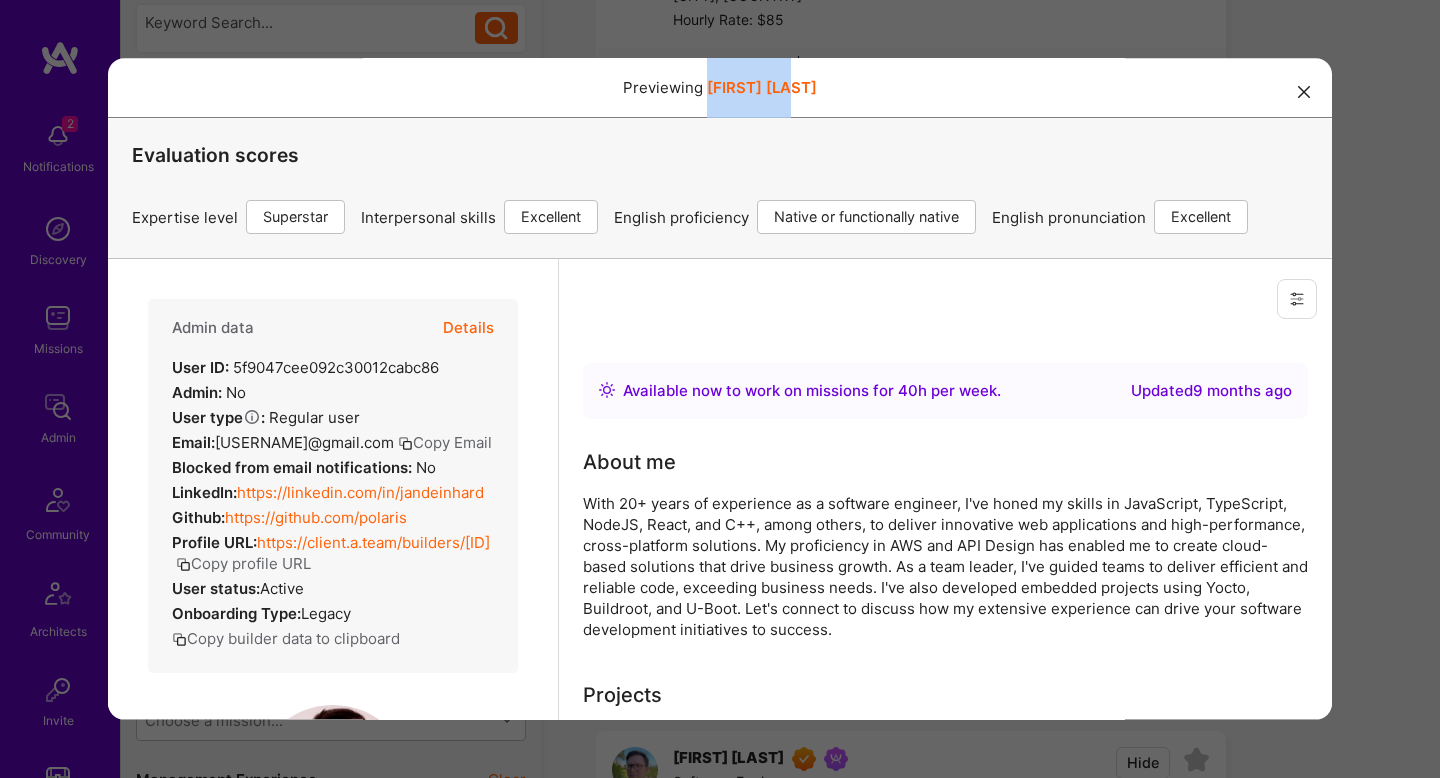 scroll, scrollTop: 0, scrollLeft: 0, axis: both 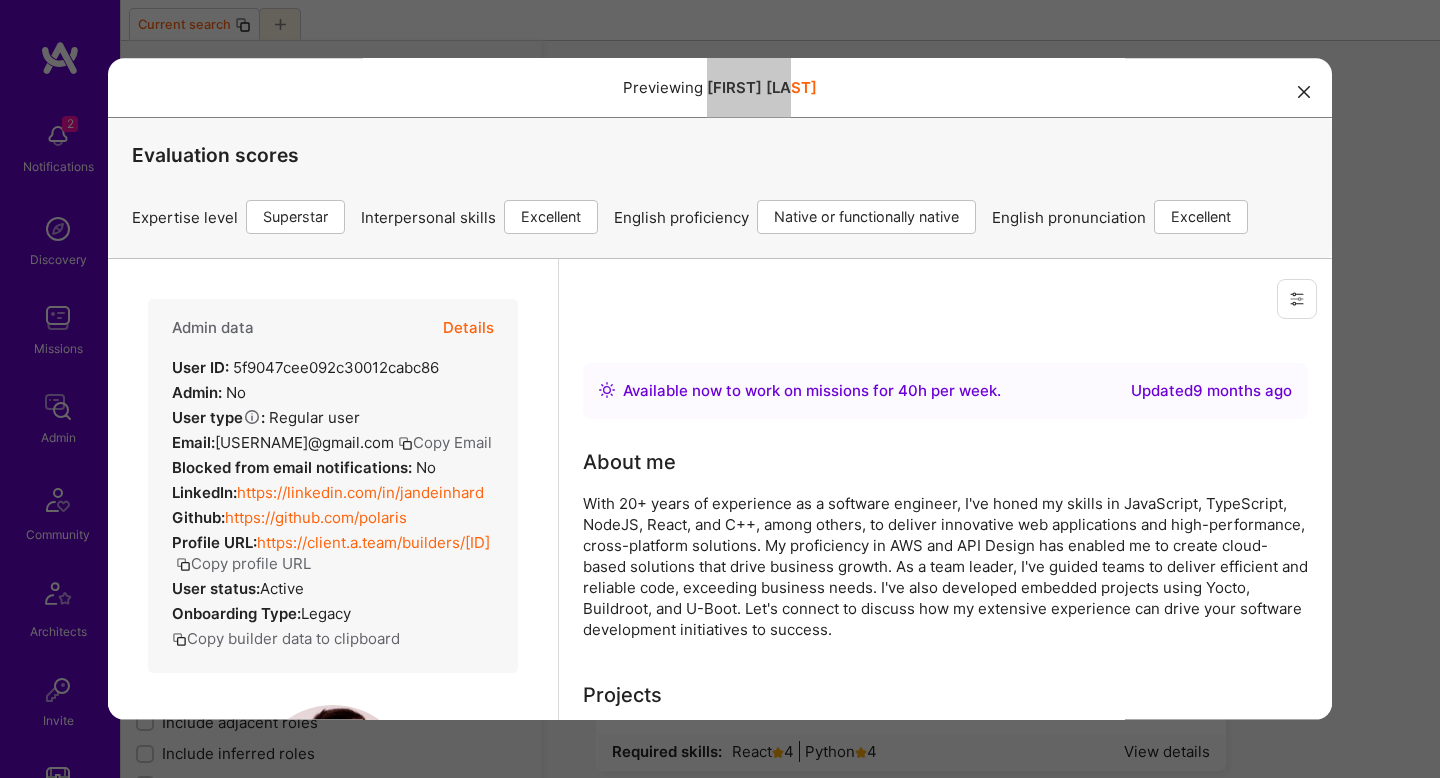 click on "Details" at bounding box center (468, 328) 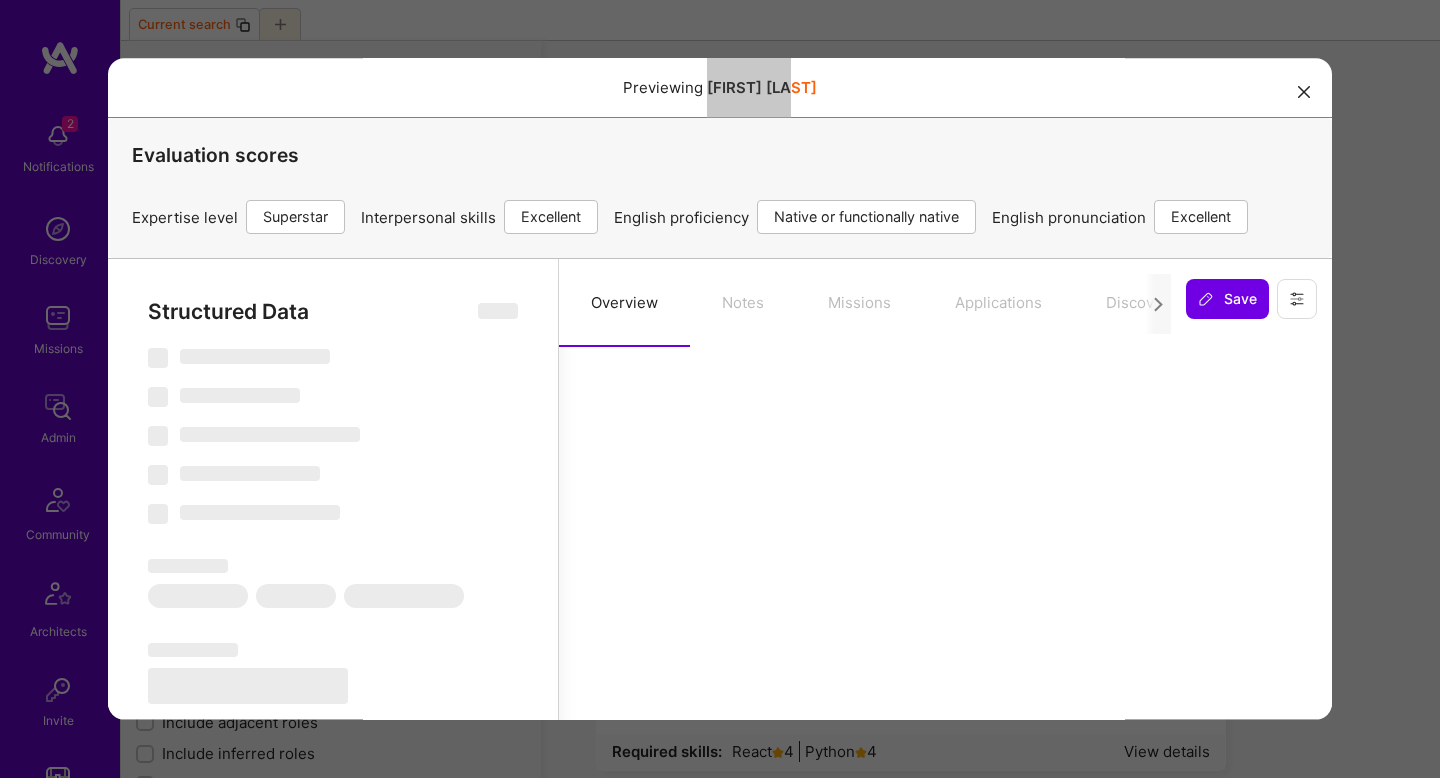 select on "Right Now" 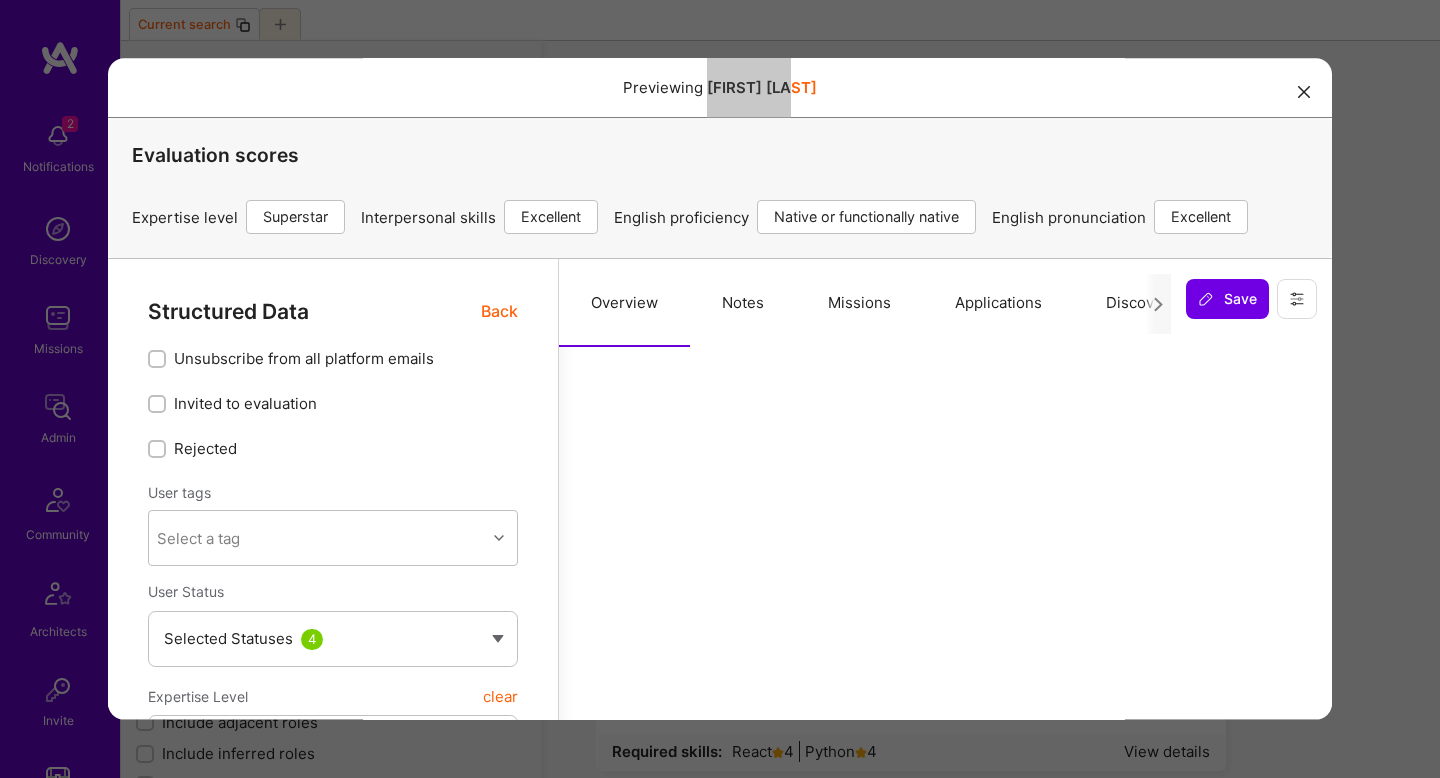 click on "Missions" at bounding box center [859, 303] 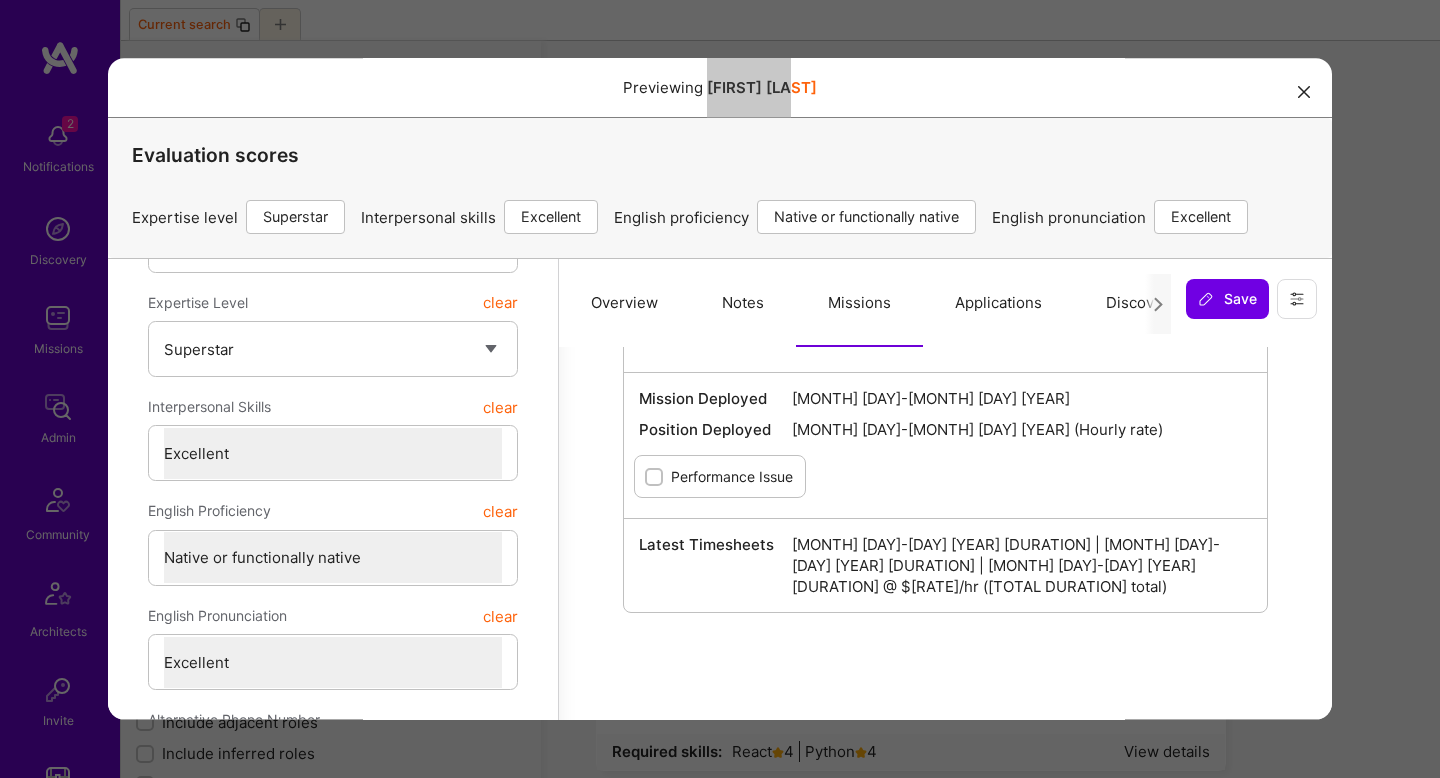 scroll, scrollTop: 440, scrollLeft: 0, axis: vertical 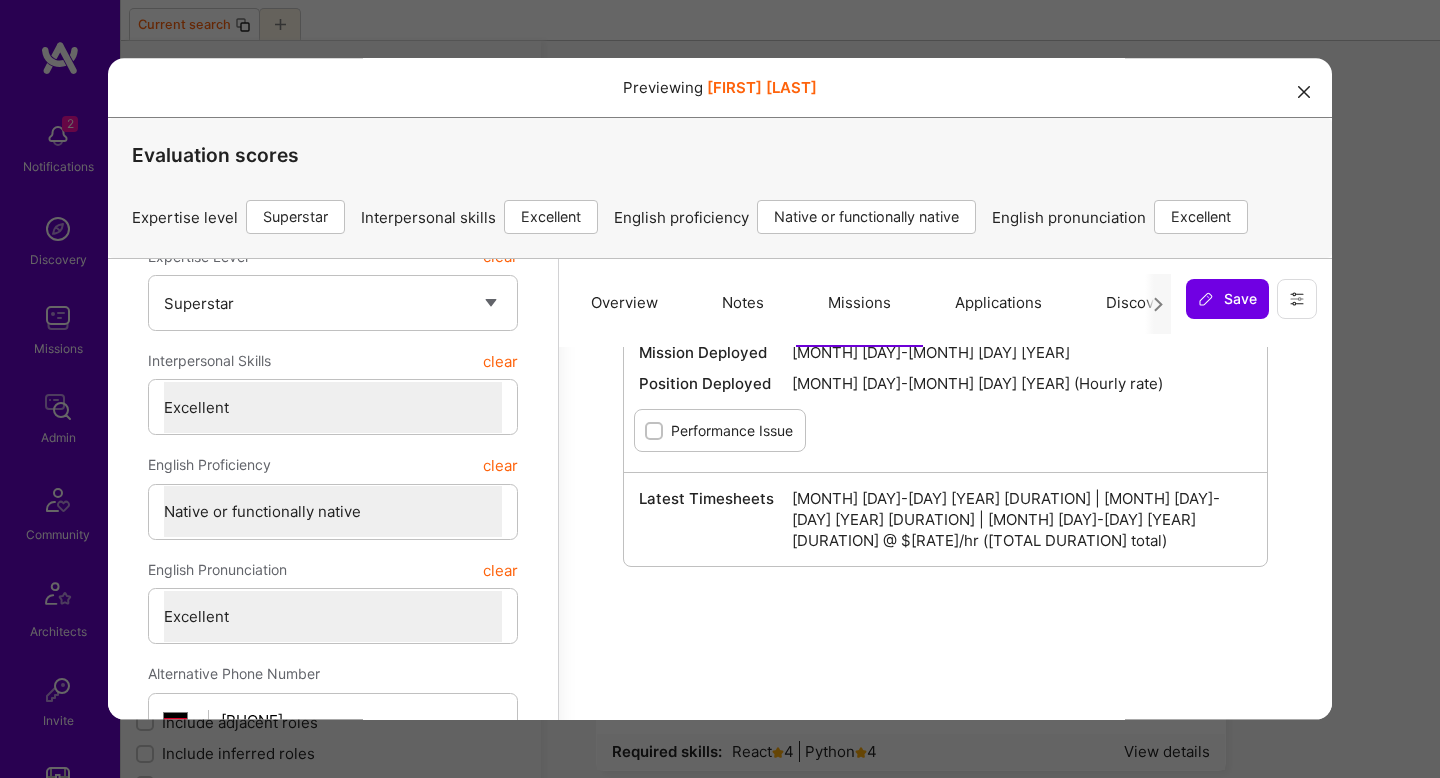 click on "Previewing   [FIRST] [LAST] Evaluation scores Expertise level Superstar Interpersonal skills Excellent English proficiency Native or functionally native English pronunciation Excellent" at bounding box center [720, 389] 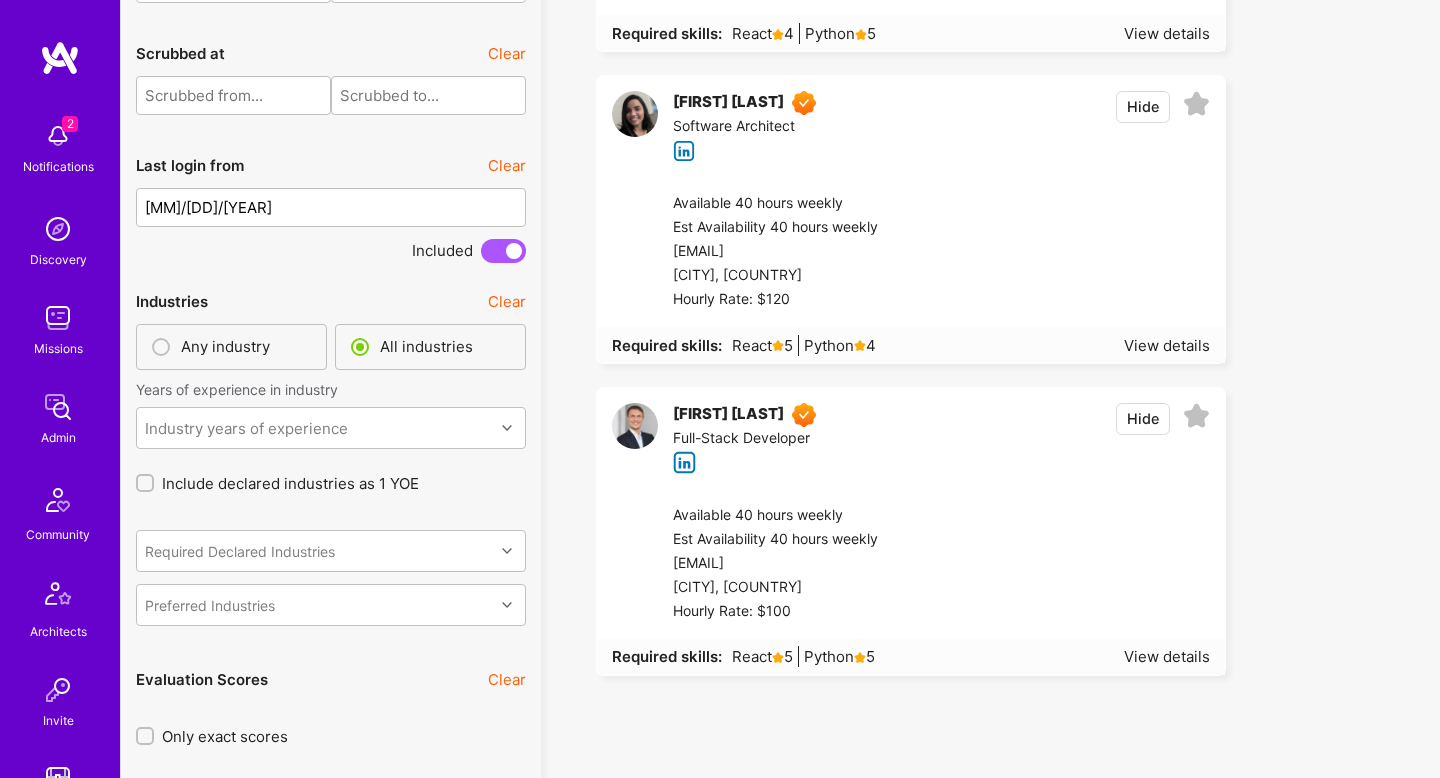 scroll, scrollTop: 4858, scrollLeft: 0, axis: vertical 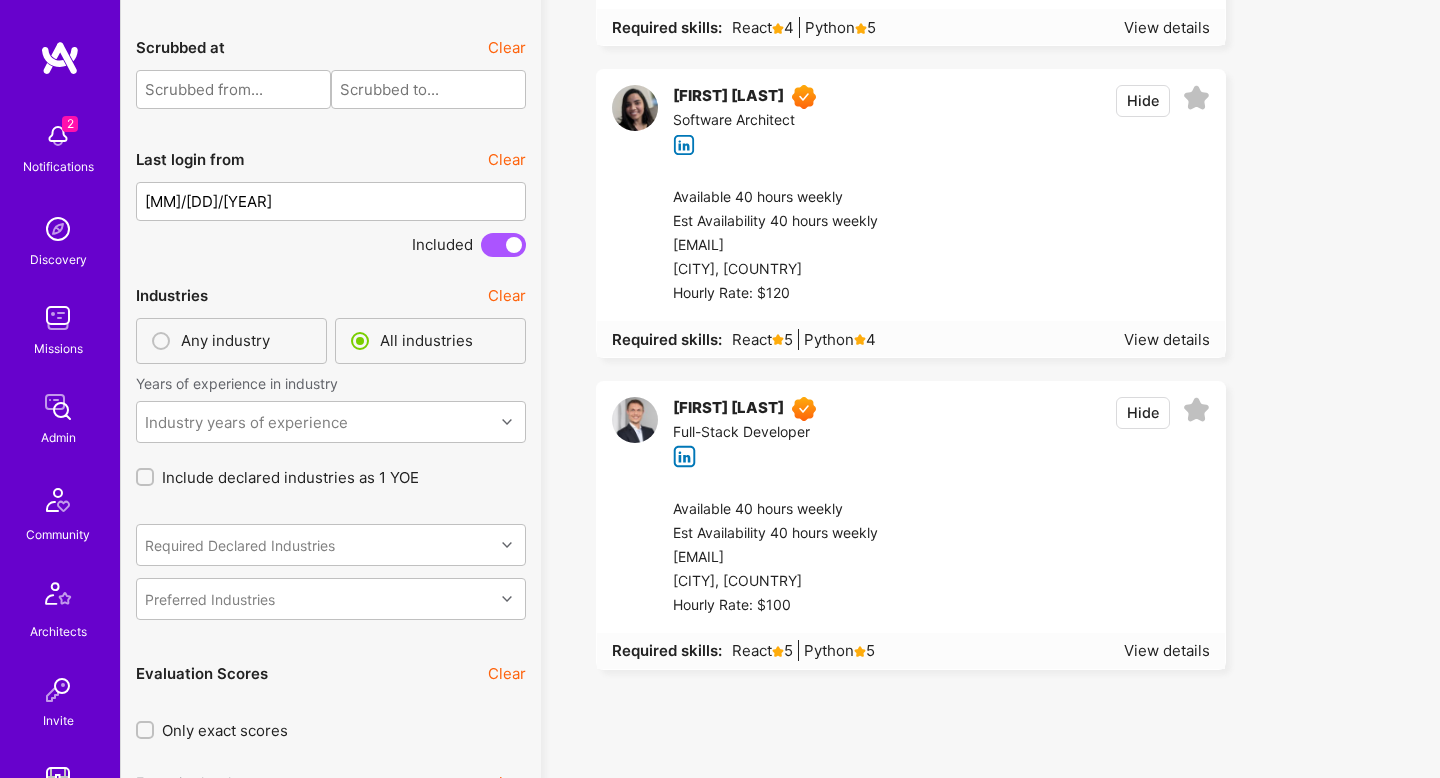 click at bounding box center [1075, 558] 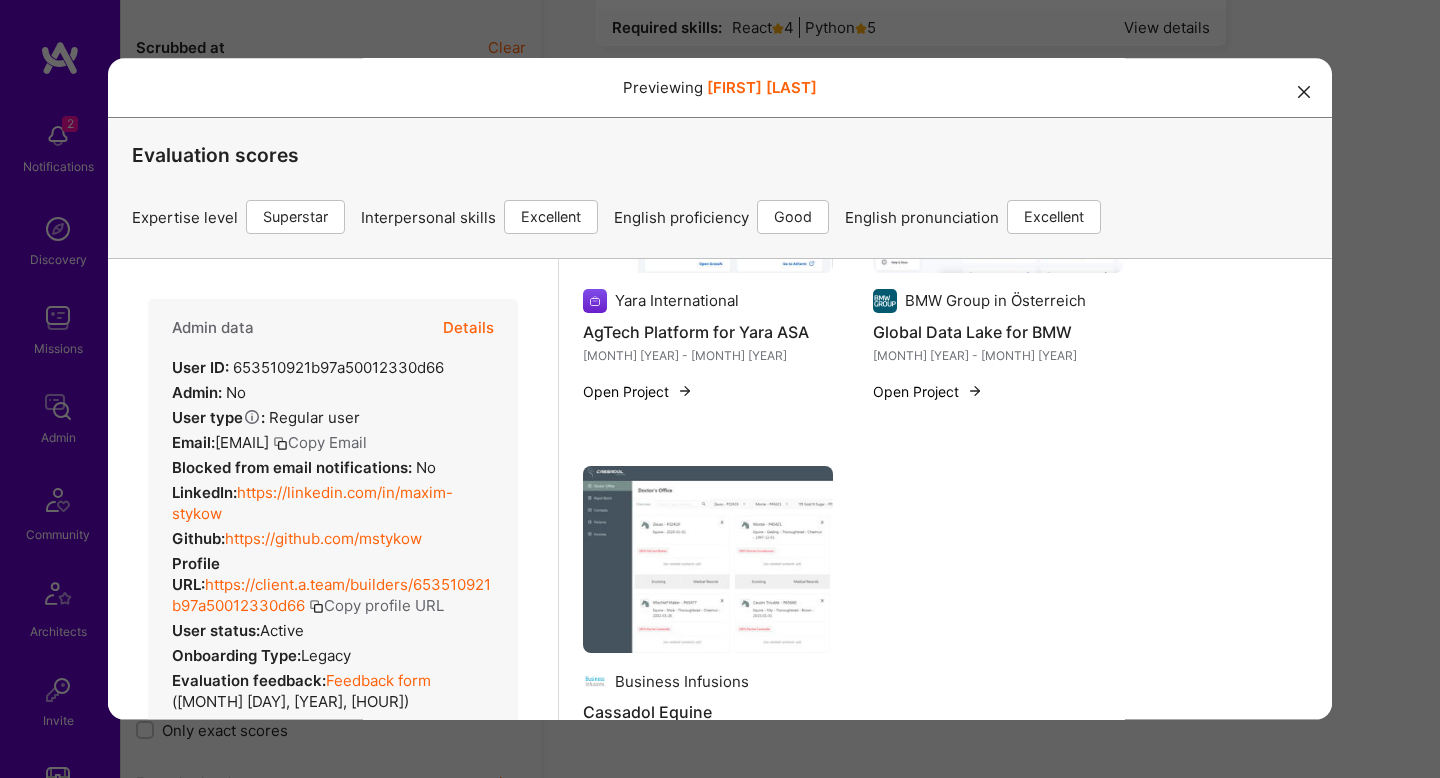 scroll, scrollTop: 1624, scrollLeft: 0, axis: vertical 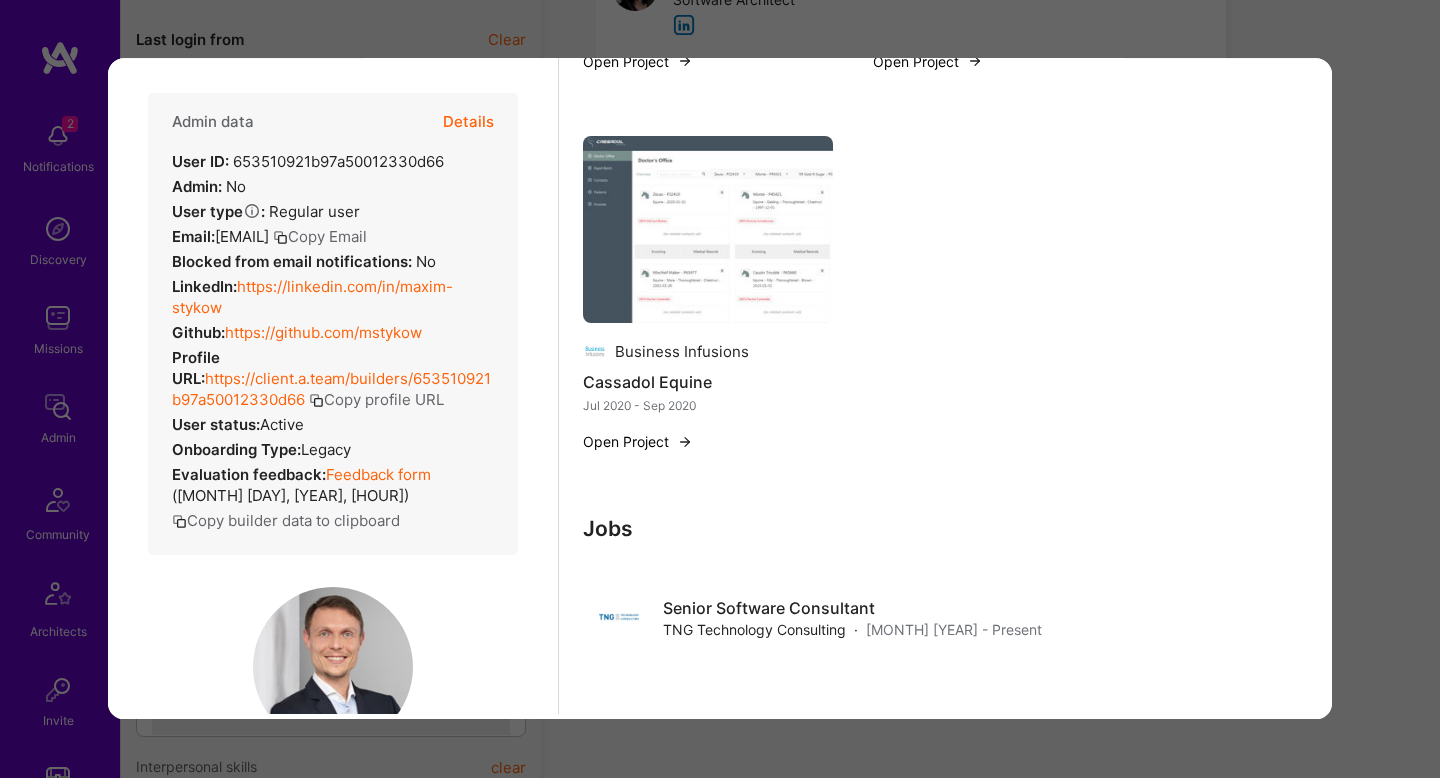 click on "Details" at bounding box center [468, 122] 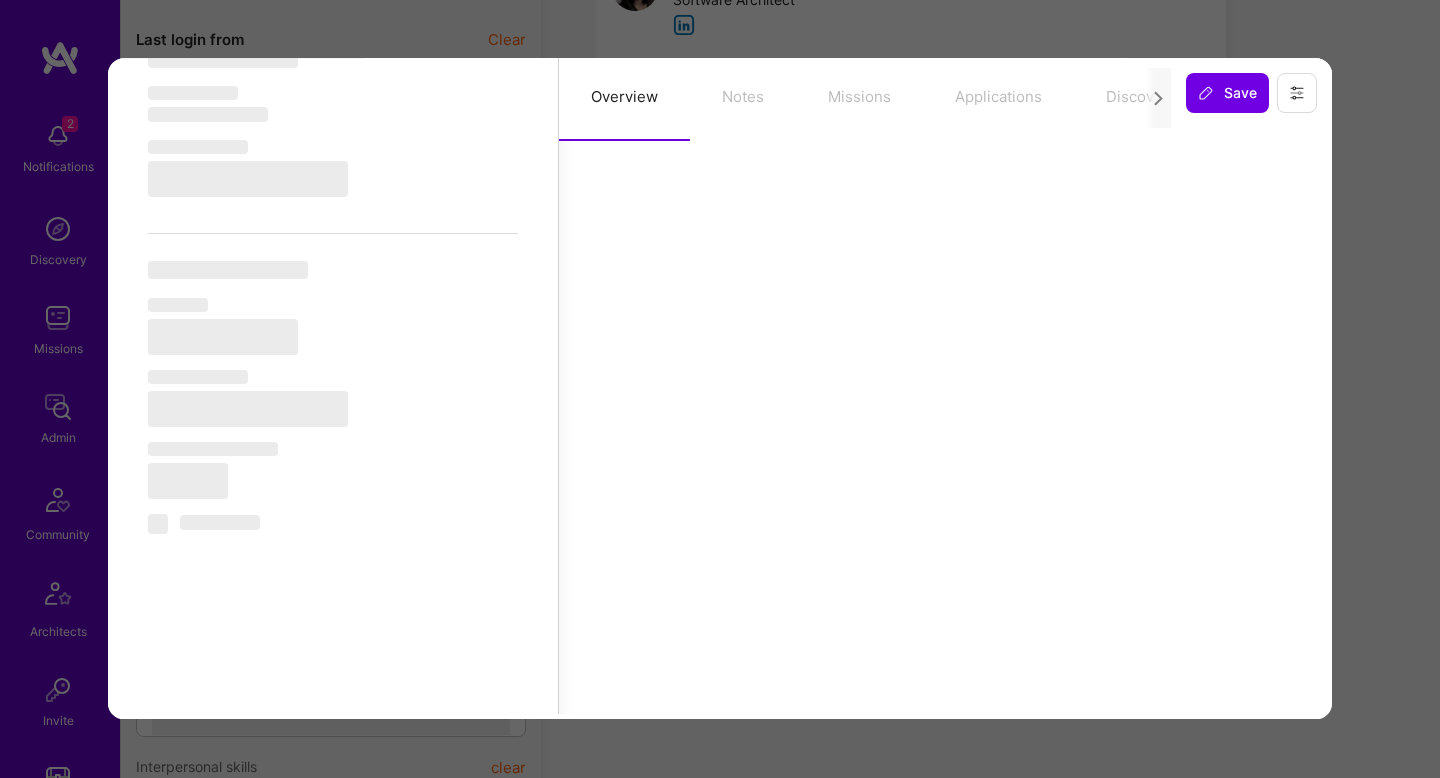 scroll, scrollTop: 0, scrollLeft: 172, axis: horizontal 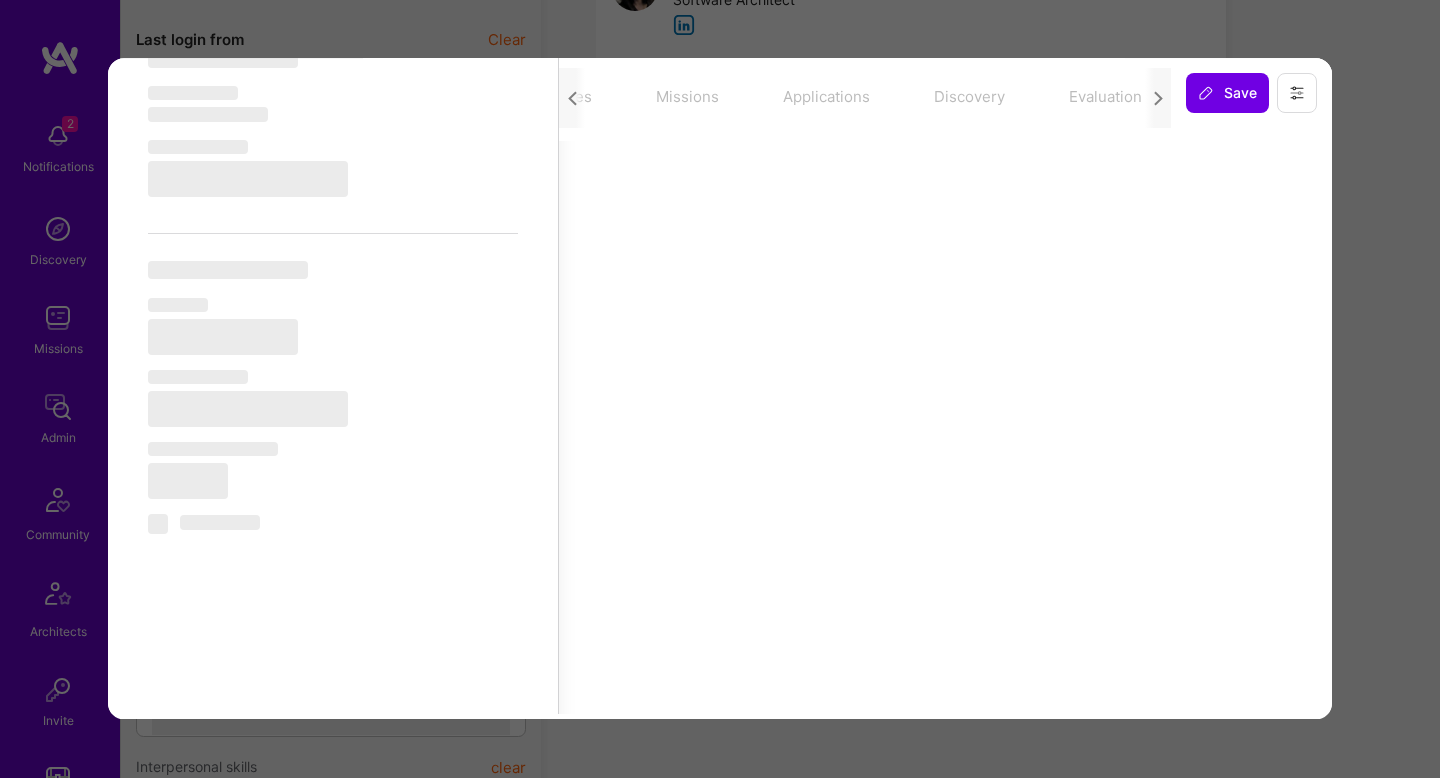 select on "Right Now" 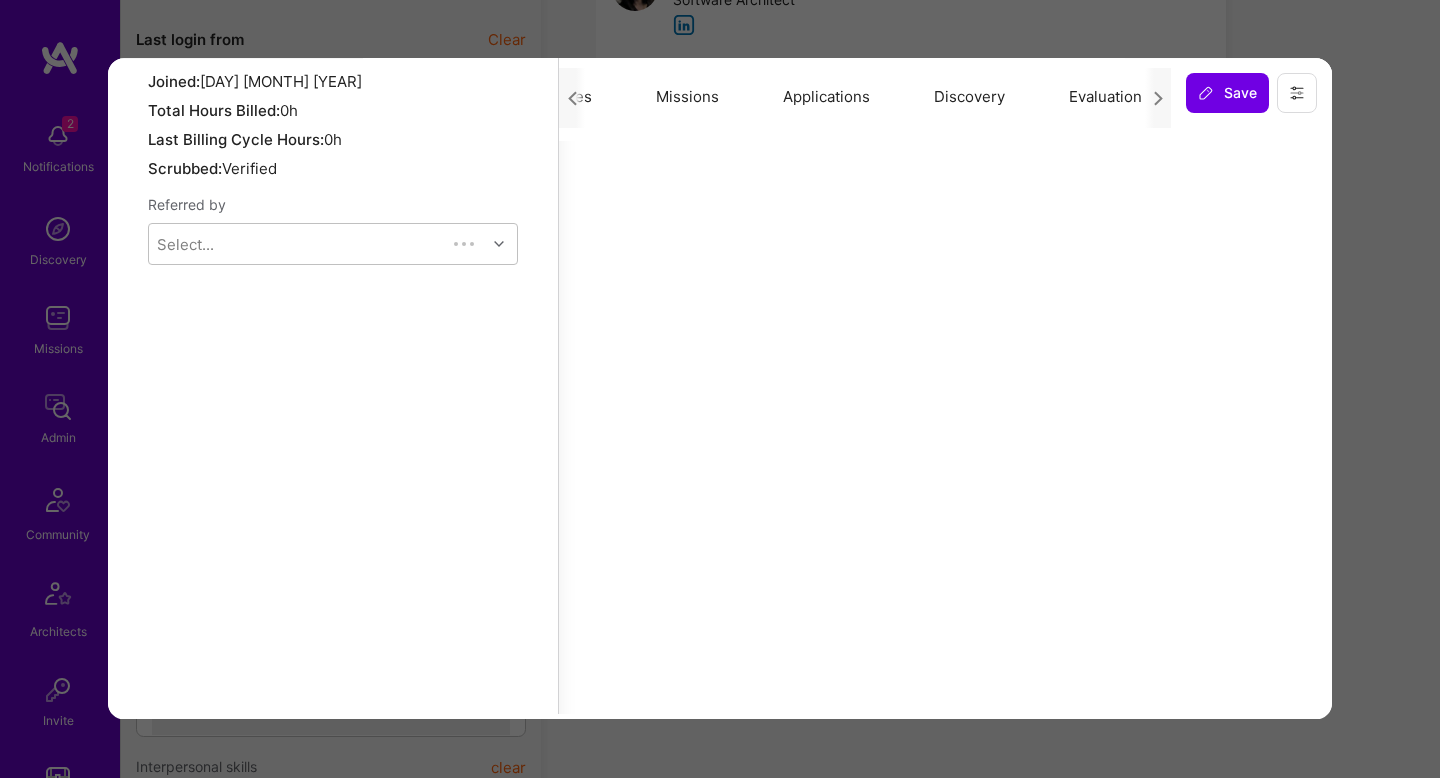 click on "Evaluation" at bounding box center (1105, 97) 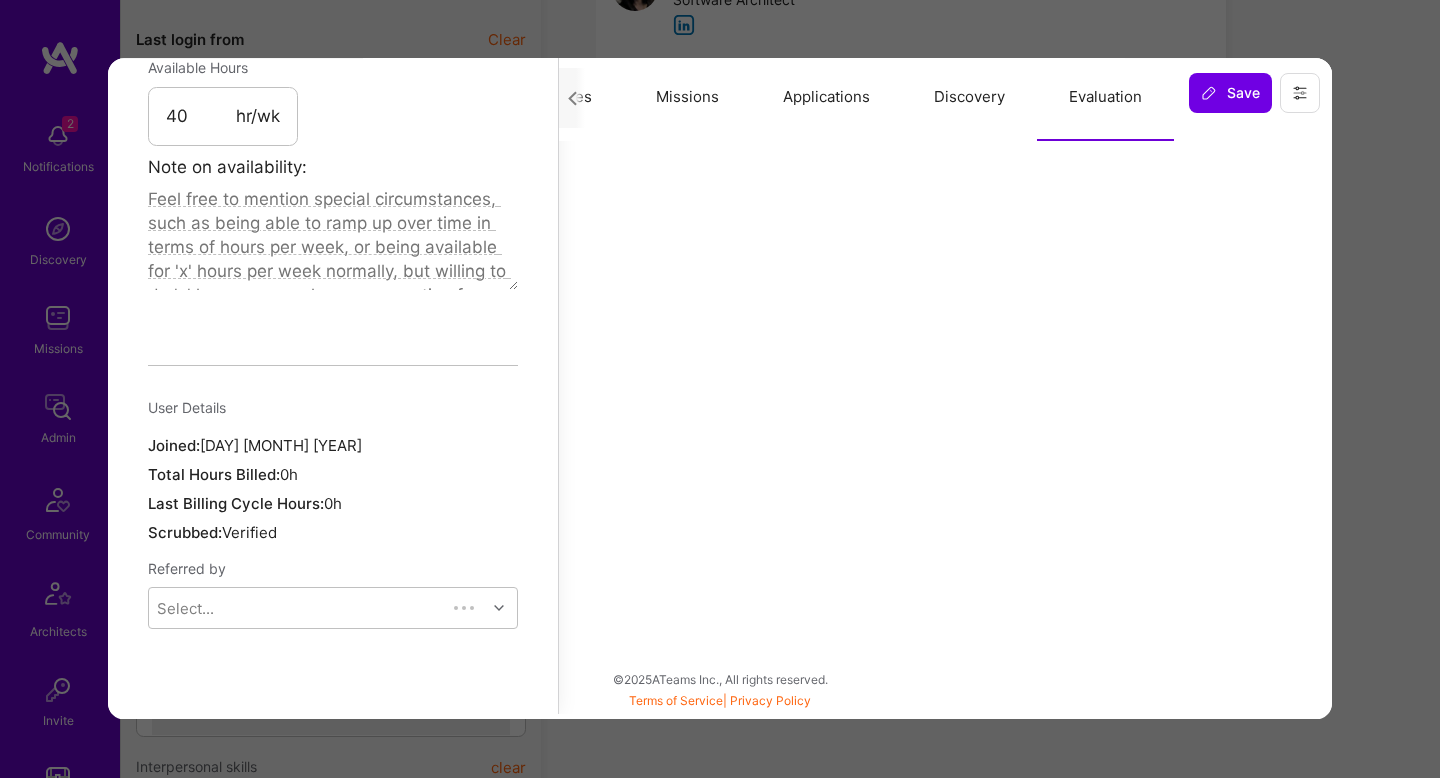 scroll, scrollTop: 1205, scrollLeft: 0, axis: vertical 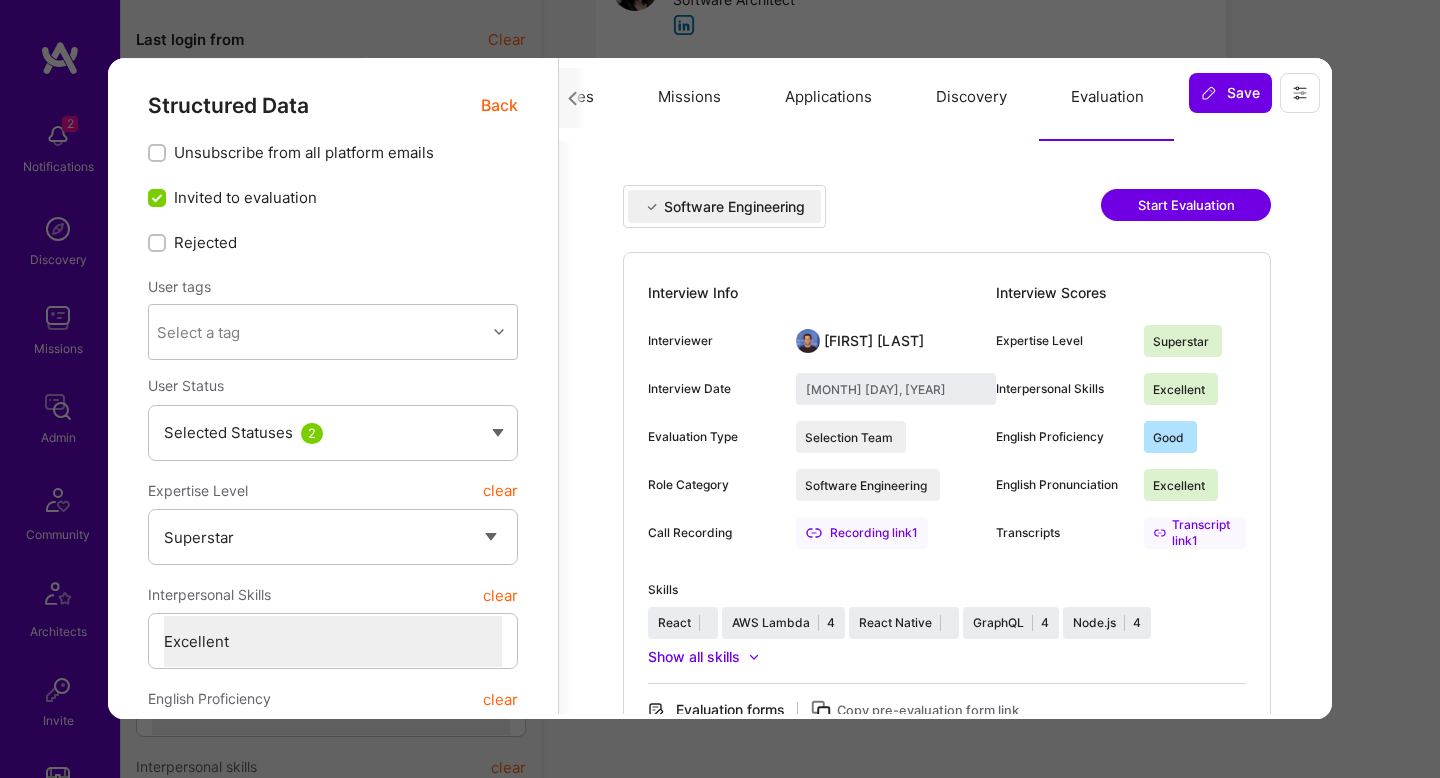 click on "Previewing   maximstykow Evaluation scores Expertise level Superstar Interpersonal skills Excellent English proficiency Good English pronunciation Excellent" at bounding box center [720, 389] 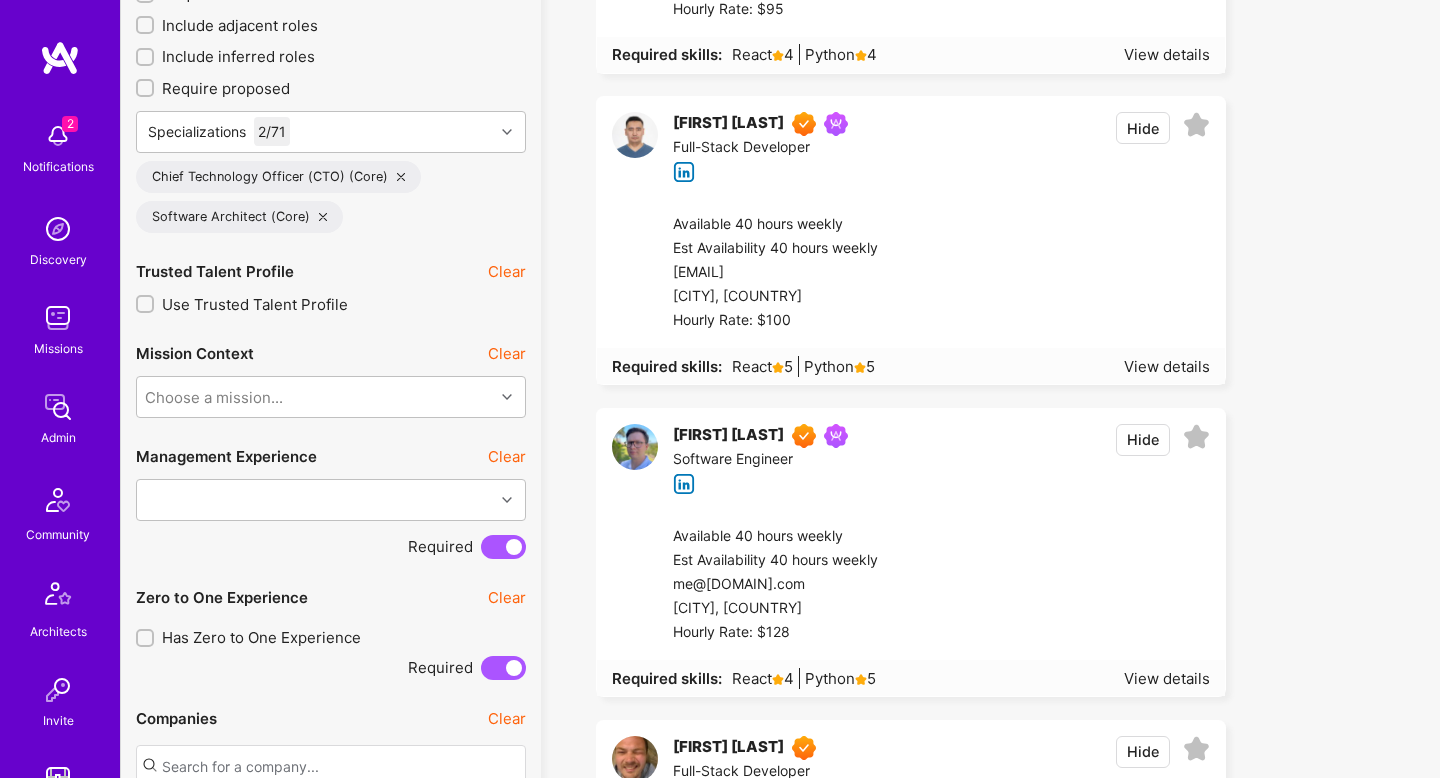scroll, scrollTop: 0, scrollLeft: 0, axis: both 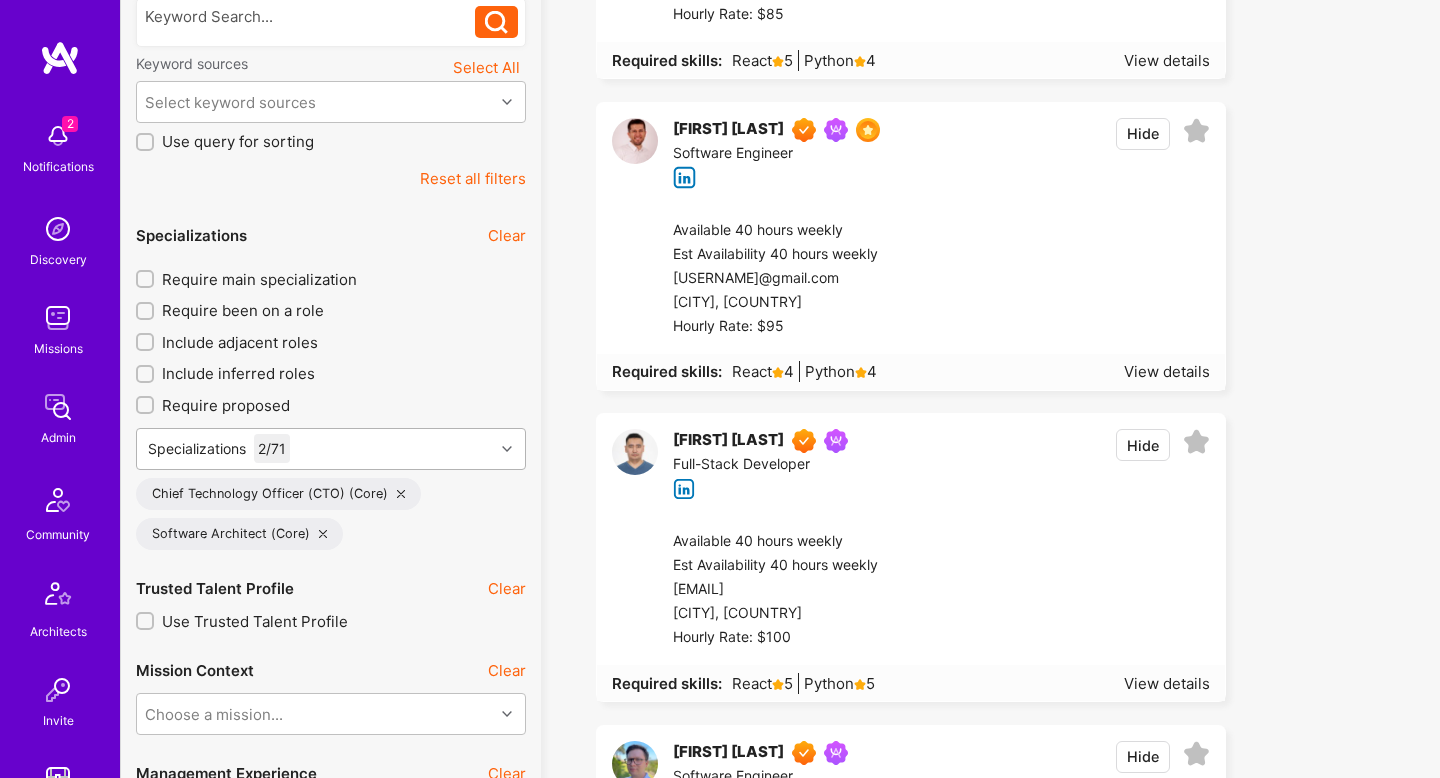 click on "Specializations 2  /  71" at bounding box center (315, 449) 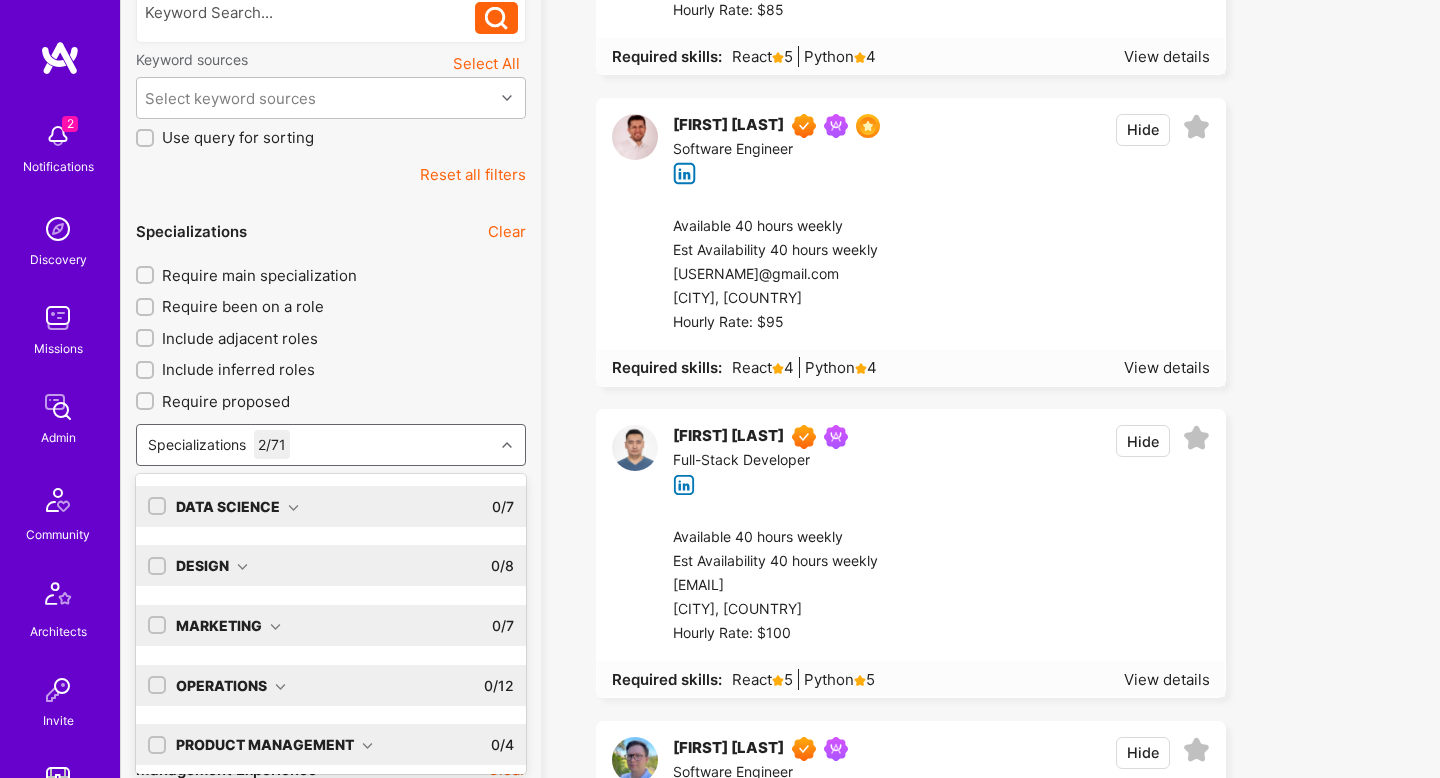 scroll, scrollTop: 469, scrollLeft: 0, axis: vertical 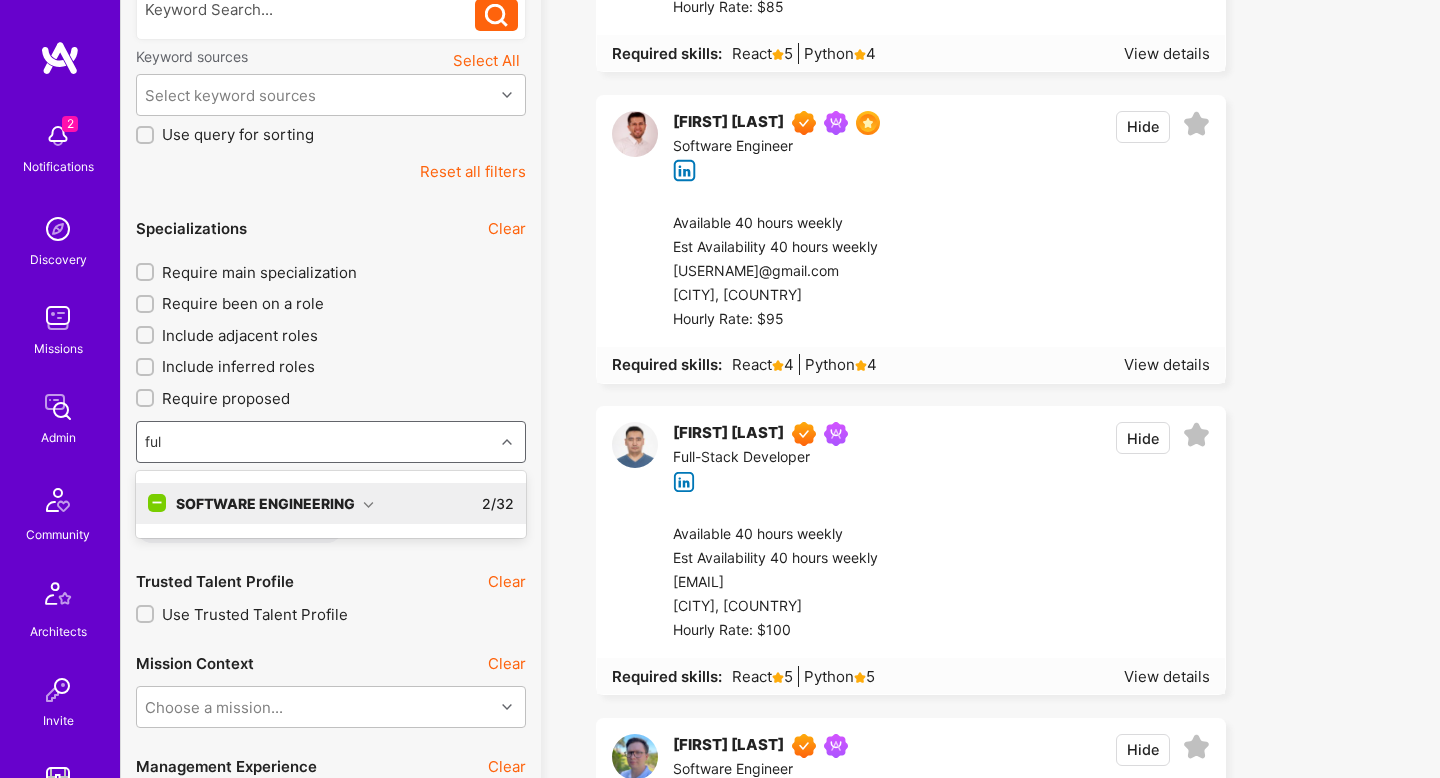 type on "full" 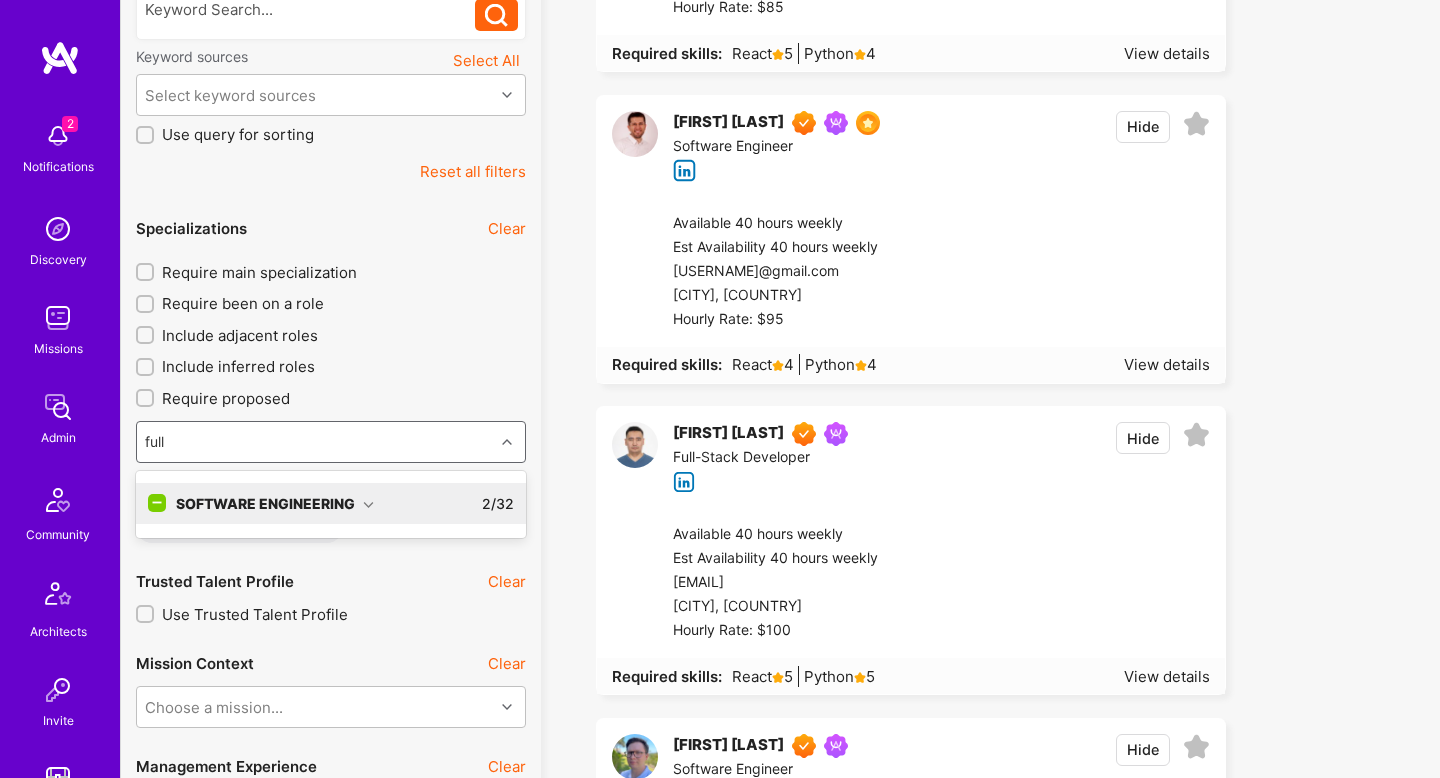 click on "Software Engineering" at bounding box center (275, 503) 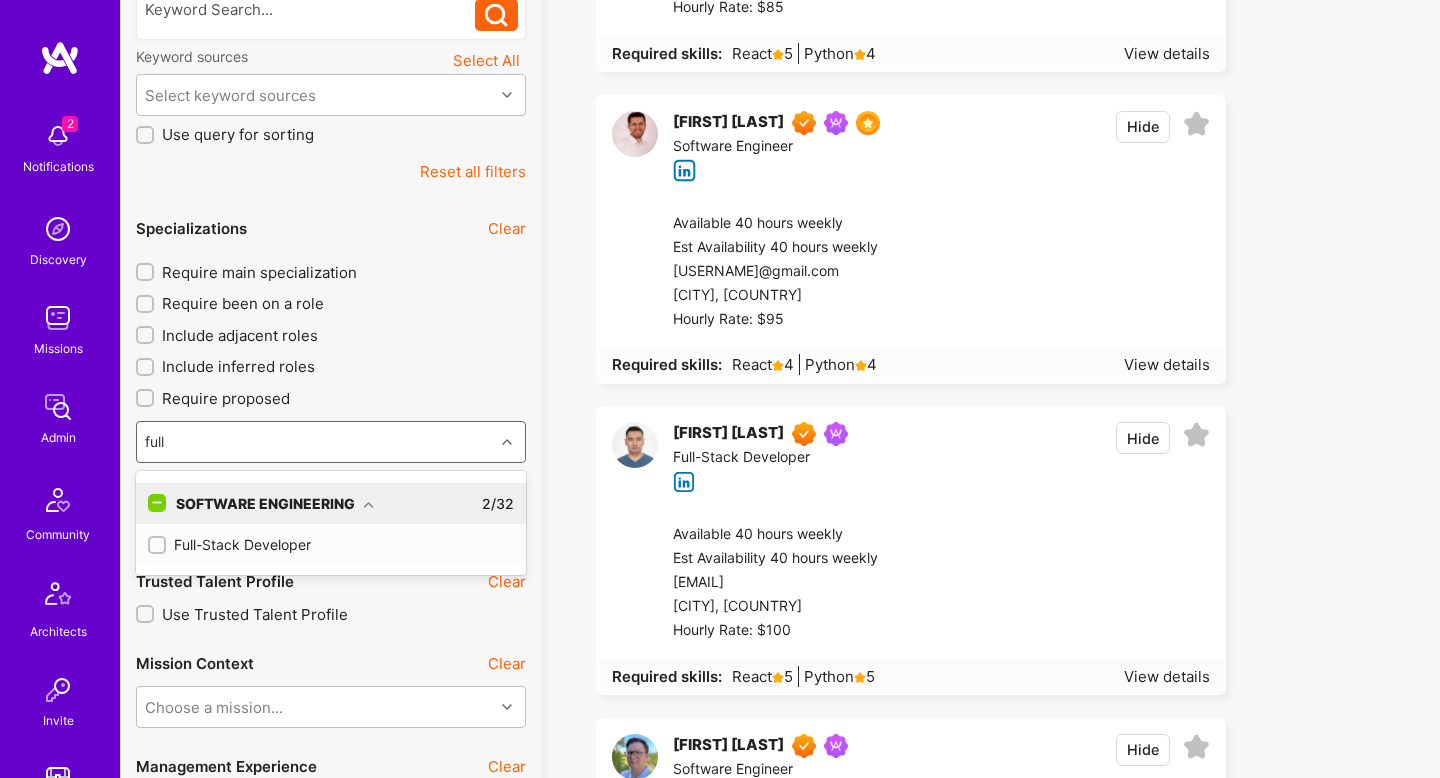 click on "Full-Stack Developer" at bounding box center [331, 544] 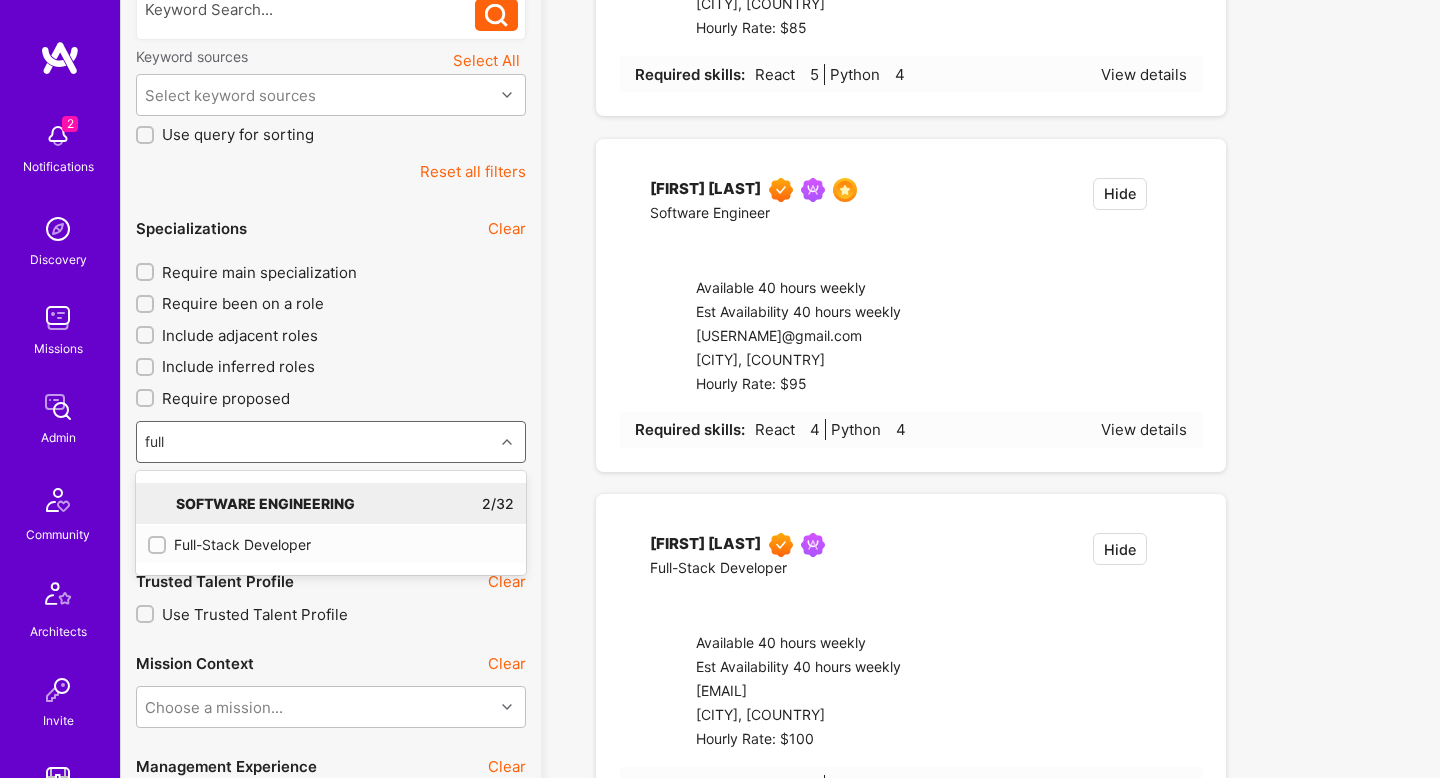 type 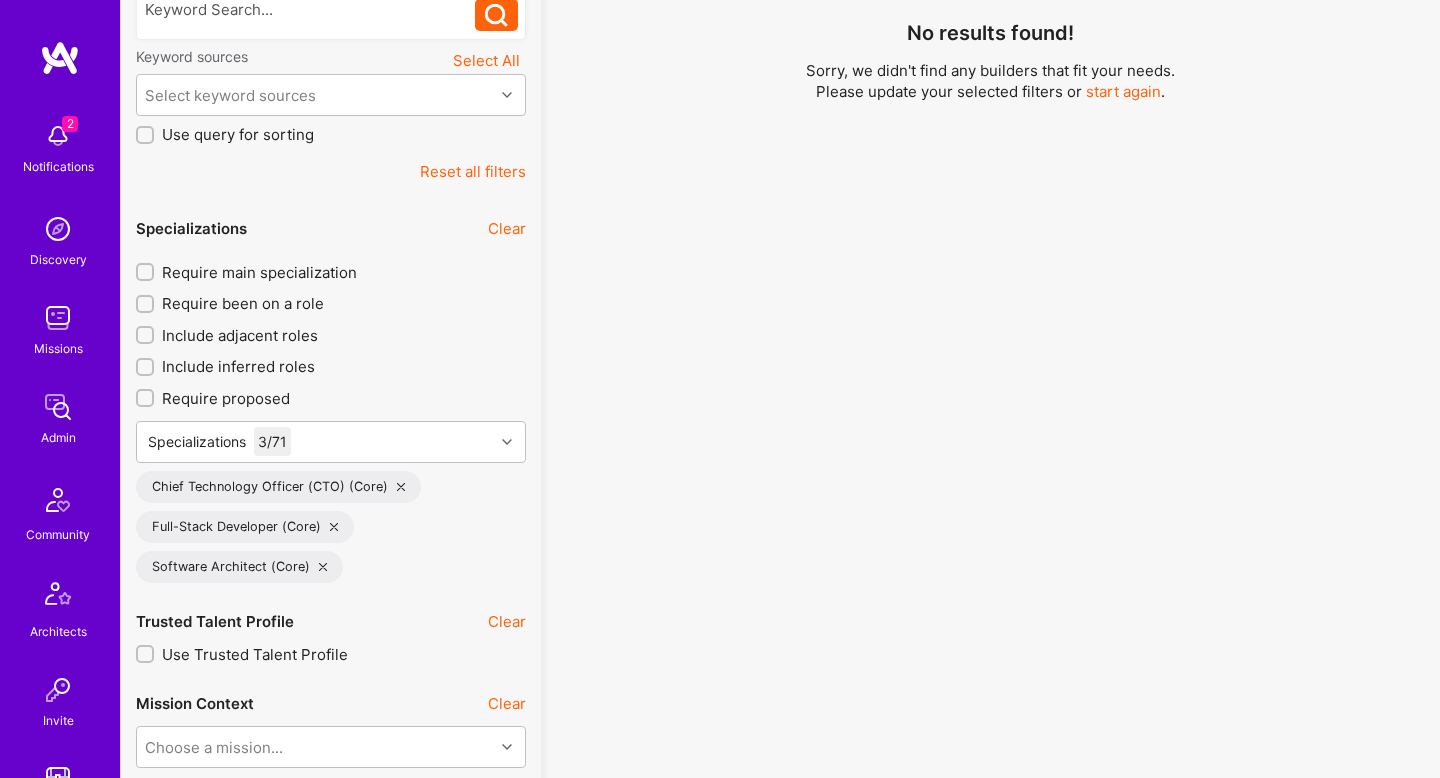 click on "Include adjacent roles" at bounding box center (240, 335) 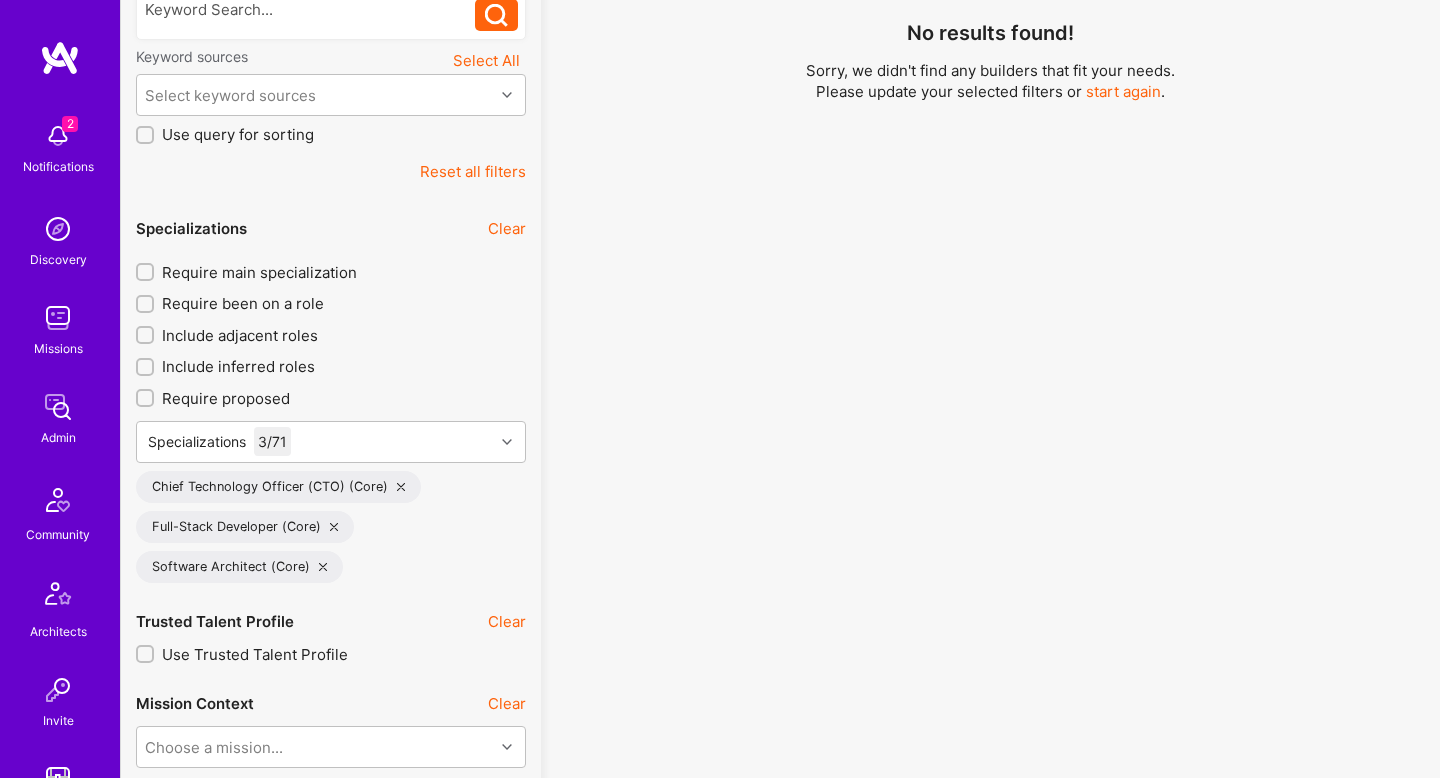 scroll, scrollTop: 1, scrollLeft: 0, axis: vertical 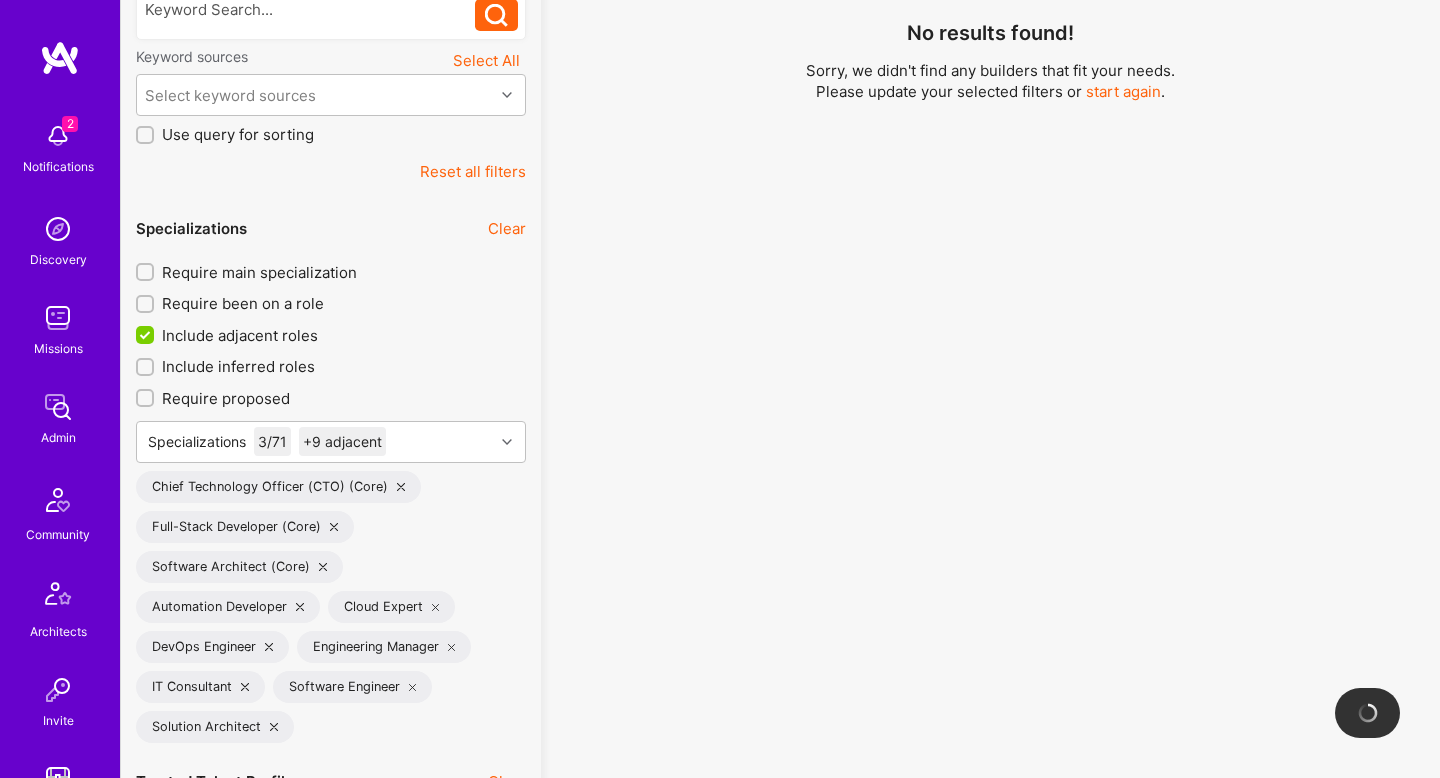 click on "Include adjacent roles" at bounding box center (240, 335) 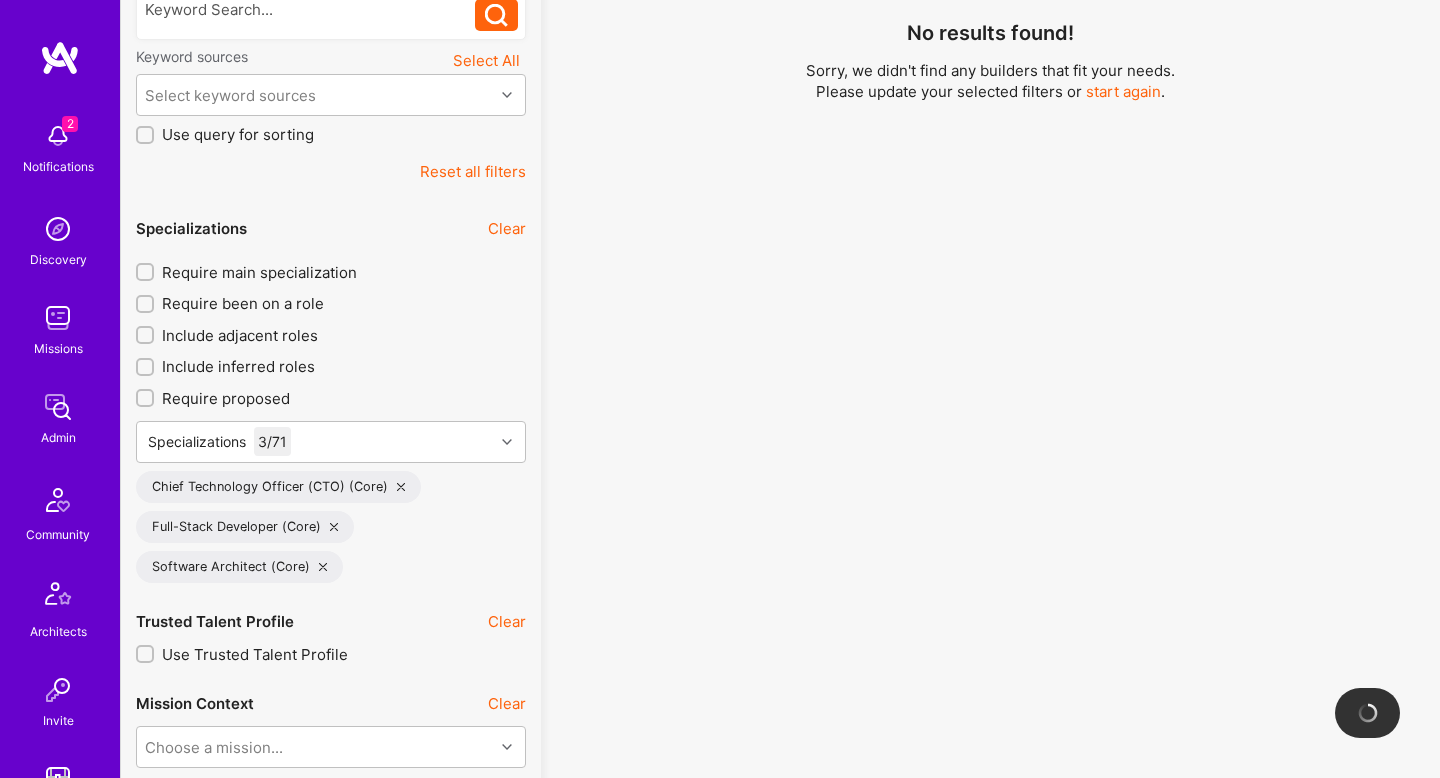 scroll, scrollTop: 1, scrollLeft: 0, axis: vertical 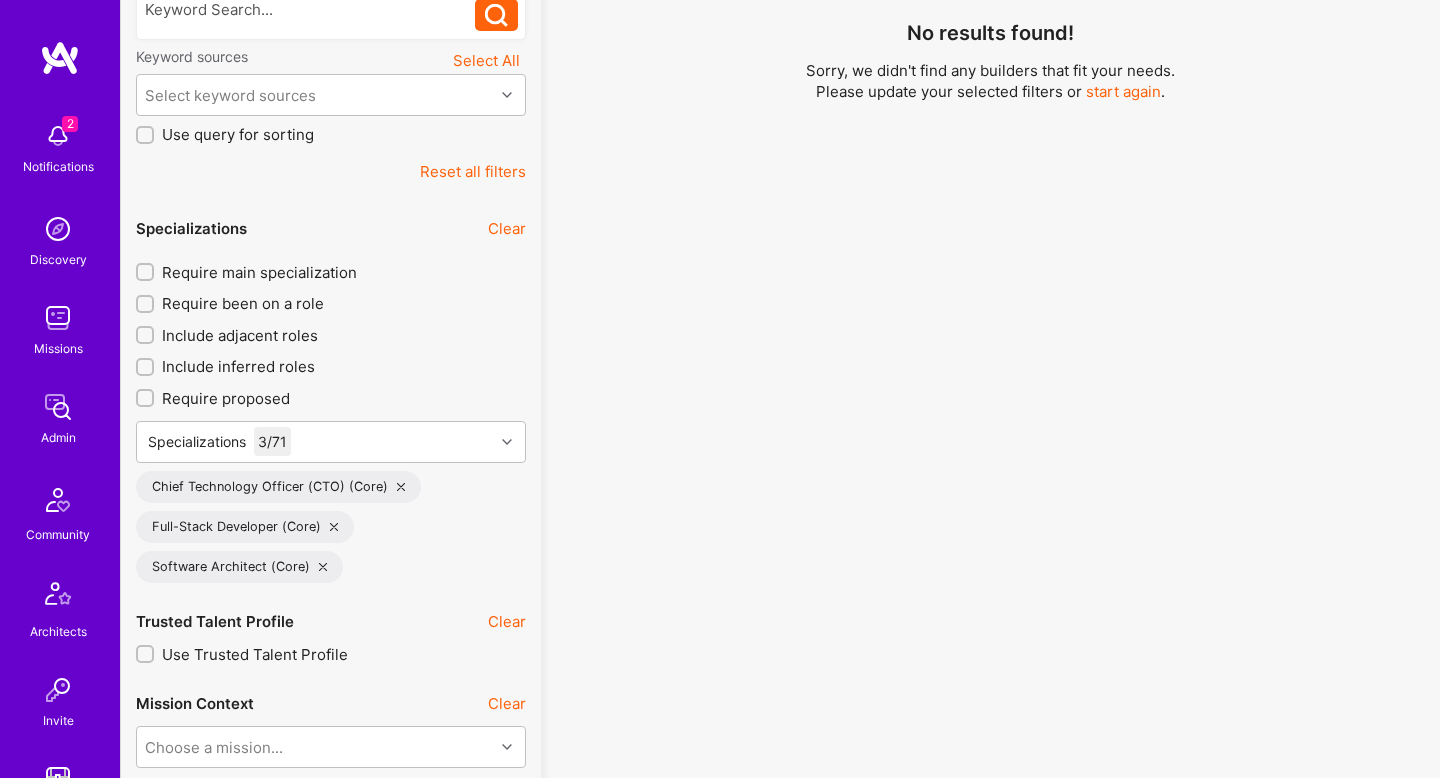 click on "Include adjacent roles" at bounding box center [240, 335] 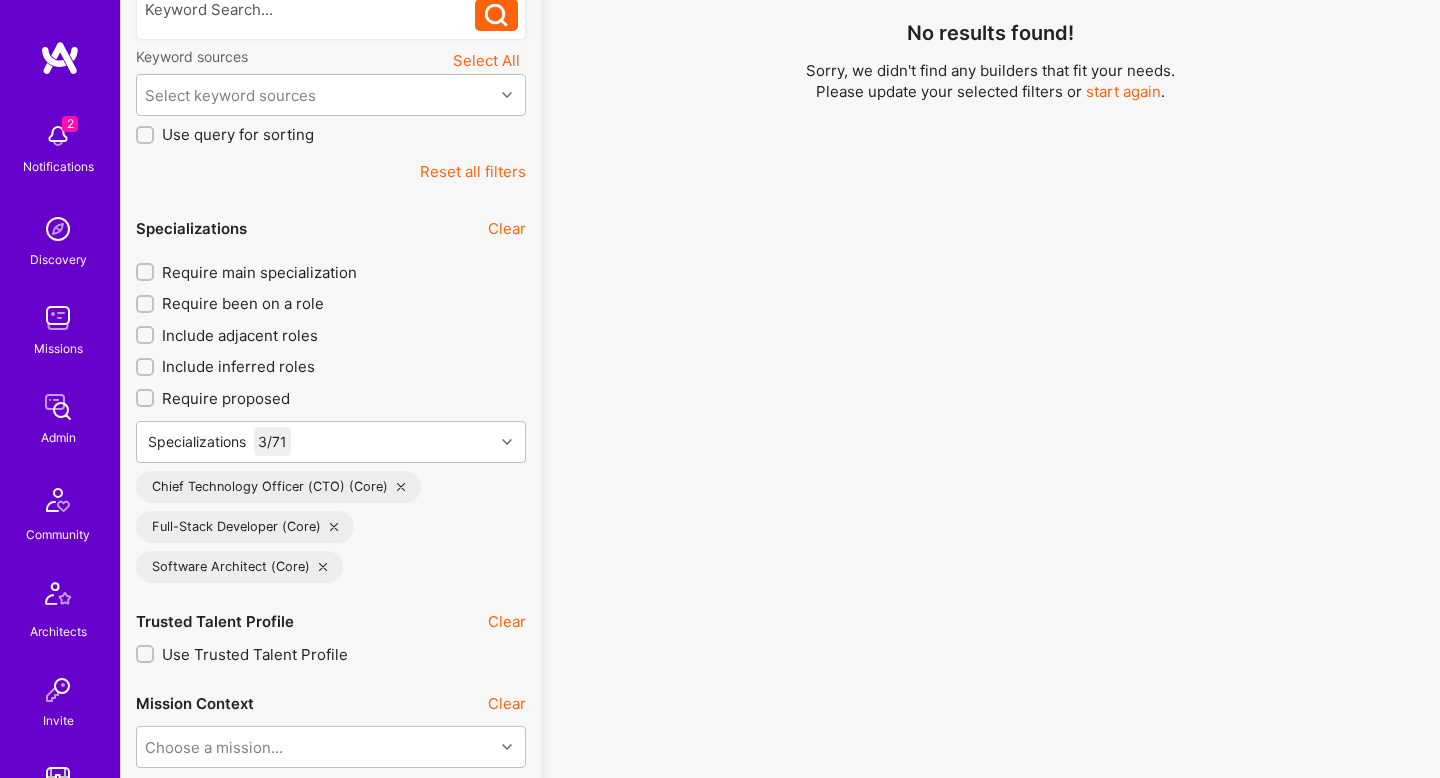checkbox on "true" 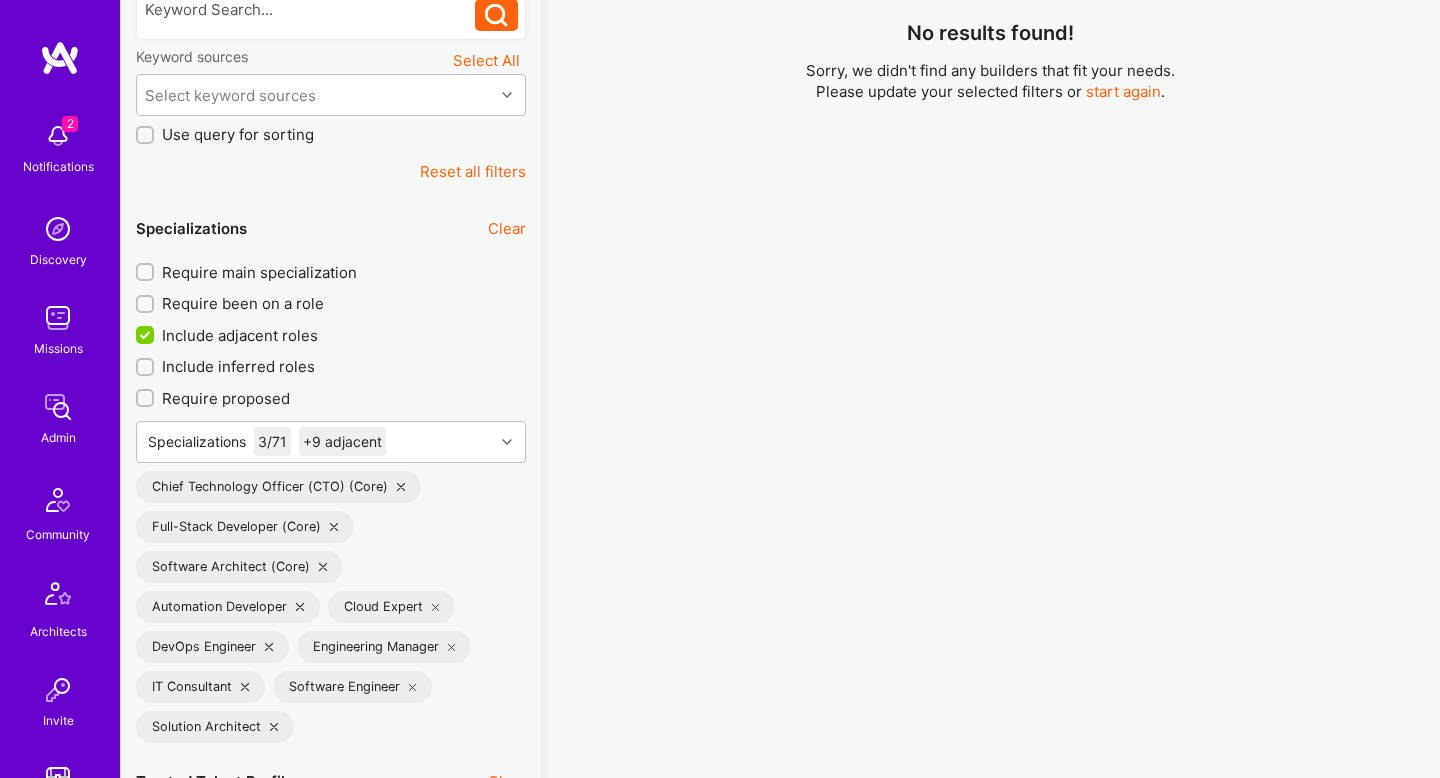 scroll, scrollTop: 0, scrollLeft: 0, axis: both 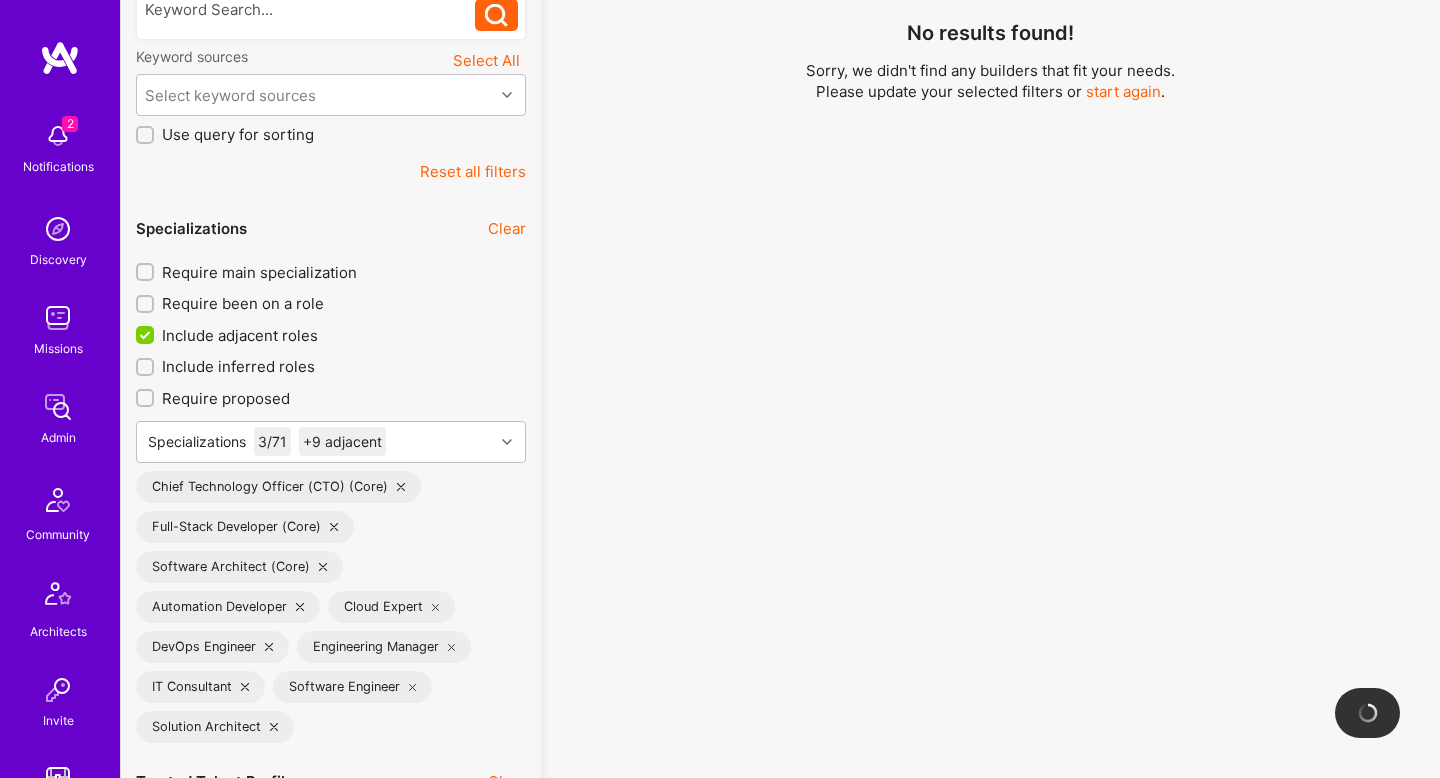 click on "No results found! Sorry, we didn't find any builders that fit your needs. Please update your selected filters or   start again ." at bounding box center [990, 130] 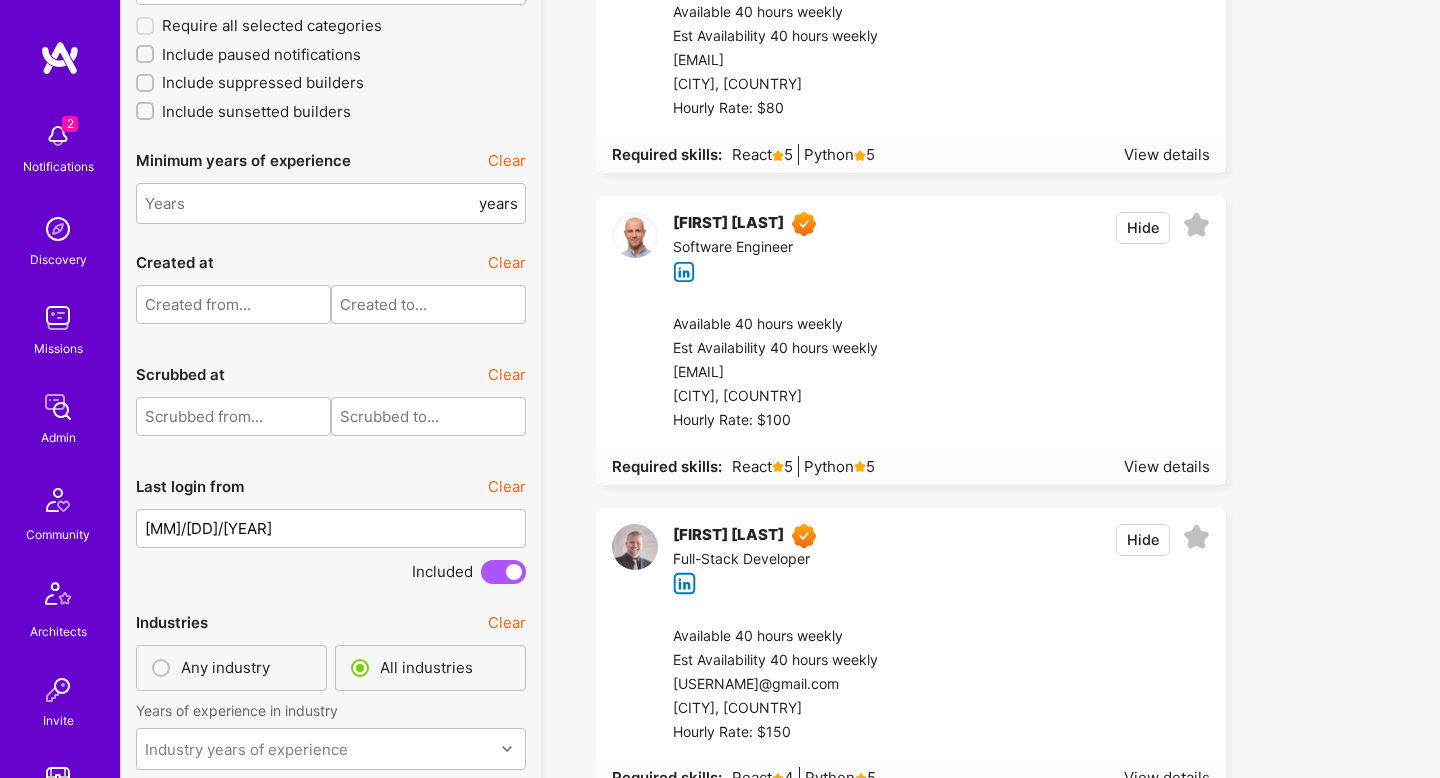 scroll, scrollTop: 4753, scrollLeft: 0, axis: vertical 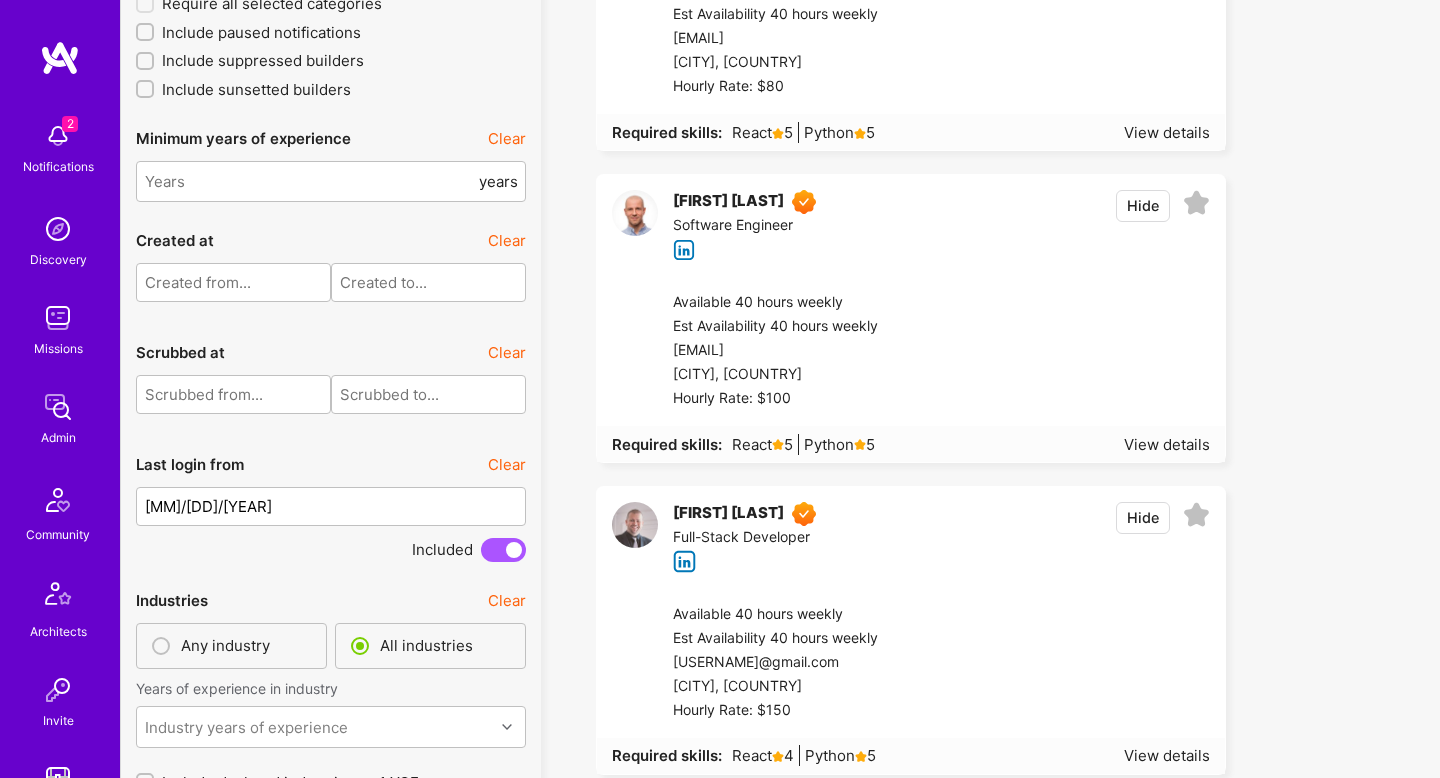 click on "Est Availability 40 hours weekly" at bounding box center (807, 327) 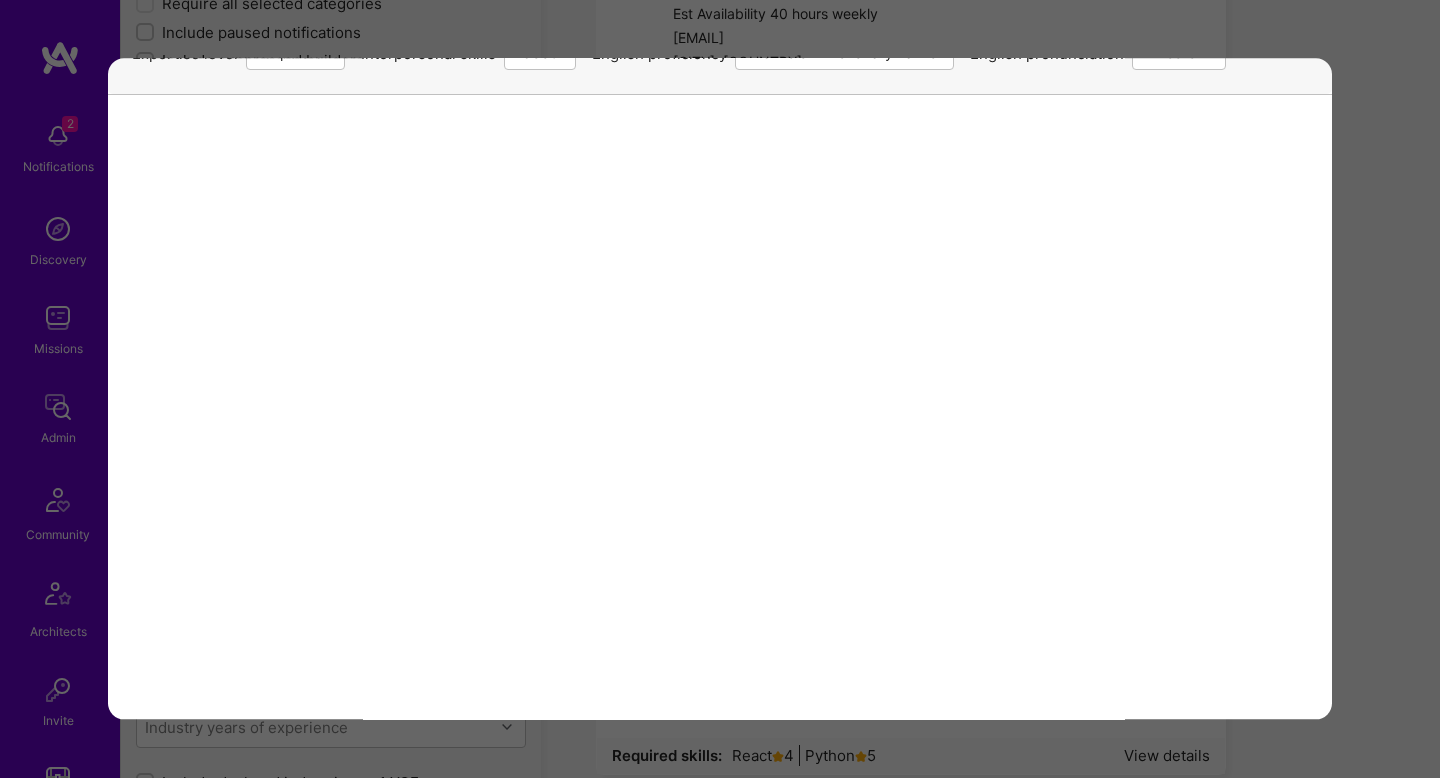scroll, scrollTop: 206, scrollLeft: 0, axis: vertical 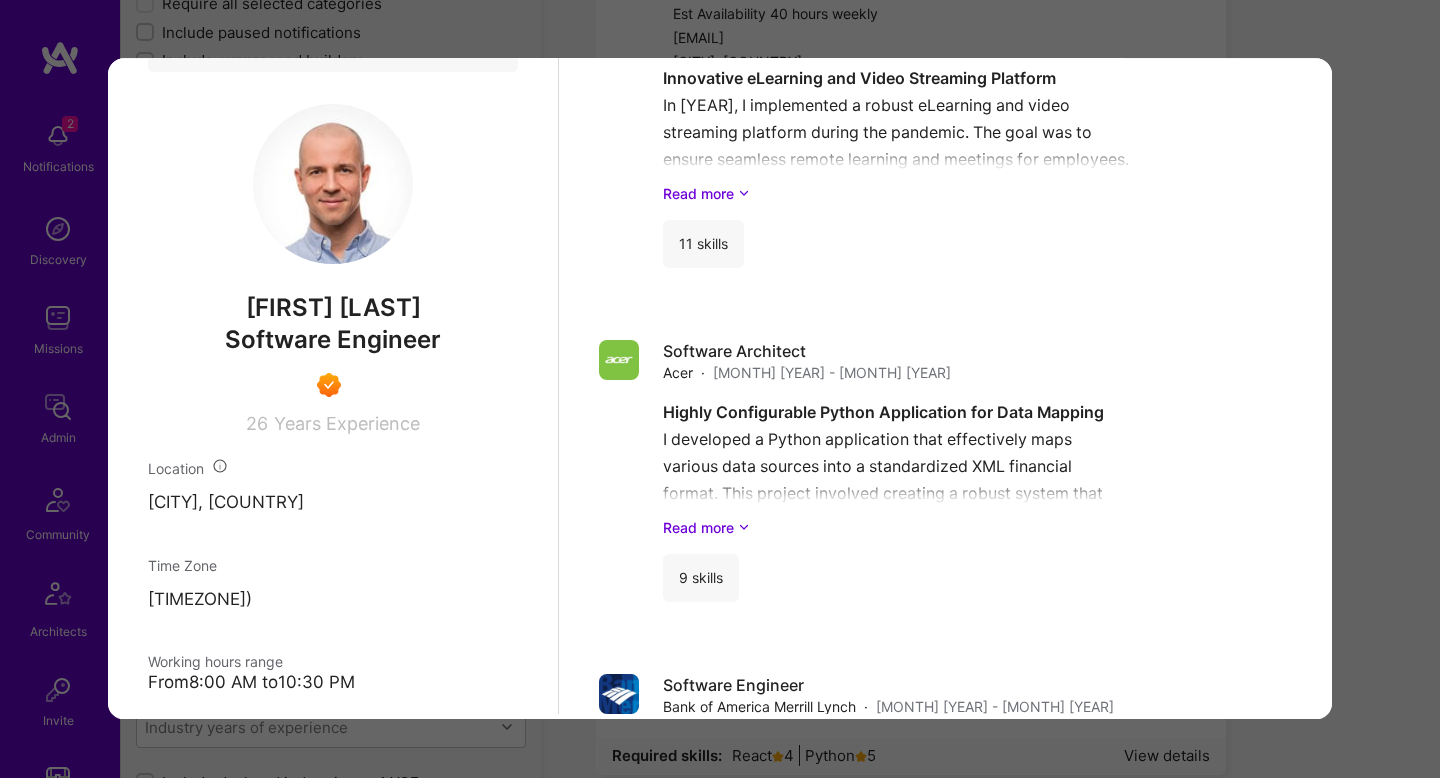 click on "[FIRST] [LAST]" at bounding box center (333, 308) 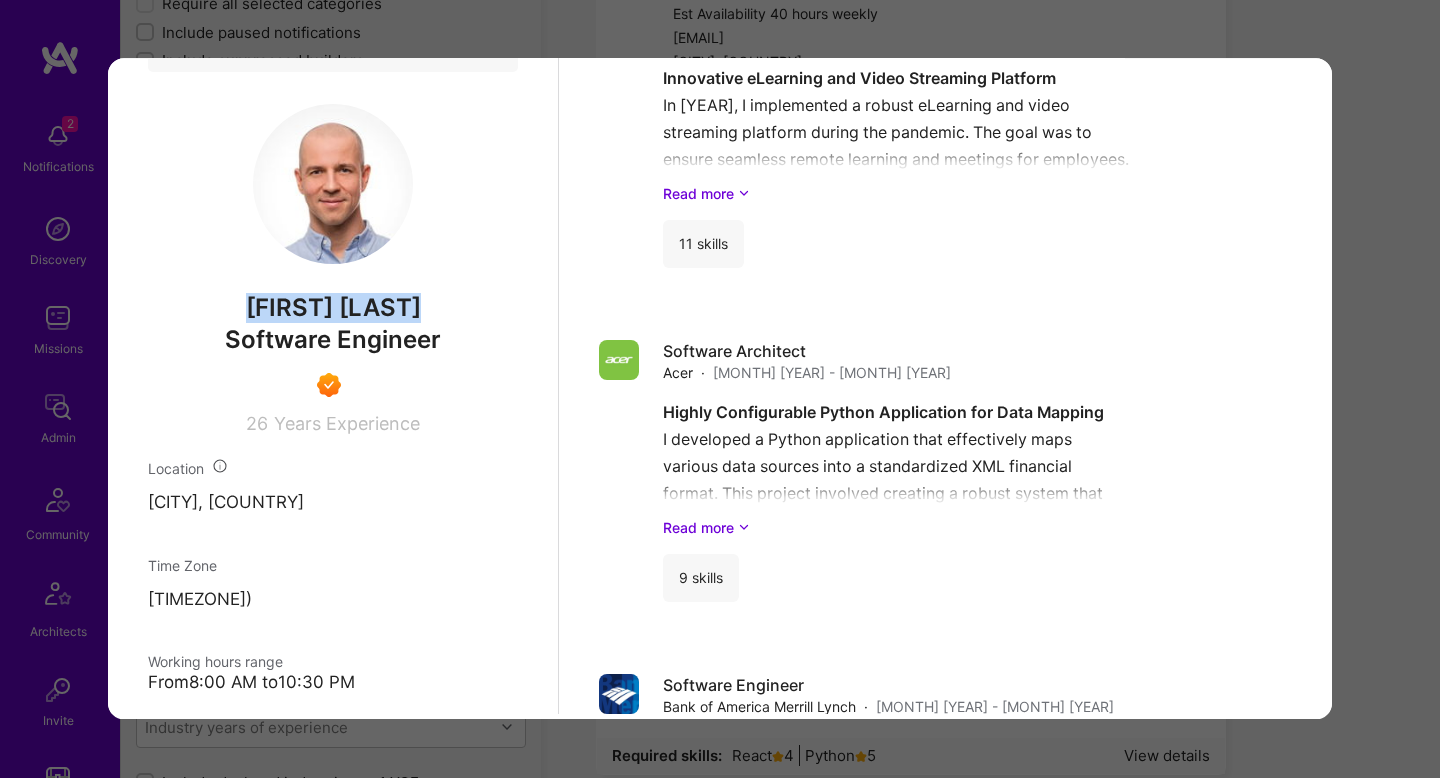 click on "[FIRST] [LAST]" at bounding box center (333, 308) 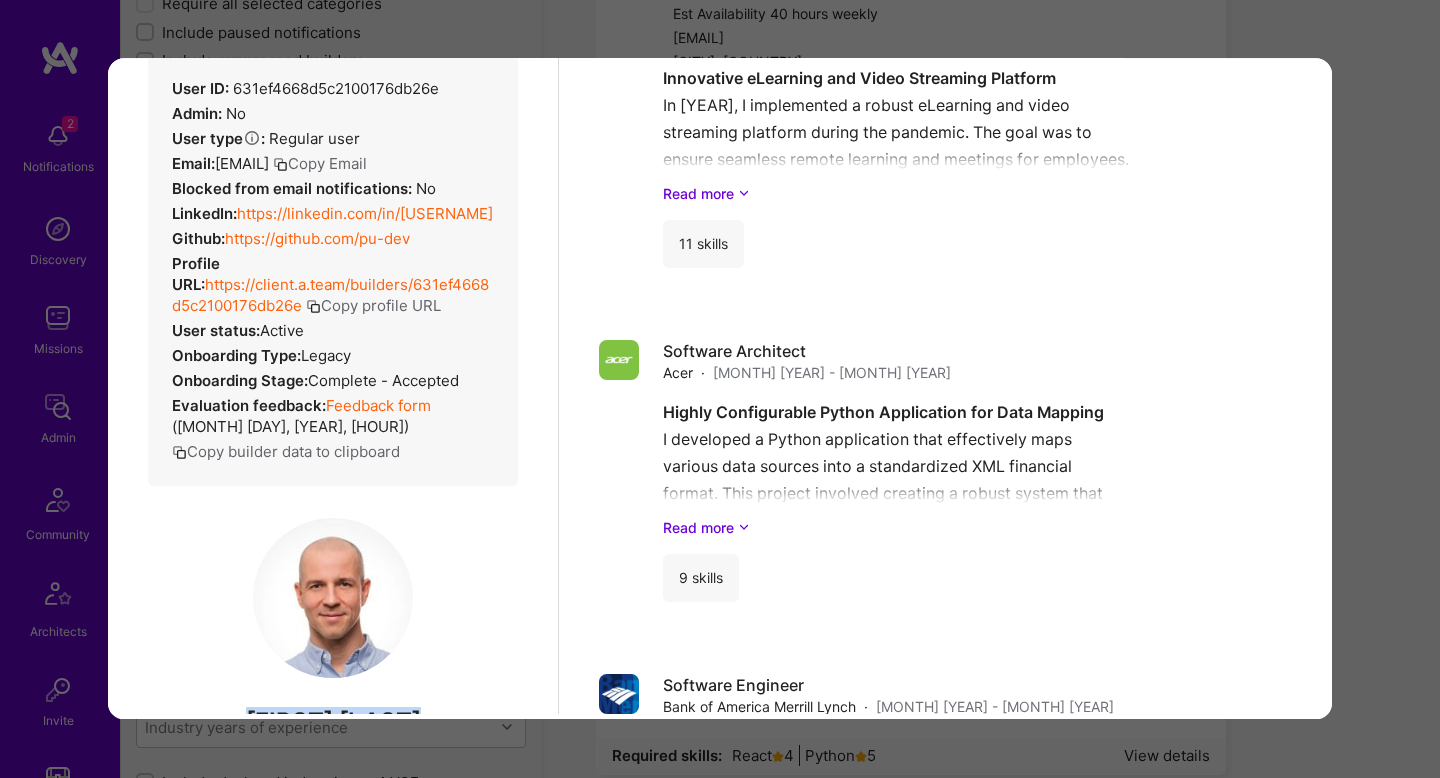 scroll, scrollTop: 0, scrollLeft: 0, axis: both 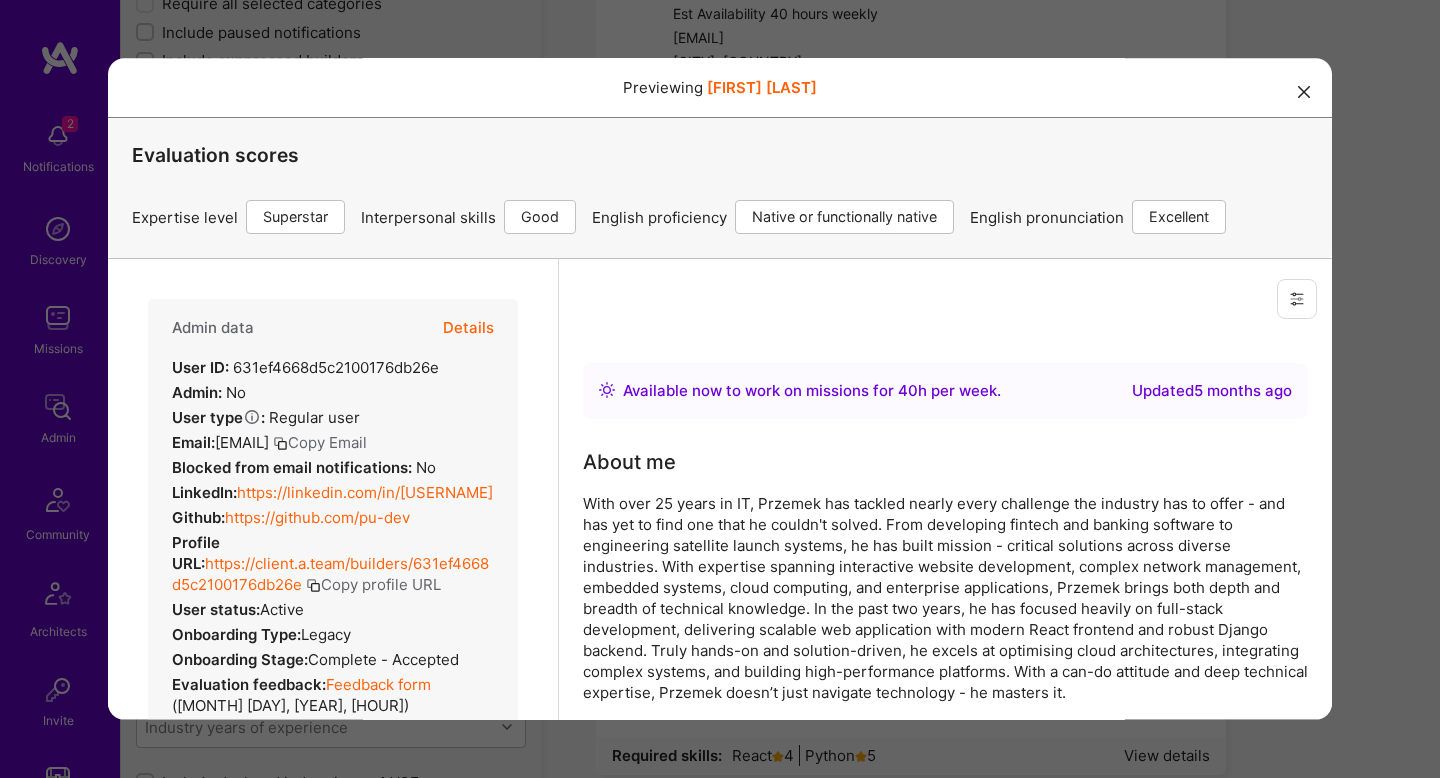 drag, startPoint x: 1400, startPoint y: 298, endPoint x: 1391, endPoint y: 308, distance: 13.453624 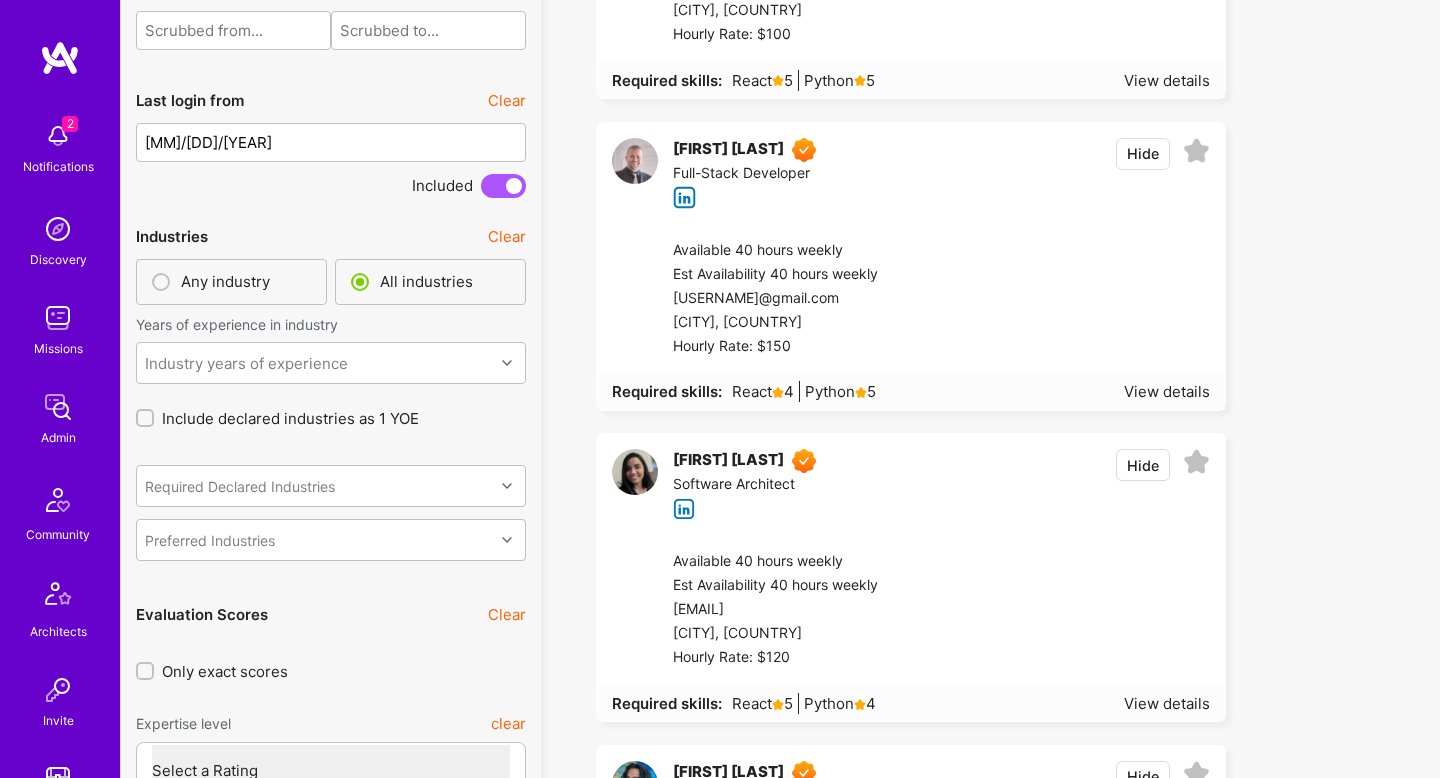 scroll, scrollTop: 5122, scrollLeft: 0, axis: vertical 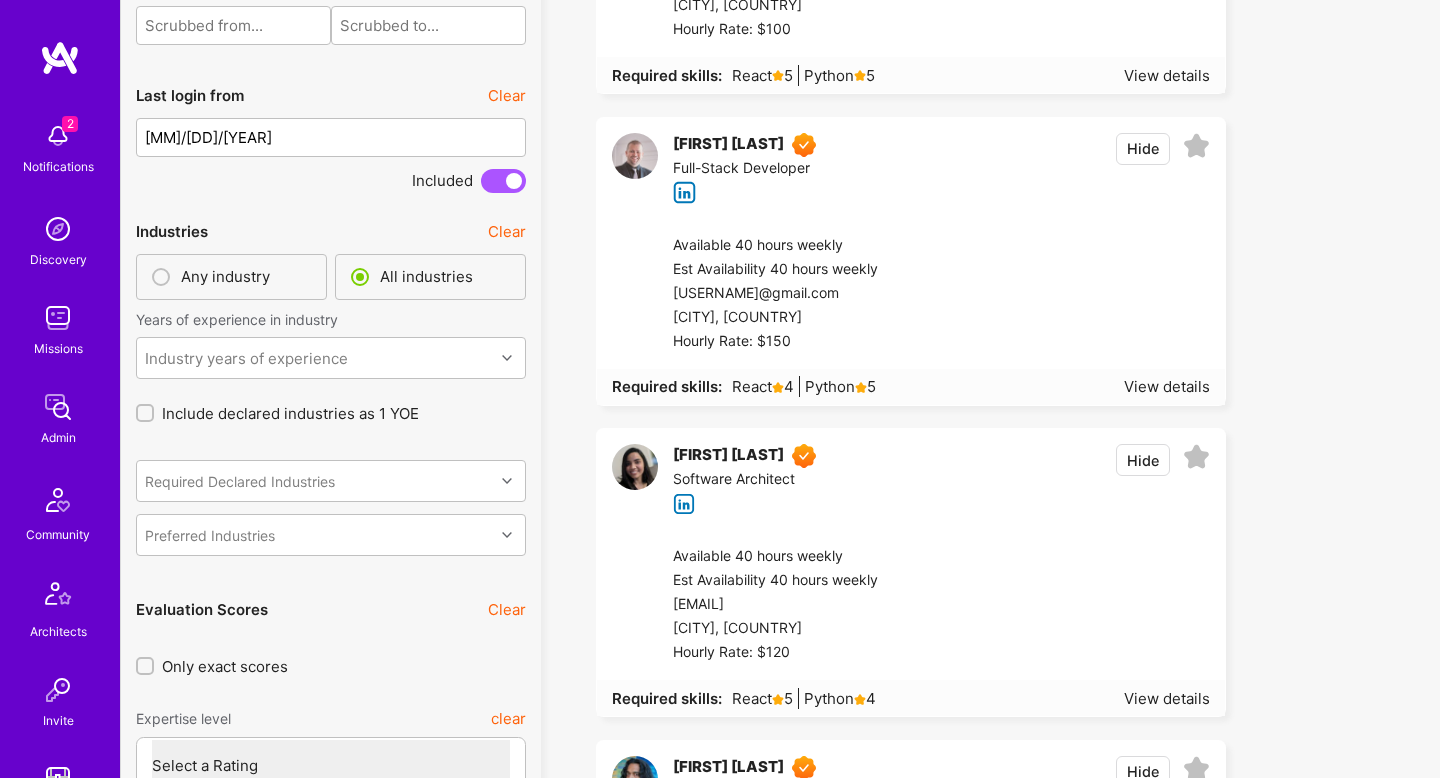 click at bounding box center [1075, 294] 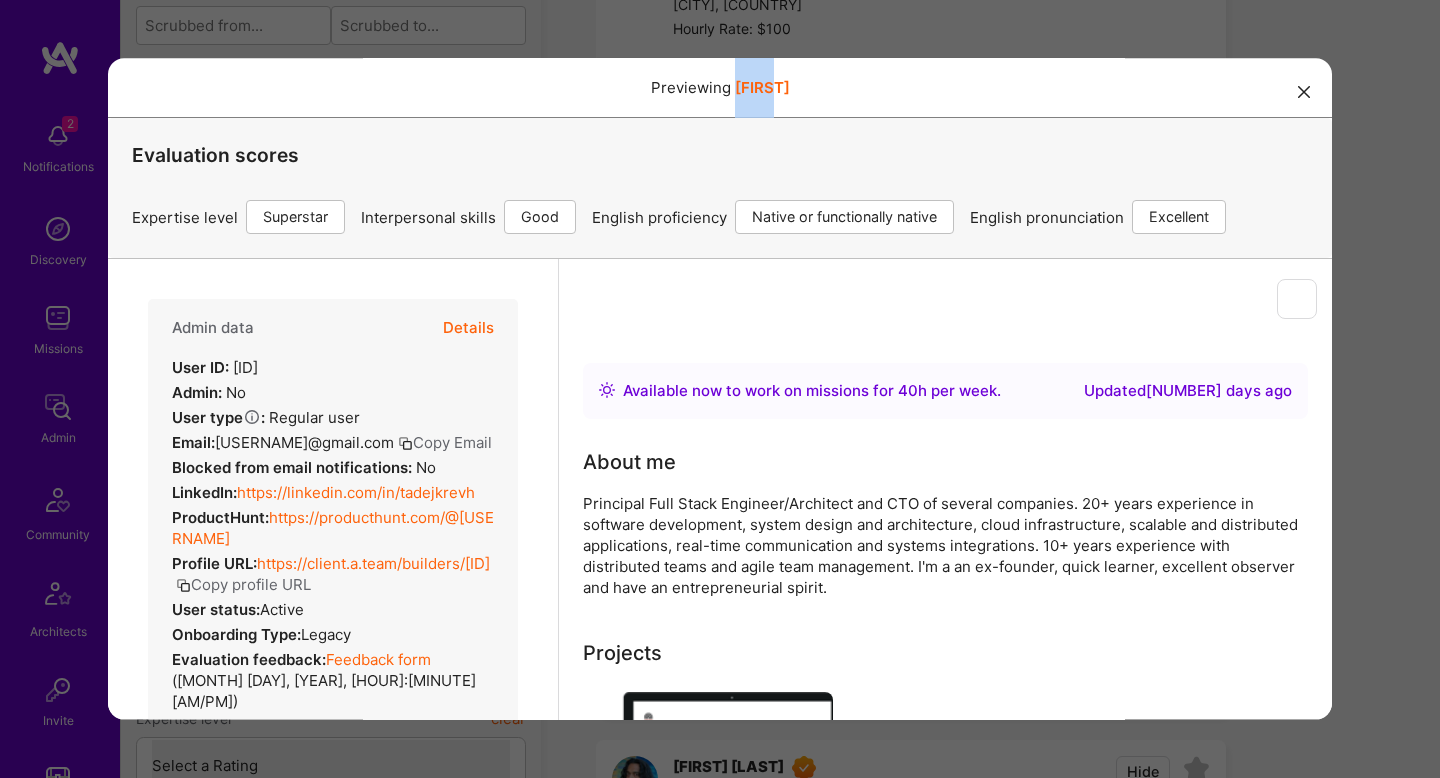 scroll, scrollTop: 0, scrollLeft: 0, axis: both 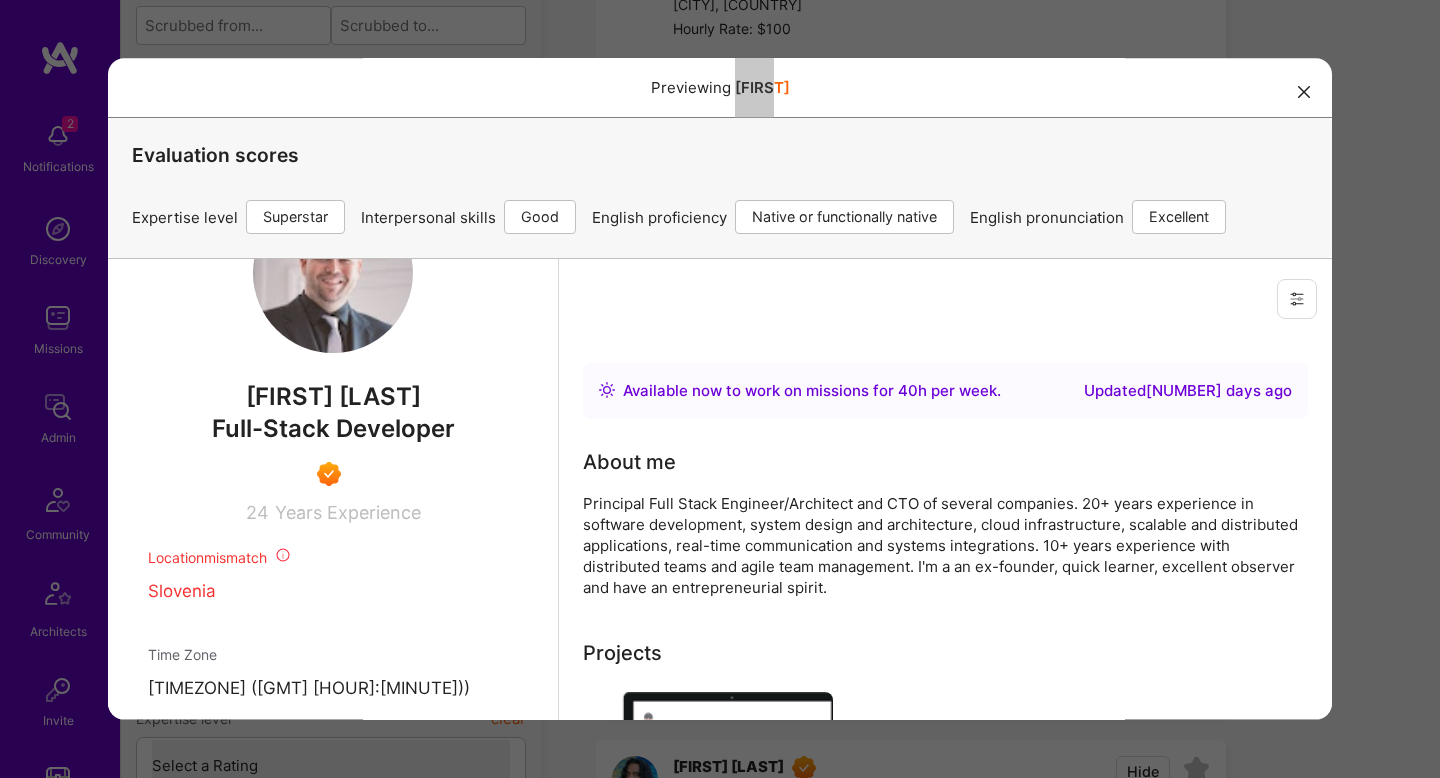 click on "[FIRST] [LAST]" at bounding box center [333, 397] 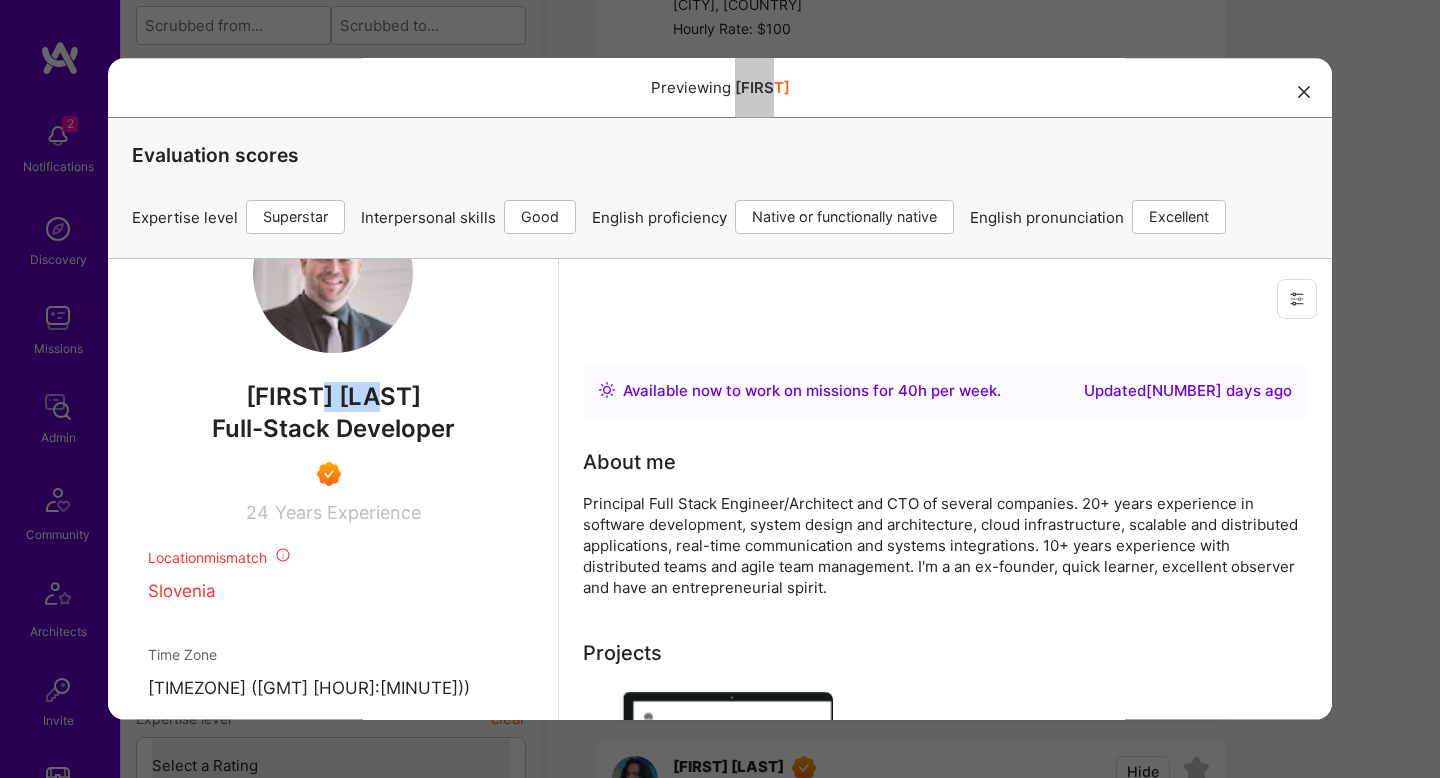 click on "[FIRST] [LAST]" at bounding box center [333, 397] 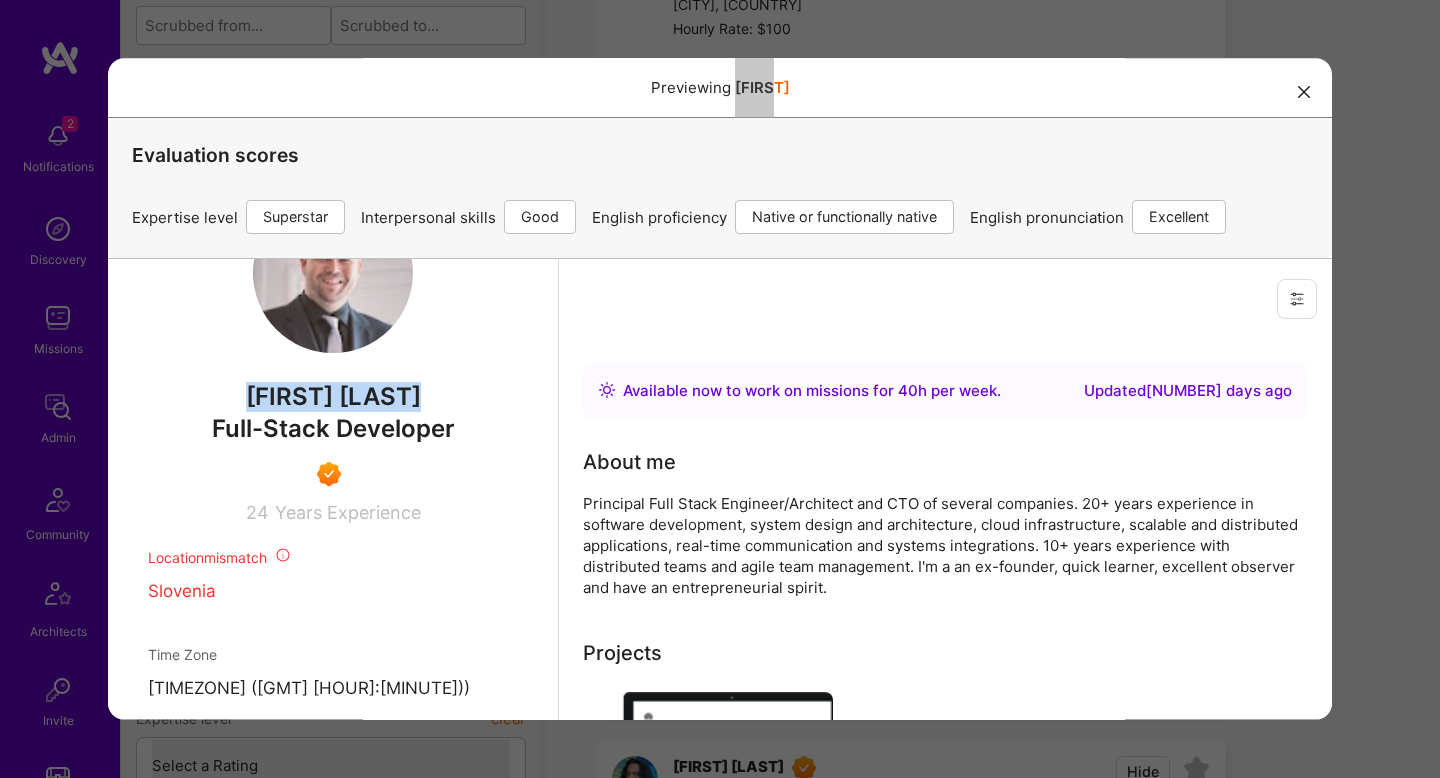 click on "[FIRST] [LAST]" at bounding box center [333, 397] 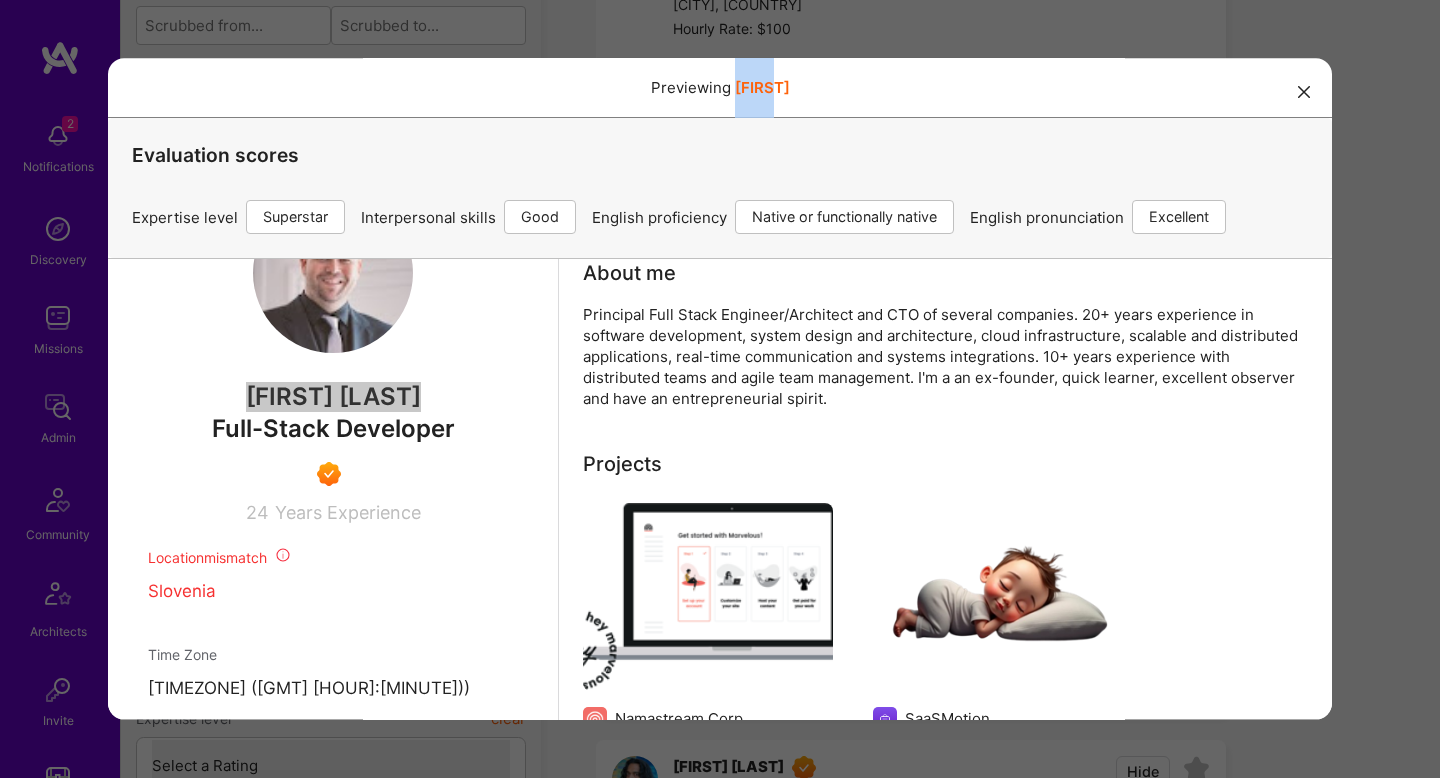 scroll, scrollTop: 190, scrollLeft: 0, axis: vertical 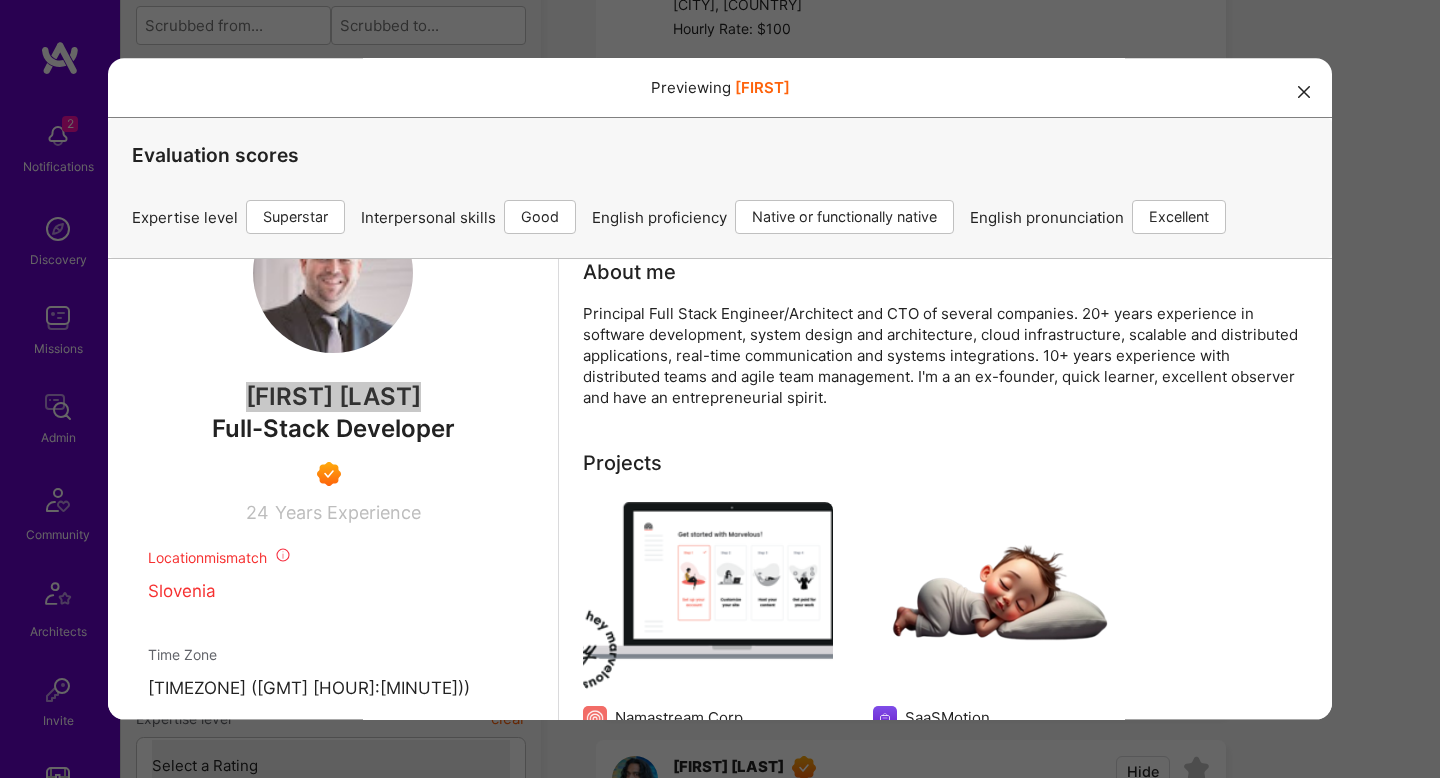 click on "Previewing   [FIRST] Evaluation scores Expertise level Superstar Interpersonal skills Good English proficiency Native or functionally native English pronunciation Excellent" at bounding box center (720, 389) 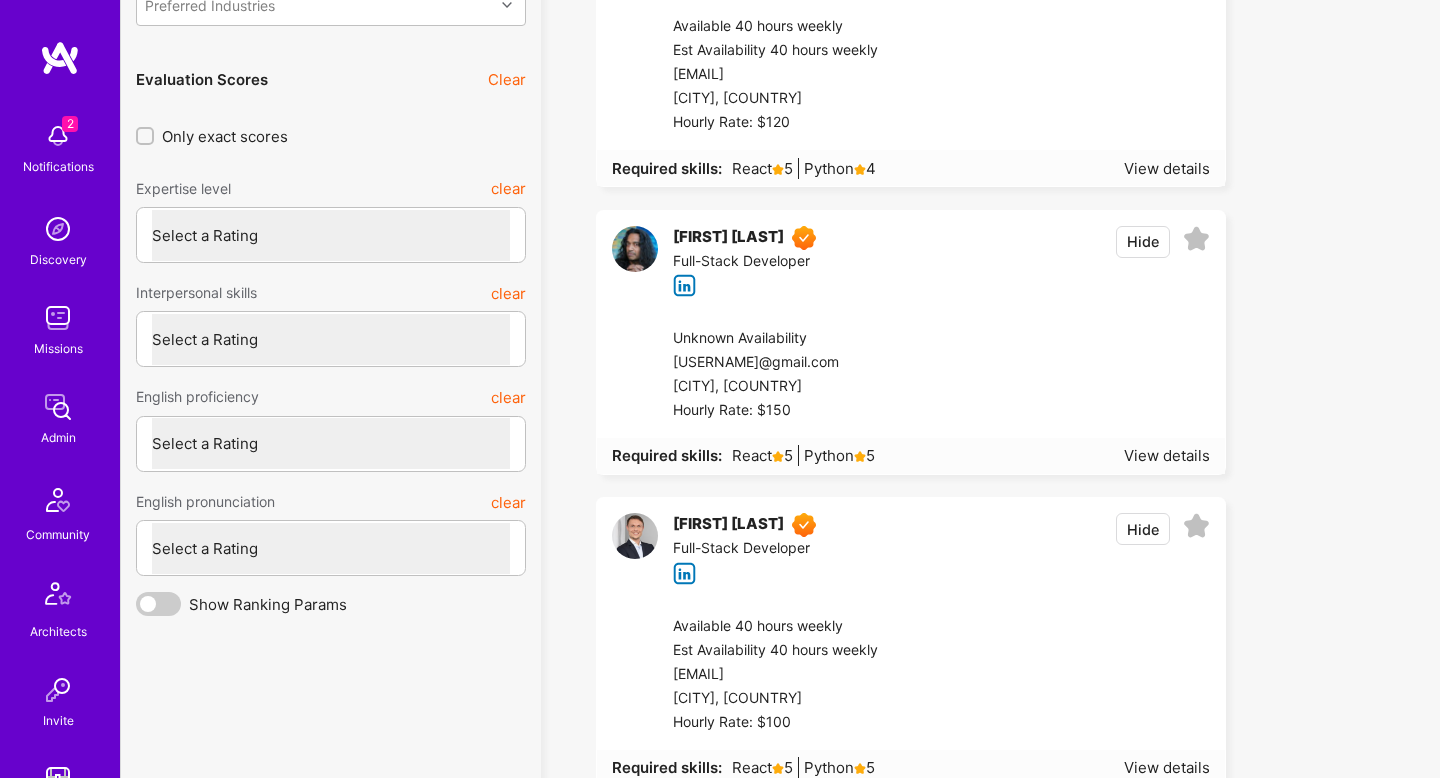 scroll, scrollTop: 5728, scrollLeft: 0, axis: vertical 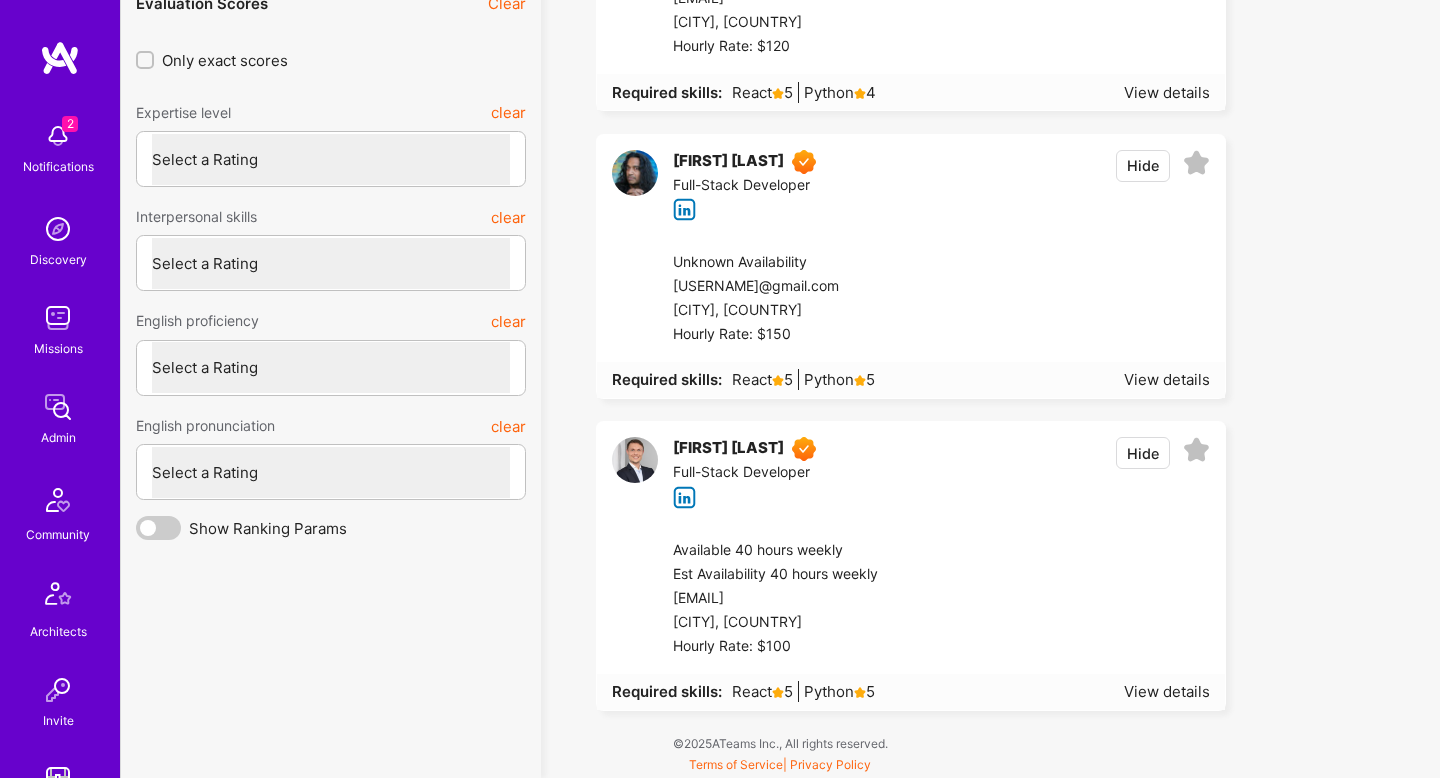 click at bounding box center (1075, 599) 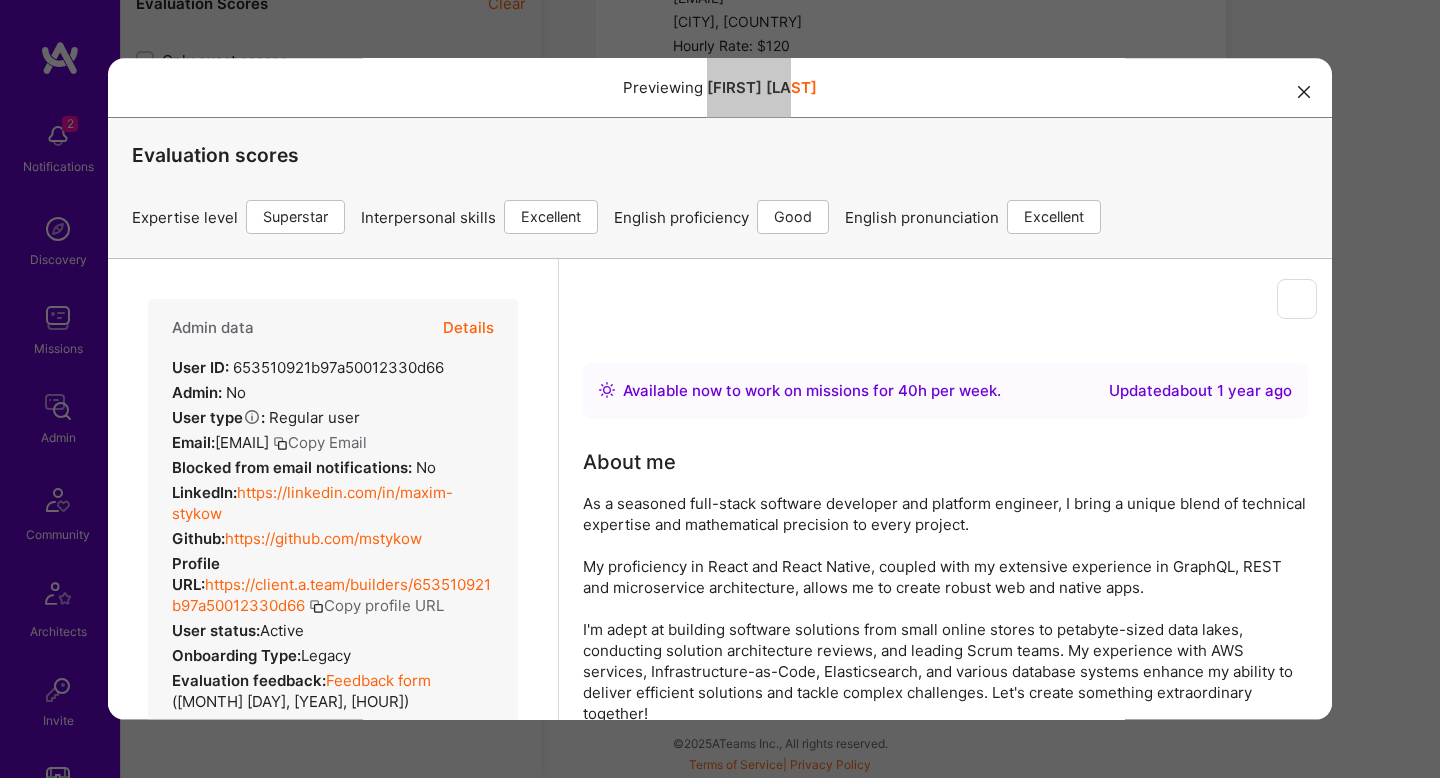 scroll, scrollTop: 0, scrollLeft: 0, axis: both 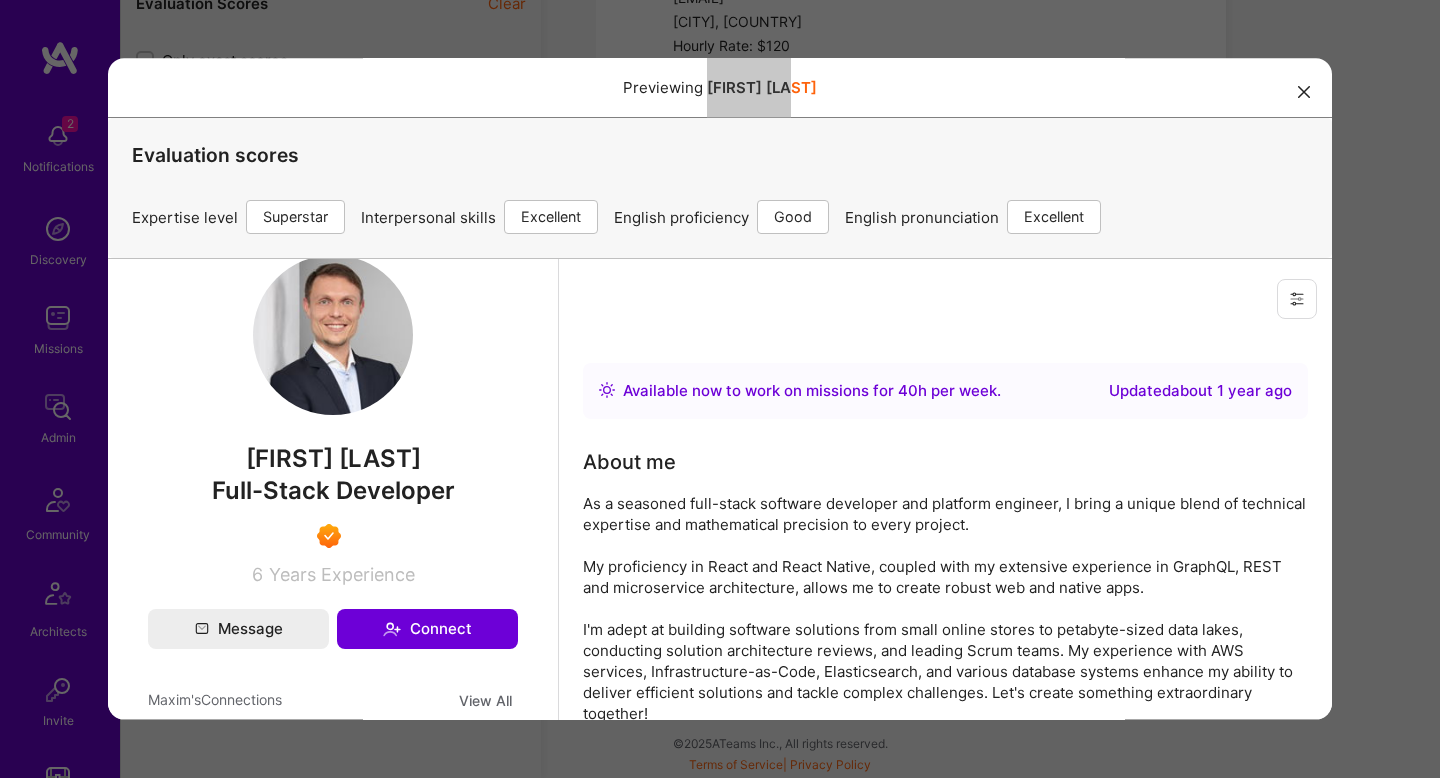 click on "[FIRST] [LAST]" at bounding box center (333, 459) 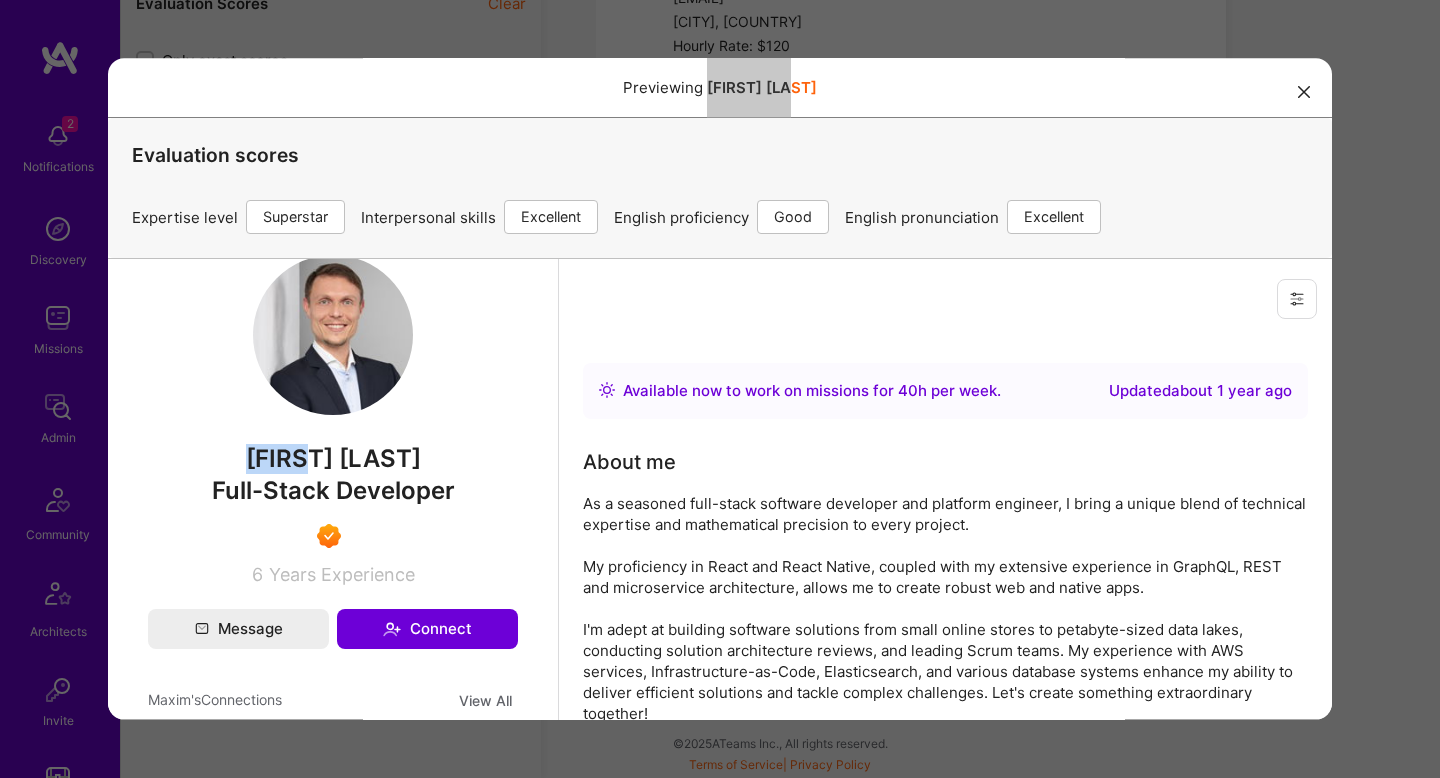 click on "[FIRST] [LAST]" at bounding box center (333, 459) 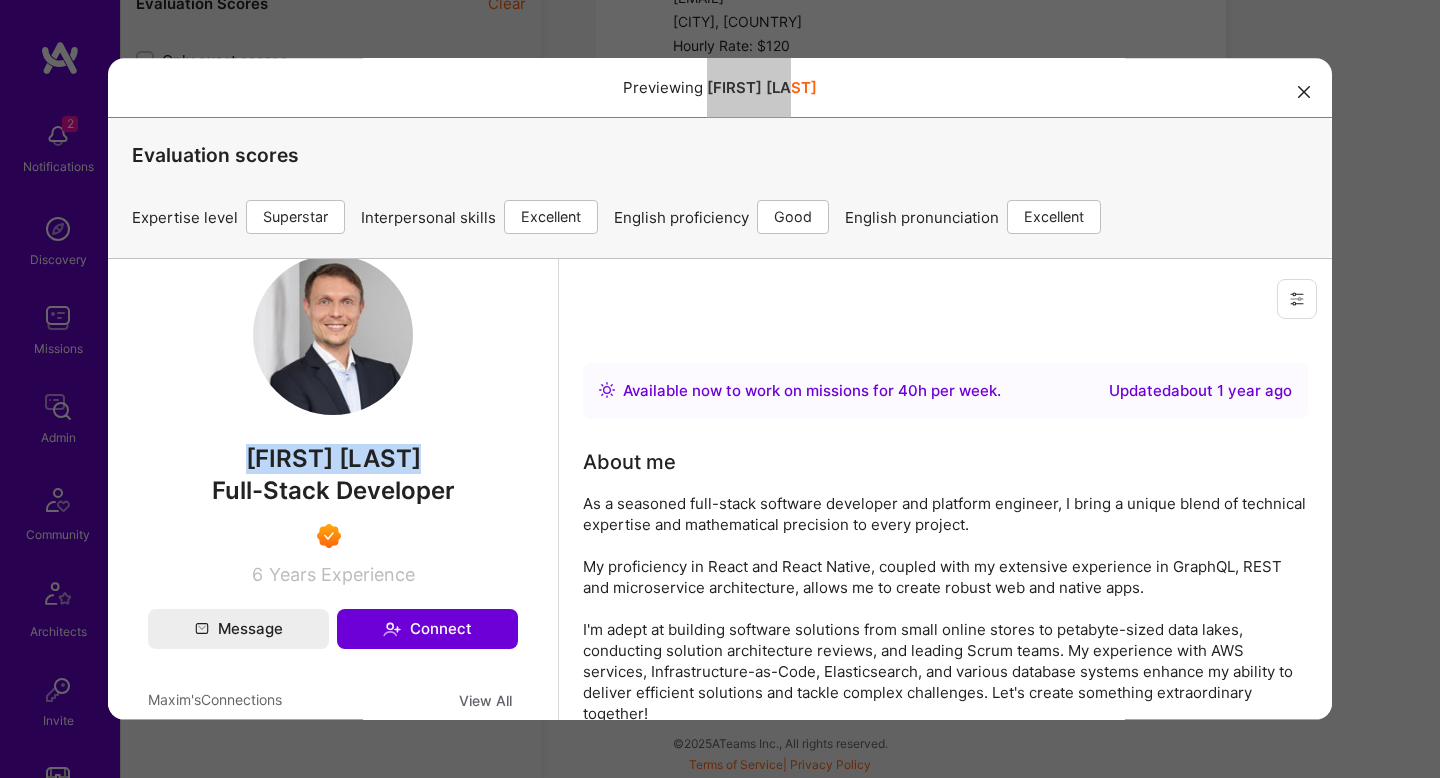 click on "[FIRST] [LAST]" at bounding box center (333, 459) 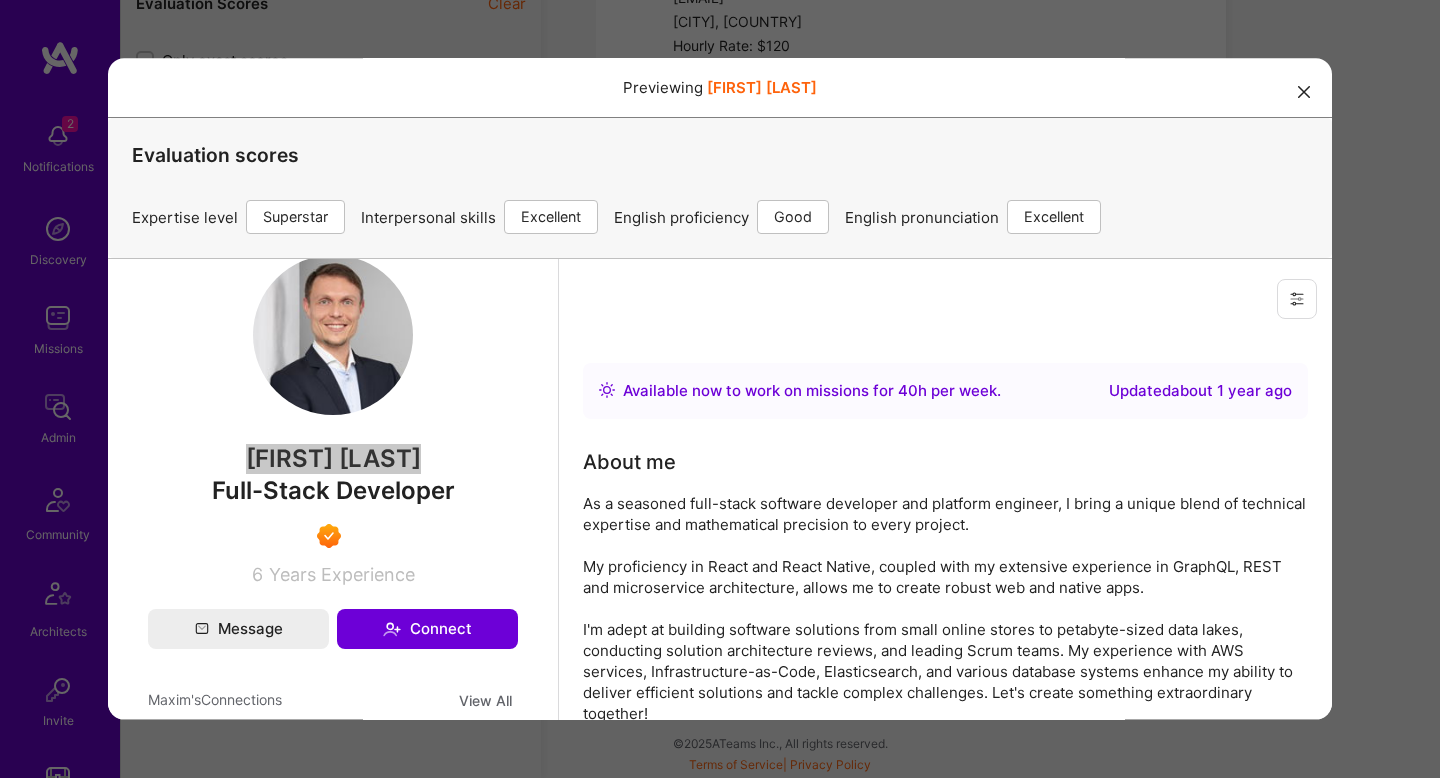 click on "Previewing   maximstykow Evaluation scores Expertise level Superstar Interpersonal skills Excellent English proficiency Good English pronunciation Excellent" at bounding box center [720, 389] 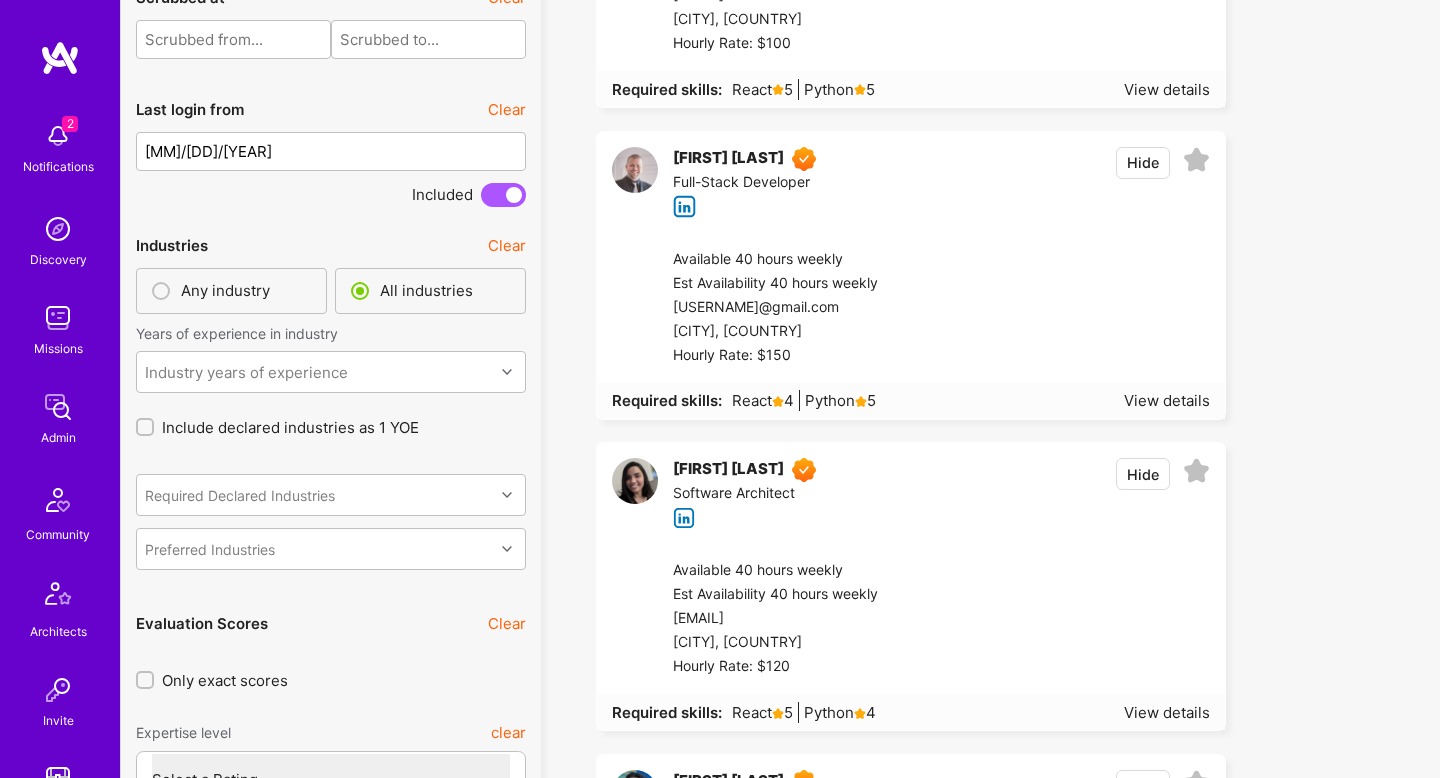 scroll, scrollTop: 5116, scrollLeft: 0, axis: vertical 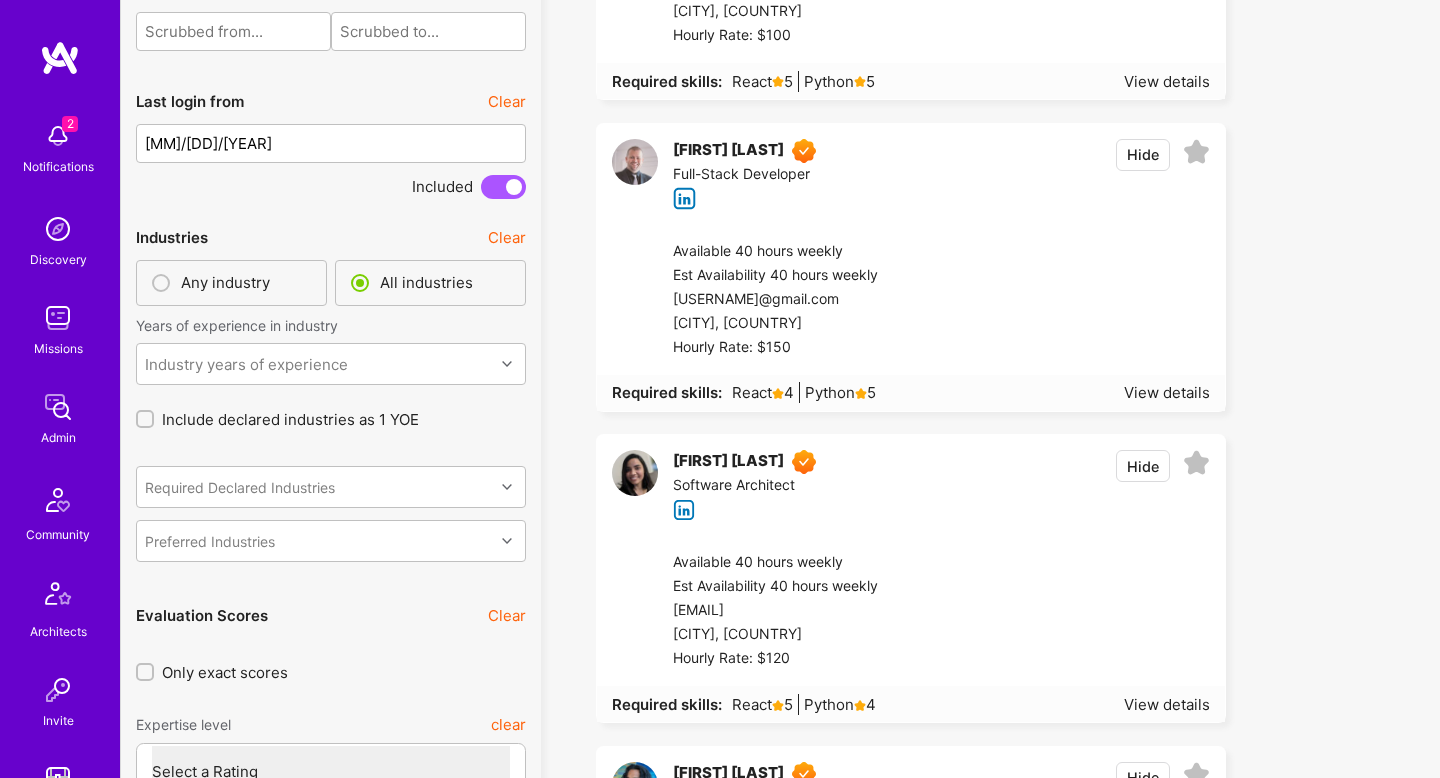 click on "[FIRST] [LAST] Software Architect     Hide" at bounding box center (911, 485) 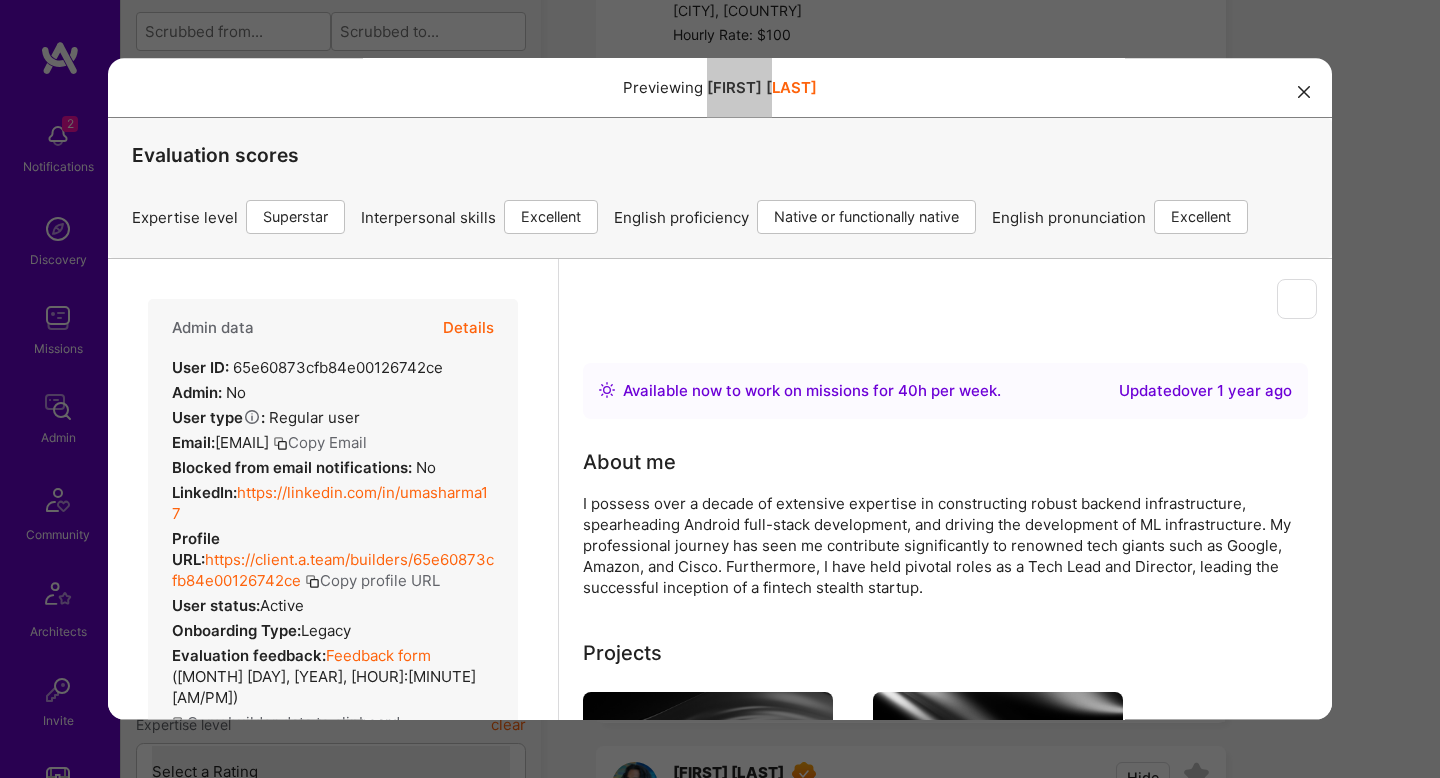 scroll, scrollTop: 0, scrollLeft: 0, axis: both 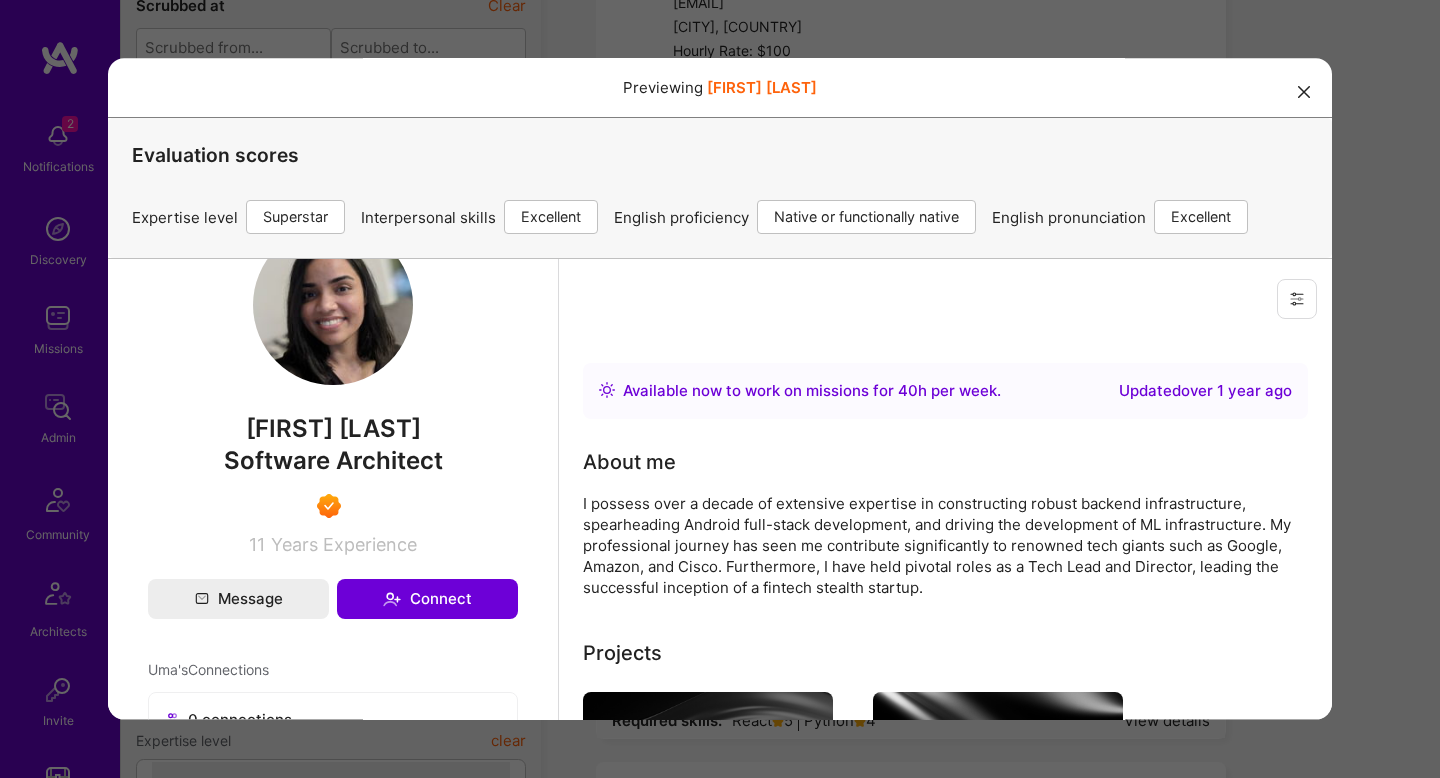click on "Previewing   [FIRST] [LAST] Evaluation scores Expertise level Superstar Interpersonal skills Good English proficiency Native or functionally native English pronunciation Excellent" at bounding box center (720, 389) 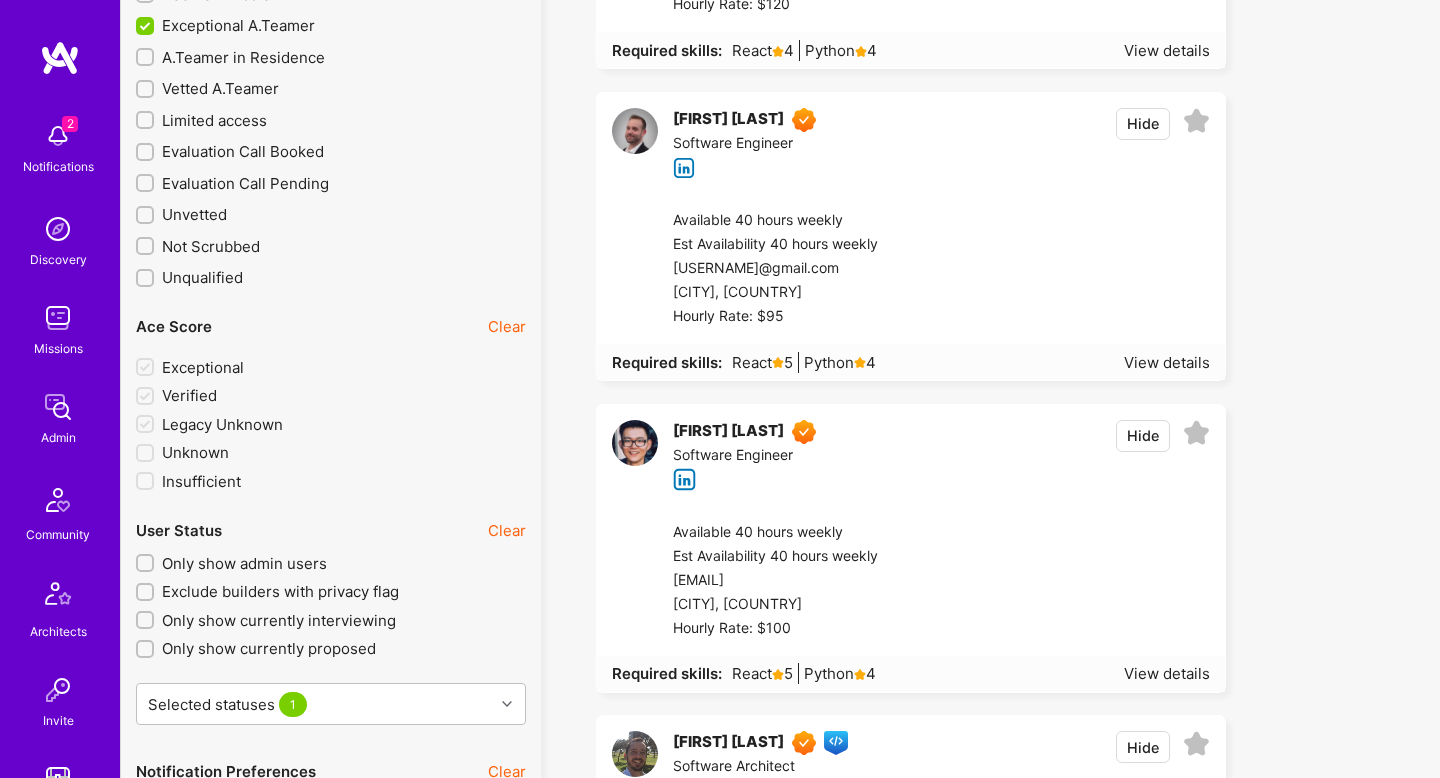 scroll, scrollTop: 3867, scrollLeft: 0, axis: vertical 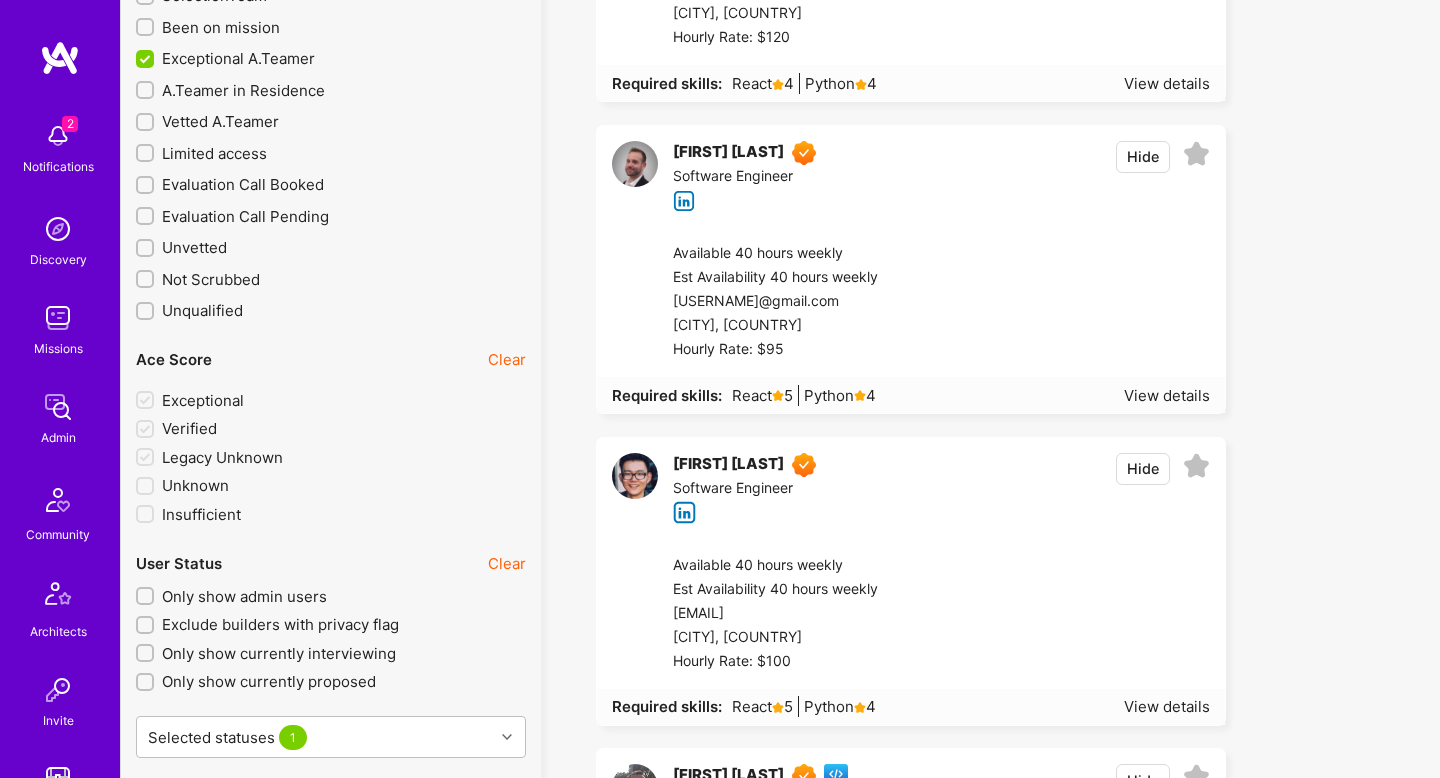 click on "Available 40 hours weekly Est Availability 40 hours weekly [EMAIL] [CITY], [COUNTRY] Hourly Rate: $100" at bounding box center [934, 614] 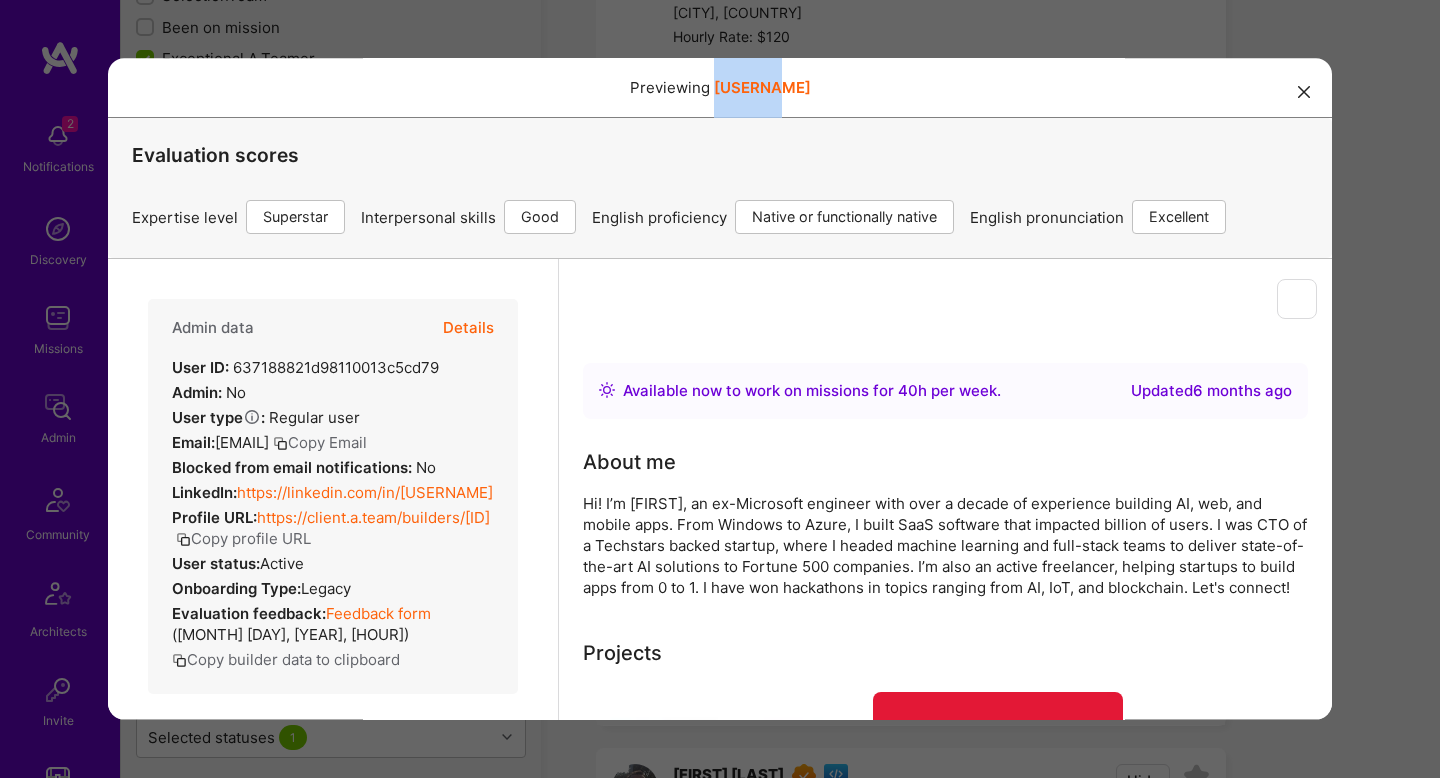 scroll, scrollTop: 0, scrollLeft: 0, axis: both 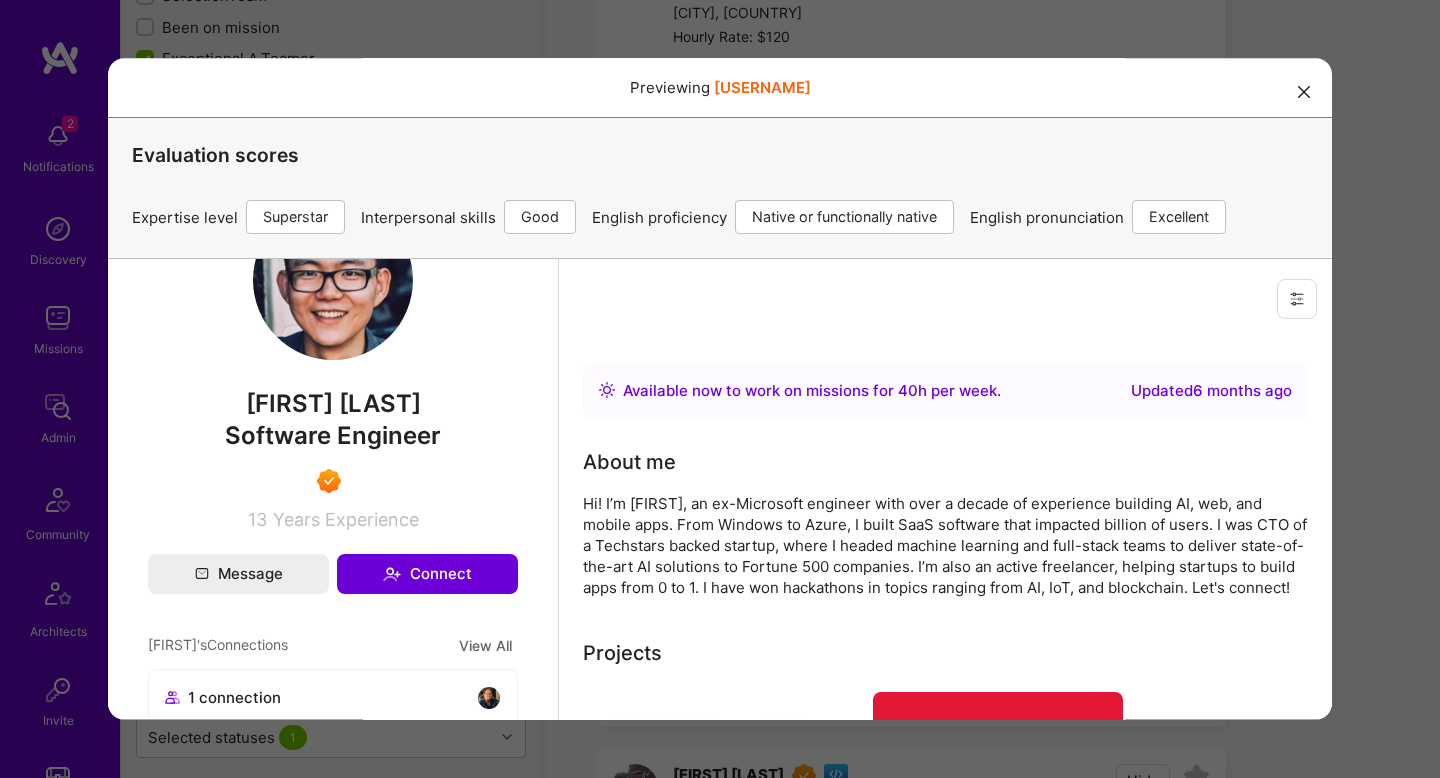 click on "Previewing   [FIRST] [LAST] Evaluation scores Expertise level Superstar Interpersonal skills Good English proficiency Native or functionally native English pronunciation Excellent" at bounding box center (720, 389) 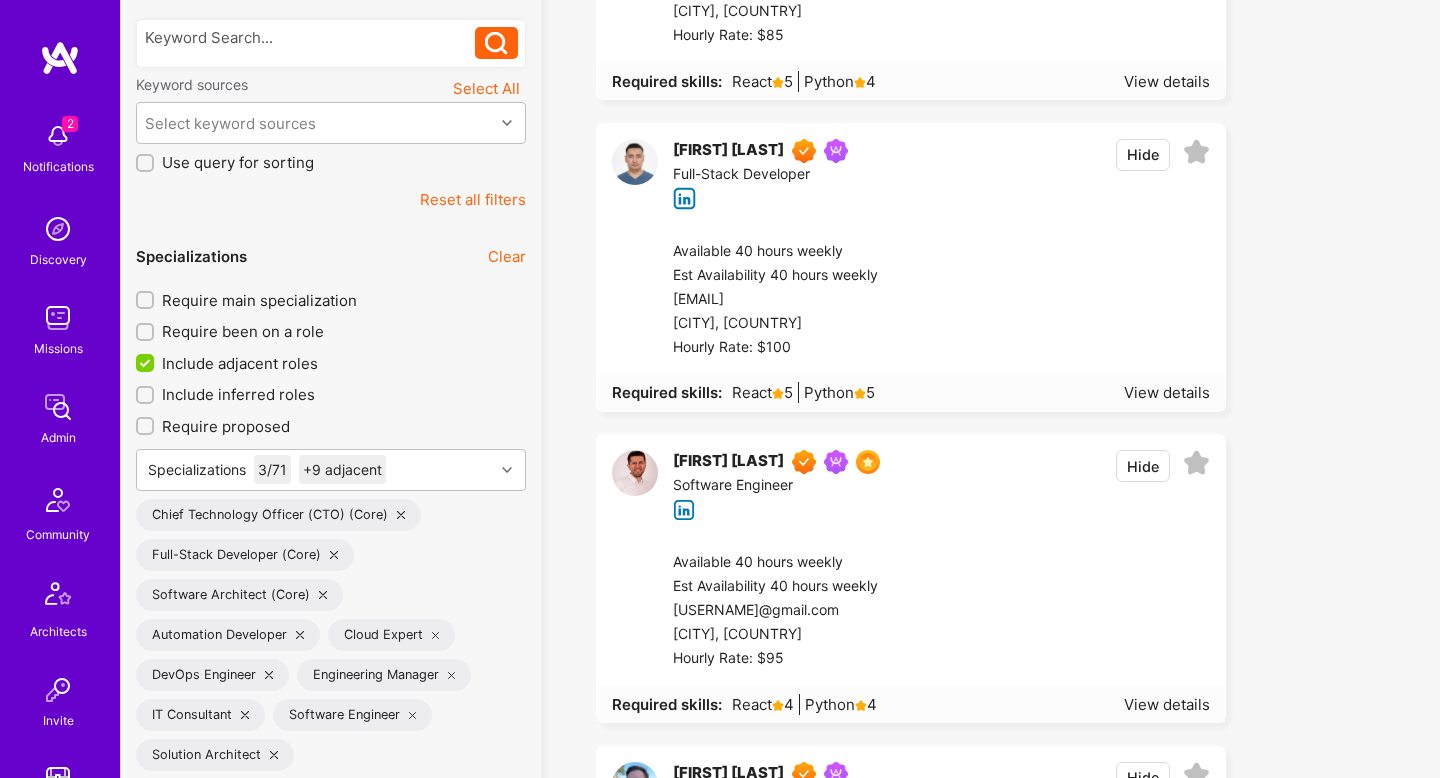 scroll, scrollTop: 442, scrollLeft: 0, axis: vertical 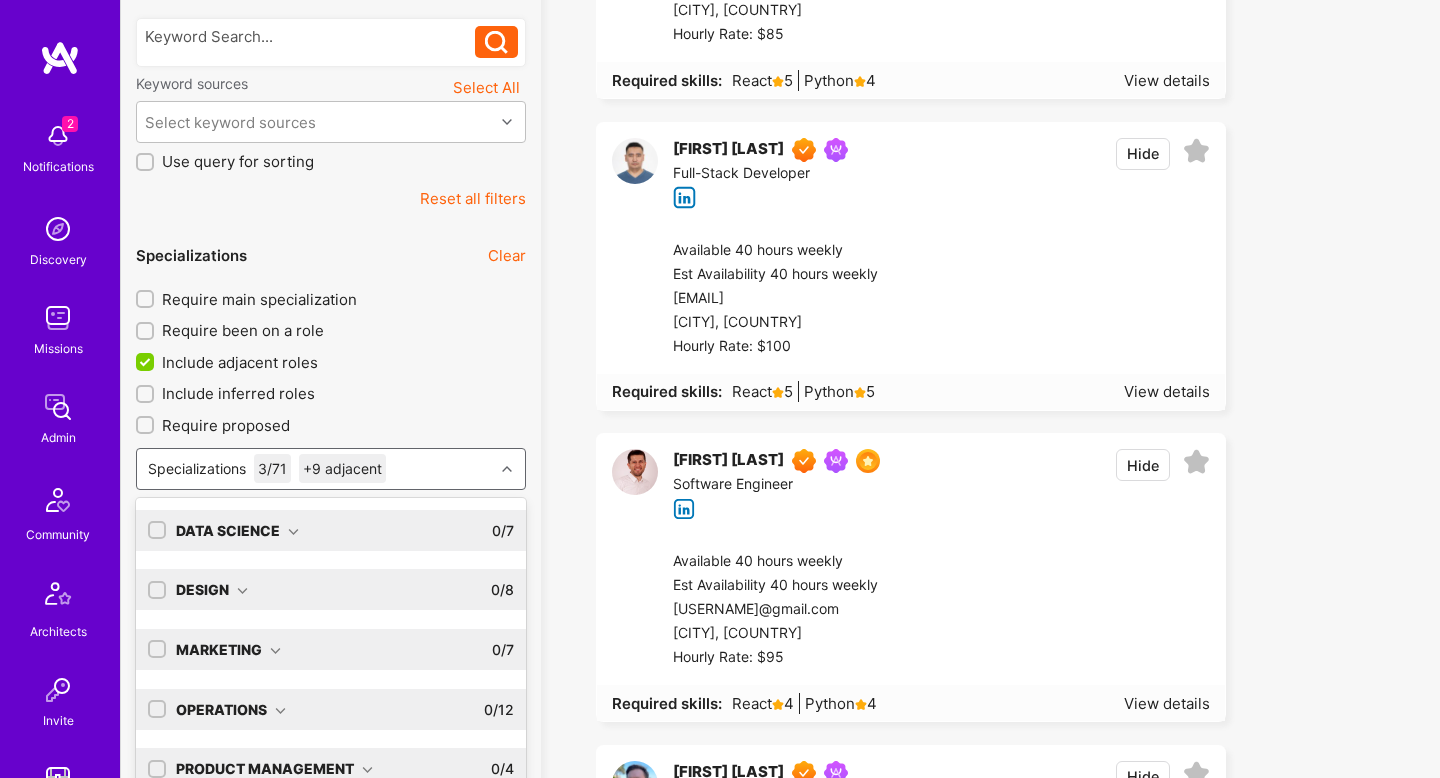 click on "option Full-Stack Developer, selected. option AI Researcher focused, 0 of 9. 72 results available. Use Up and Down to choose options, press Enter to select the currently focused option, press Escape to exit the menu, press Tab to select the option and exit the menu. Specializations 3  /  71 +9 adjacent Data Science   0  /  7 AI Researcher Data Analyst Data Engineer Data Scientist Deep Learning Engineer ML Engineer MLOps Design   0  /  8 Art Director Brand Designer Game Designer Graphics Designer Industrial Designer Motion Designer Product Designer UX Expert Marketing   0  /  7 Brand Expert Copywriter Growth Marketer Marketing Strategist Online Marketing Expert UX Writer User Acquisition Manager Operations   0  /  12 Business Development Chief of Staff Community Manager Content Writer Financial Advisory Consultant Human Resource Consultant Intern Law Expert Management Consultant Operations Consultant Risk & Compliance Consultant Strategy Consultant Product Management   0  /  4 AI Product Manager Product Owner" at bounding box center [331, 609] 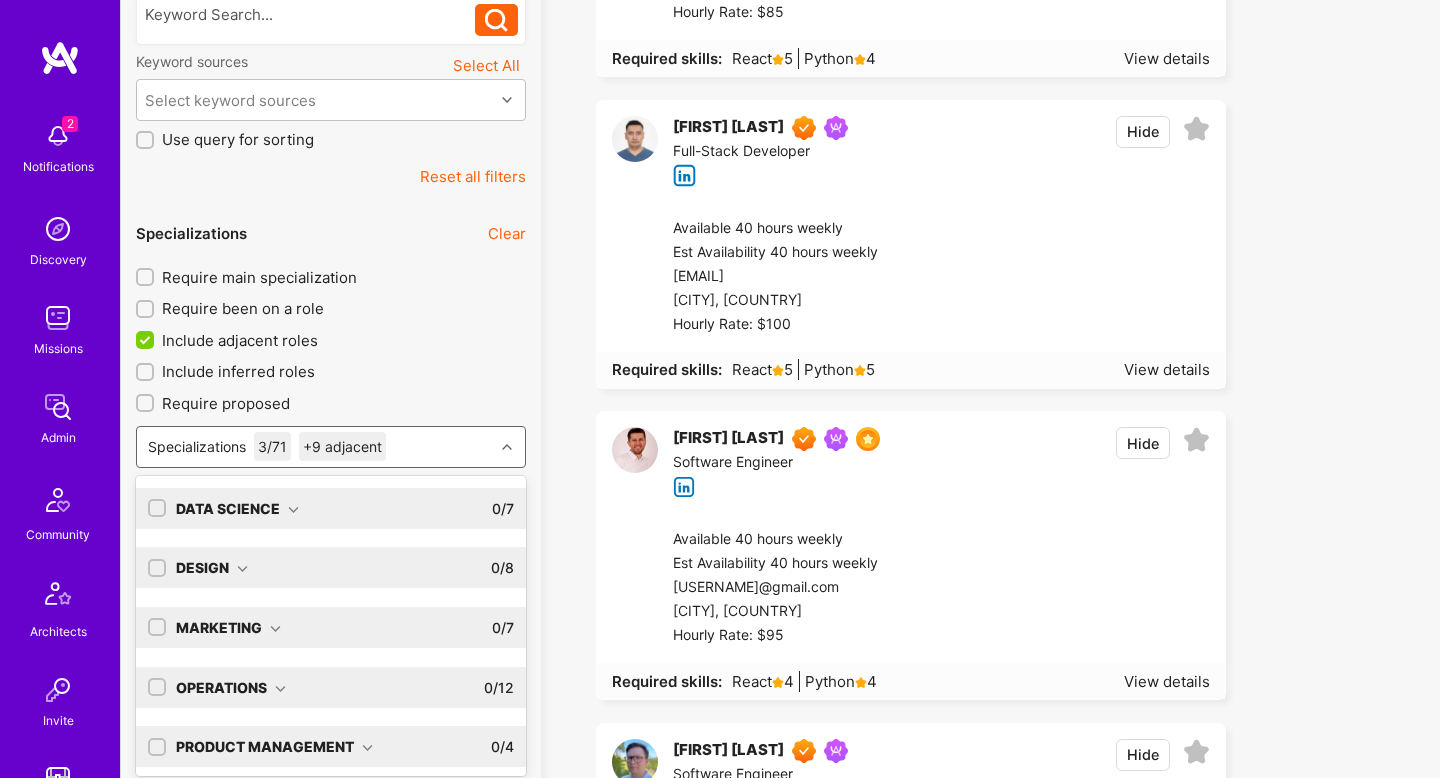 scroll, scrollTop: 469, scrollLeft: 0, axis: vertical 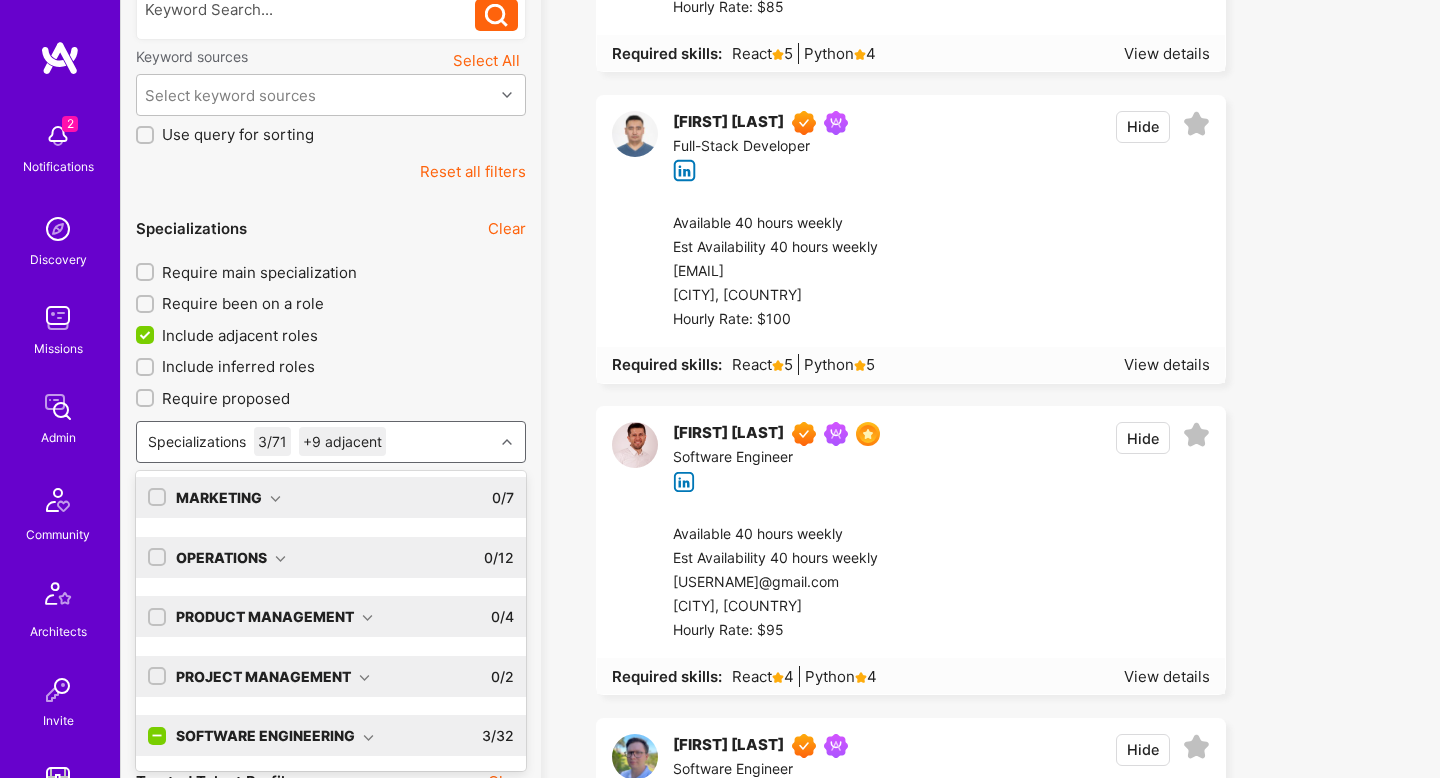 click at bounding box center (159, 737) 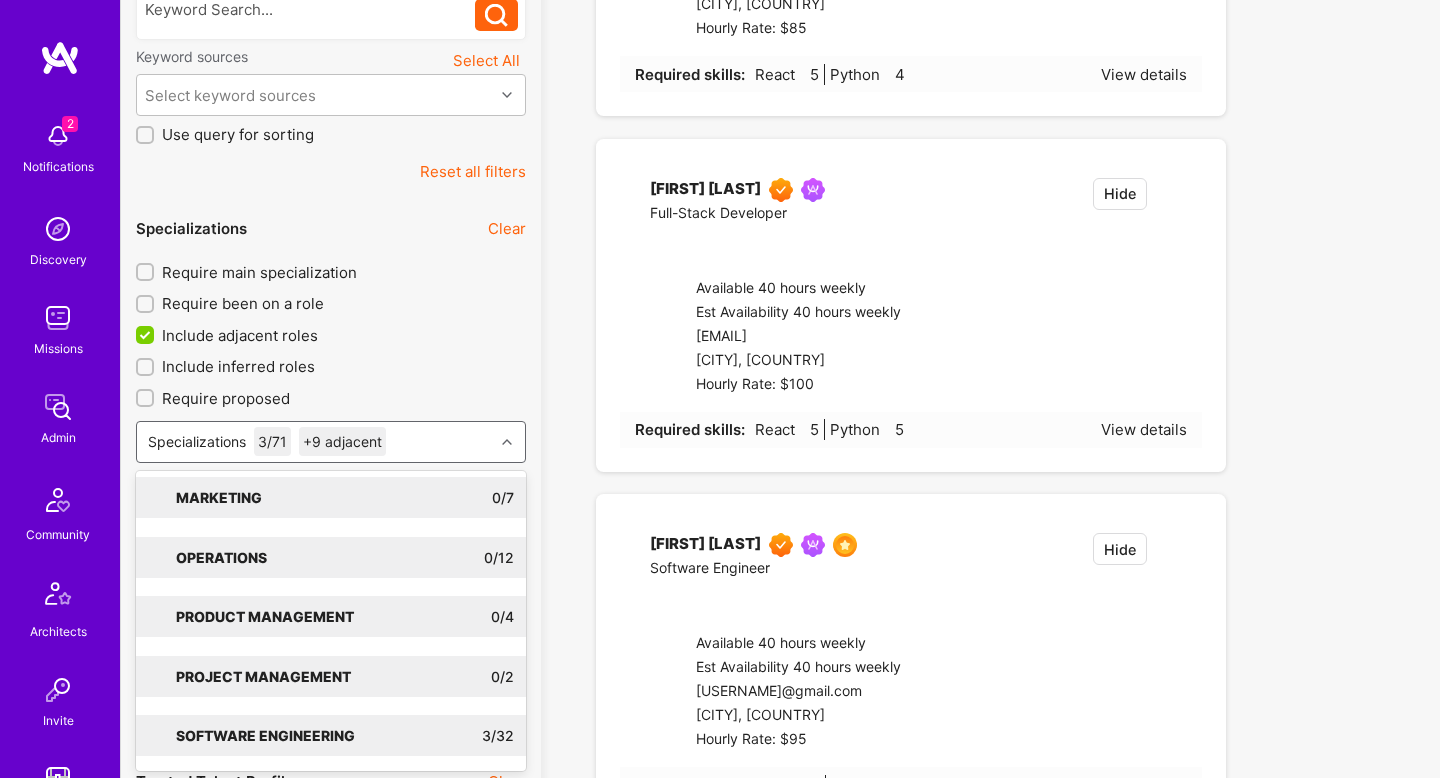checkbox on "false" 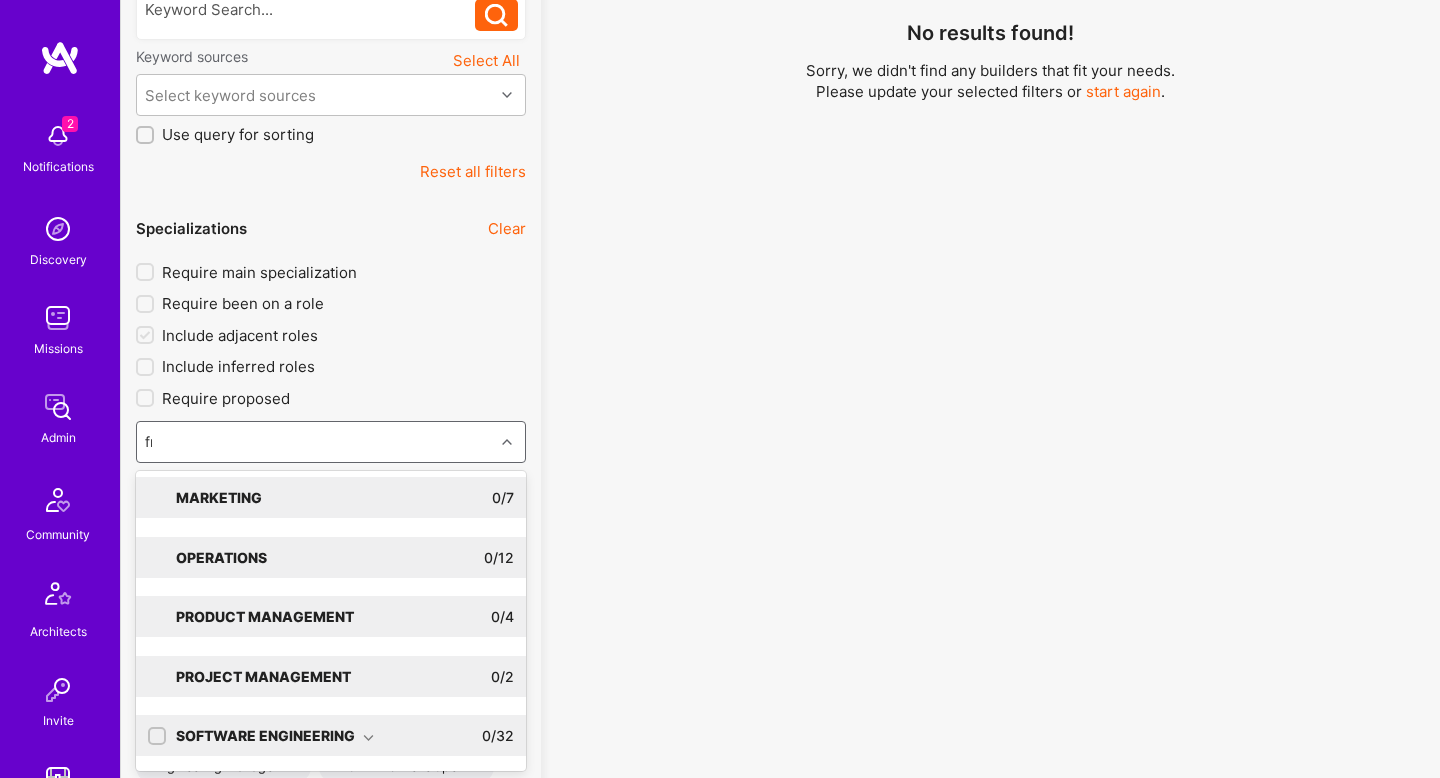 scroll, scrollTop: 0, scrollLeft: 0, axis: both 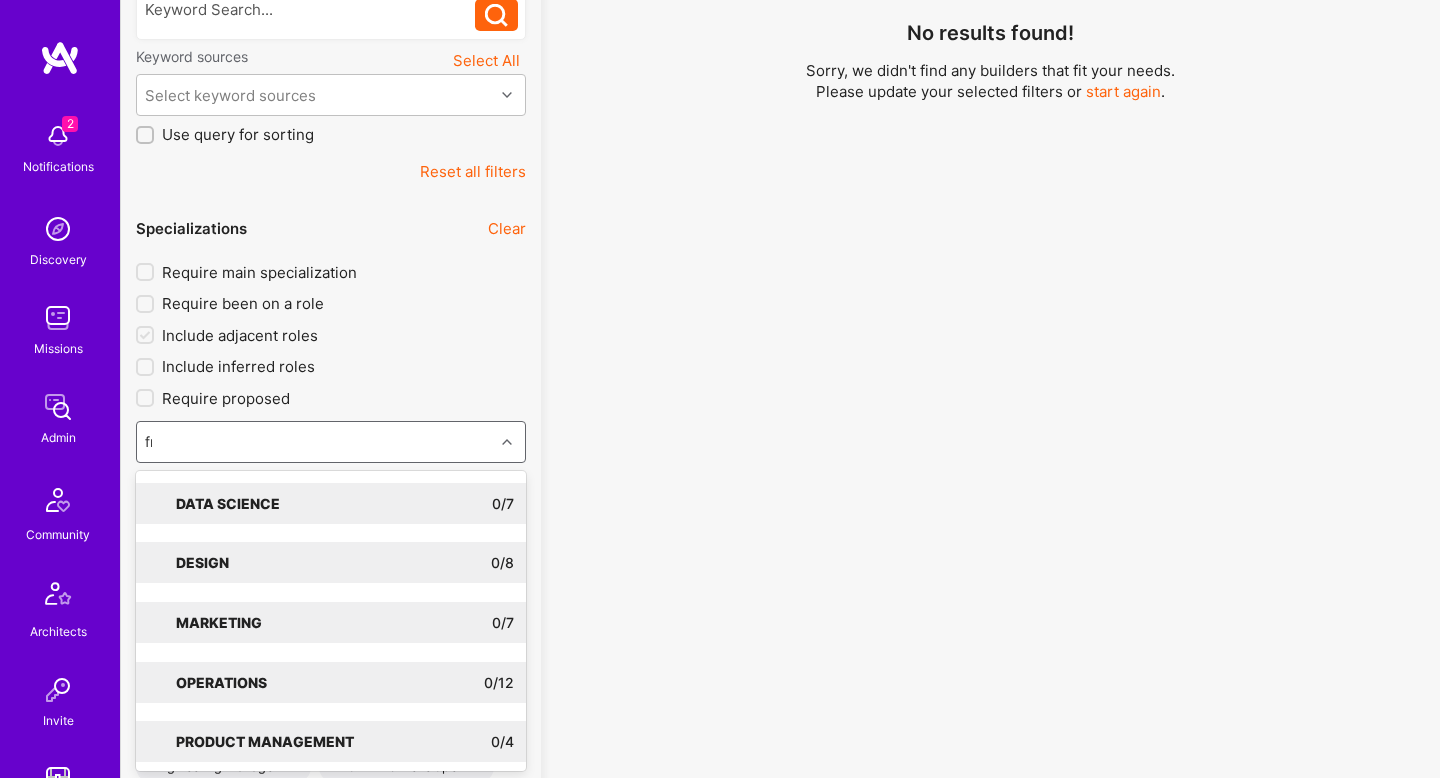 type on "fron" 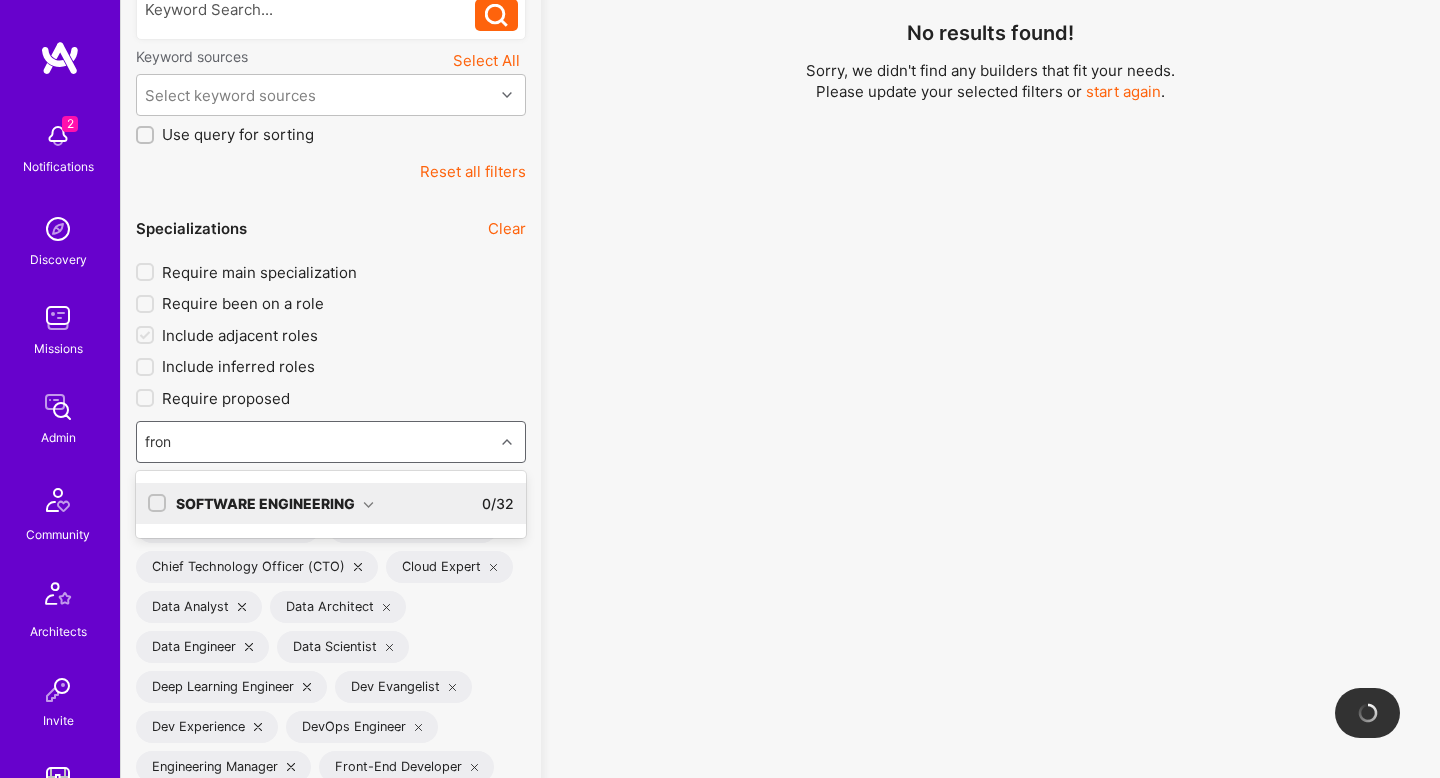 click at bounding box center [368, 504] 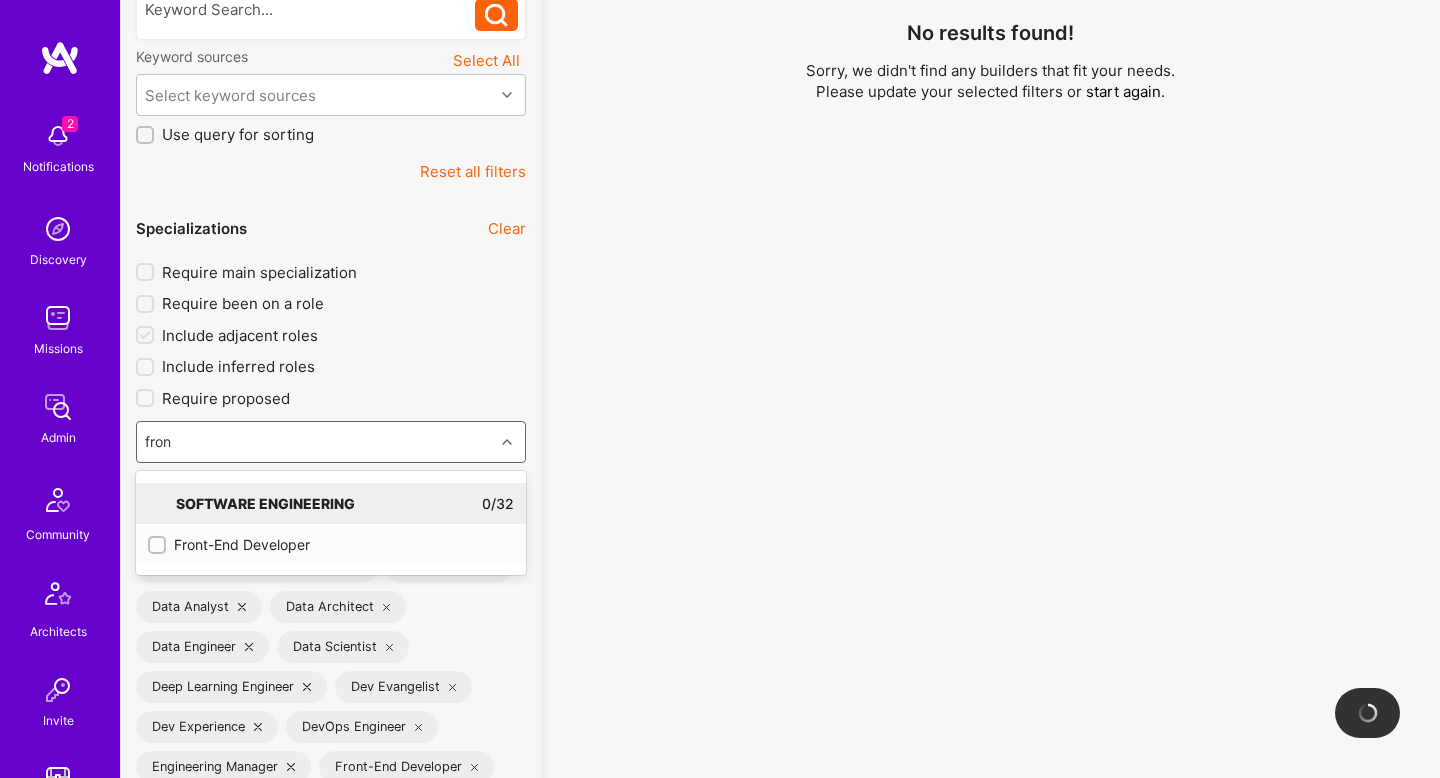 click on "Front-End Developer" at bounding box center [331, 544] 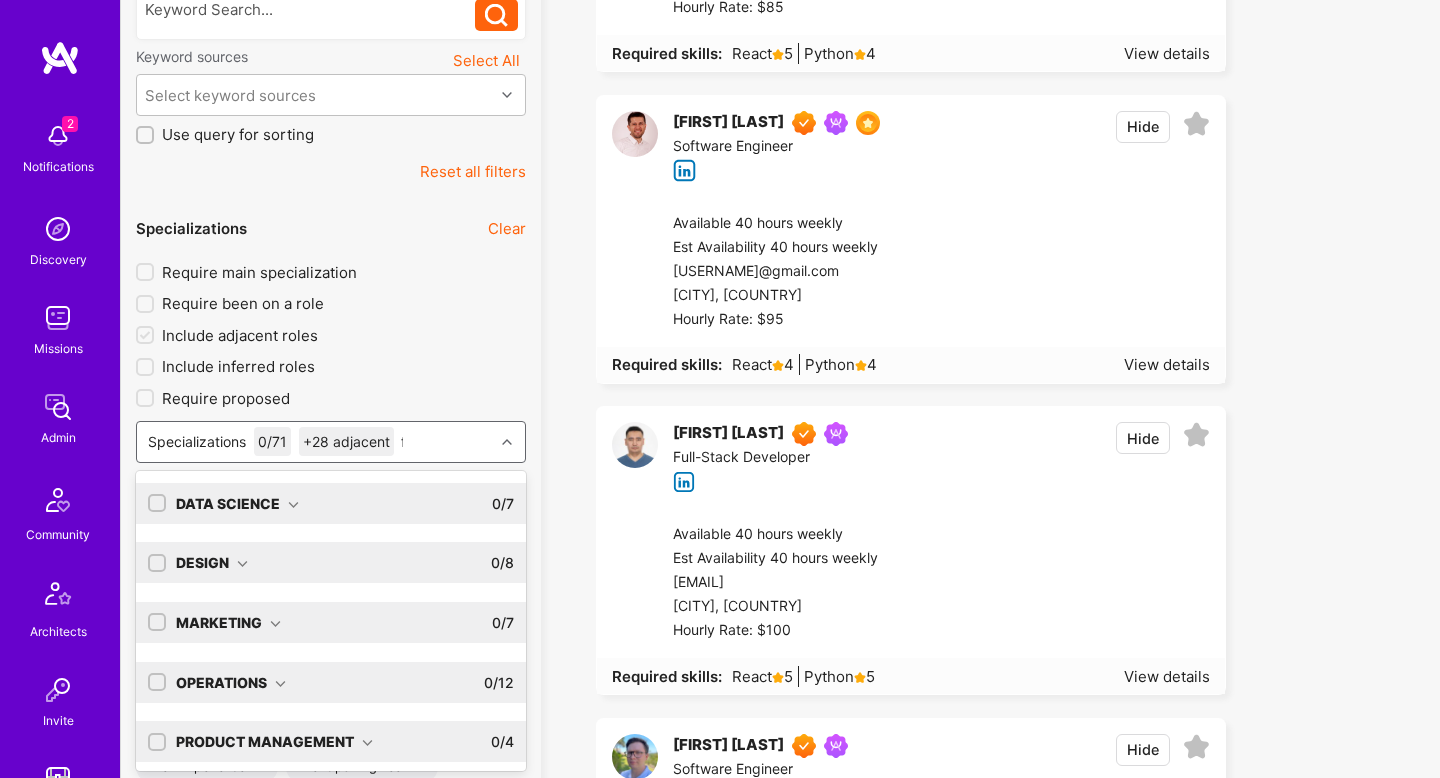 type 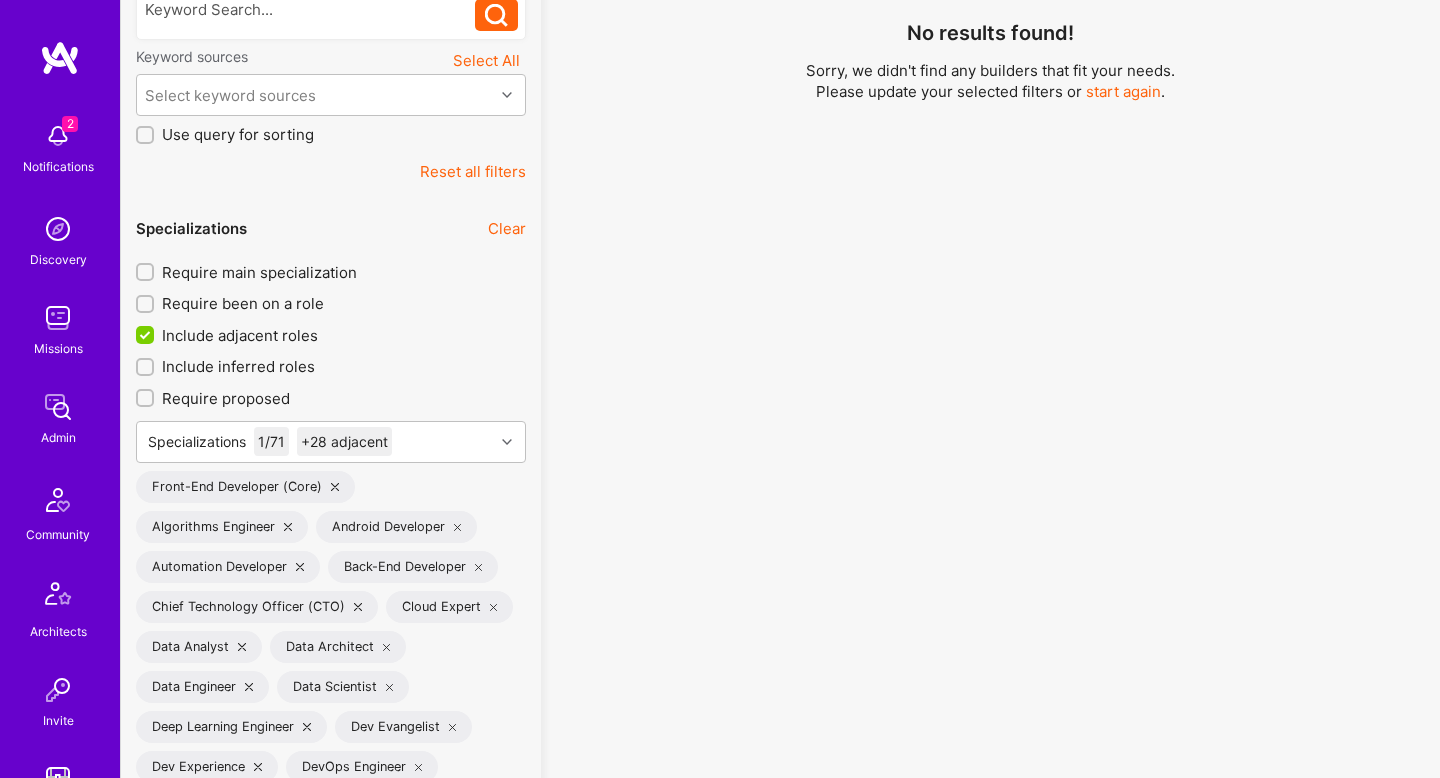 click on "No results found! Sorry, we didn't find any builders that fit your needs. Please update your selected filters or   start again ." at bounding box center (990, 130) 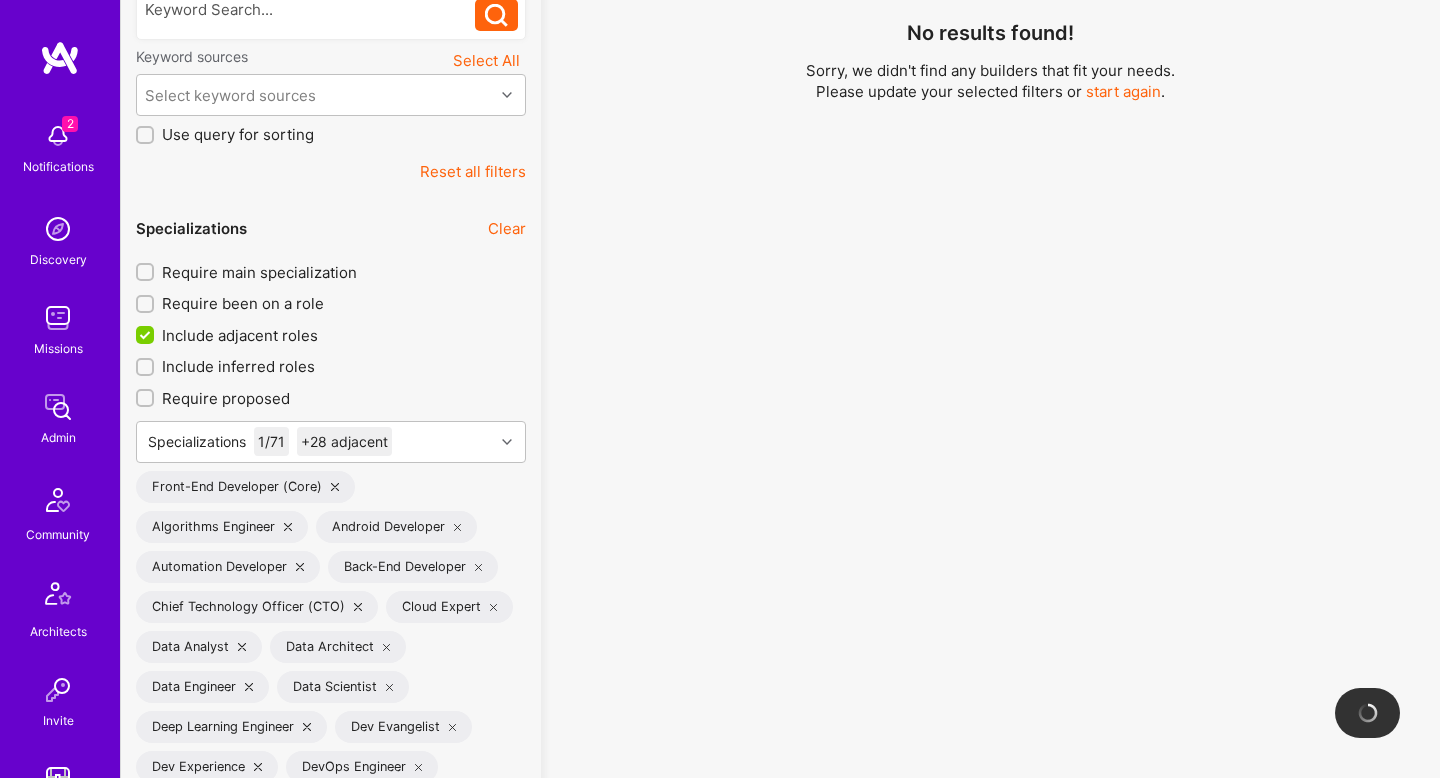 click on "Include adjacent roles" at bounding box center (240, 335) 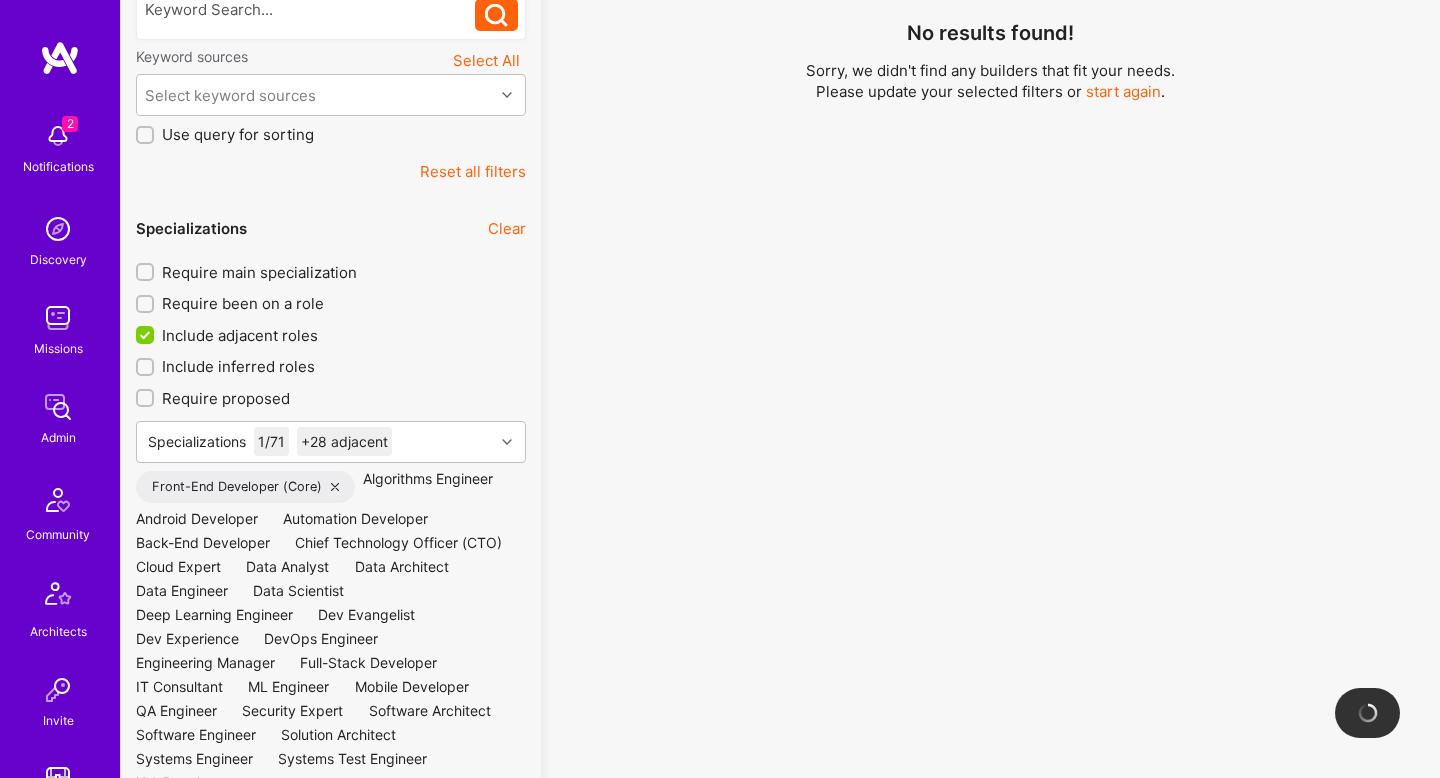 checkbox on "false" 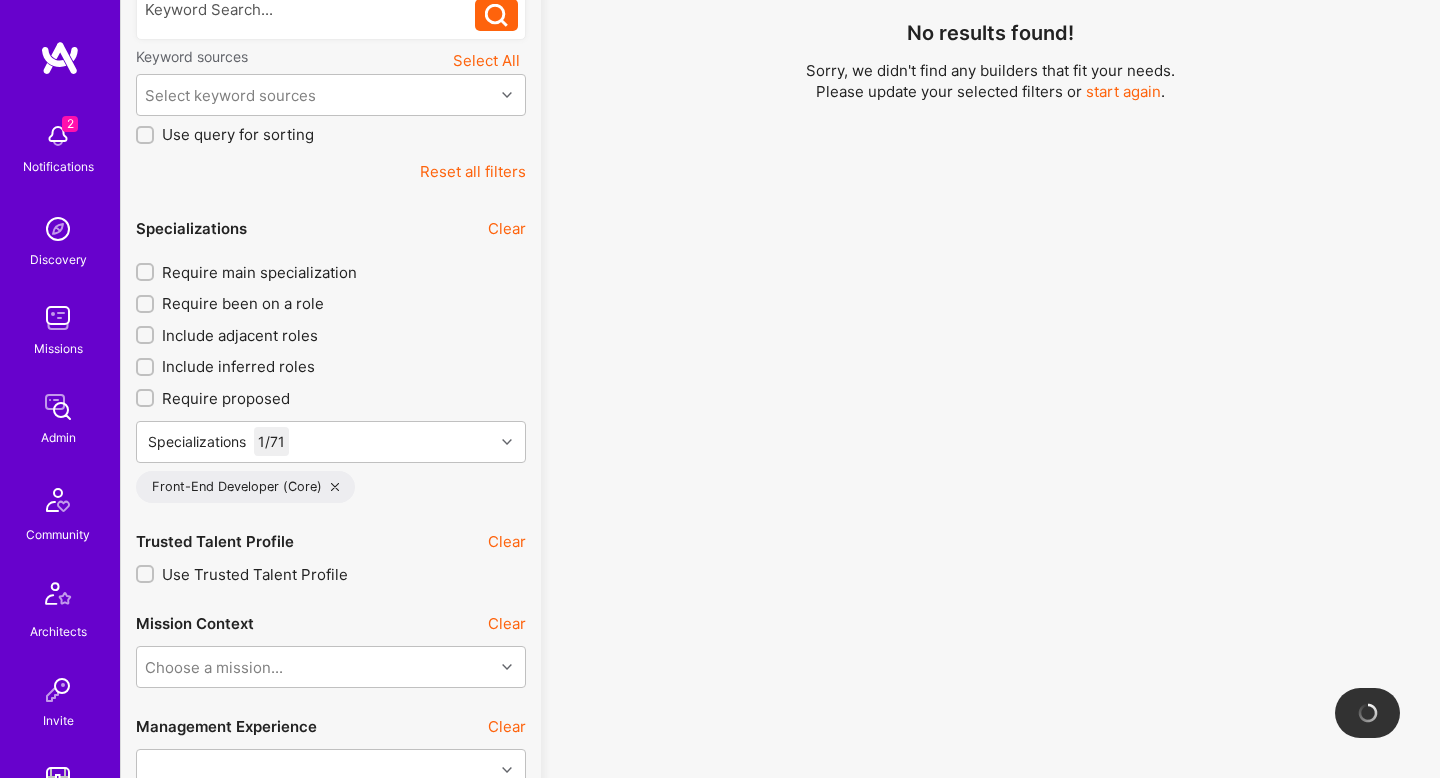 scroll, scrollTop: 1, scrollLeft: 0, axis: vertical 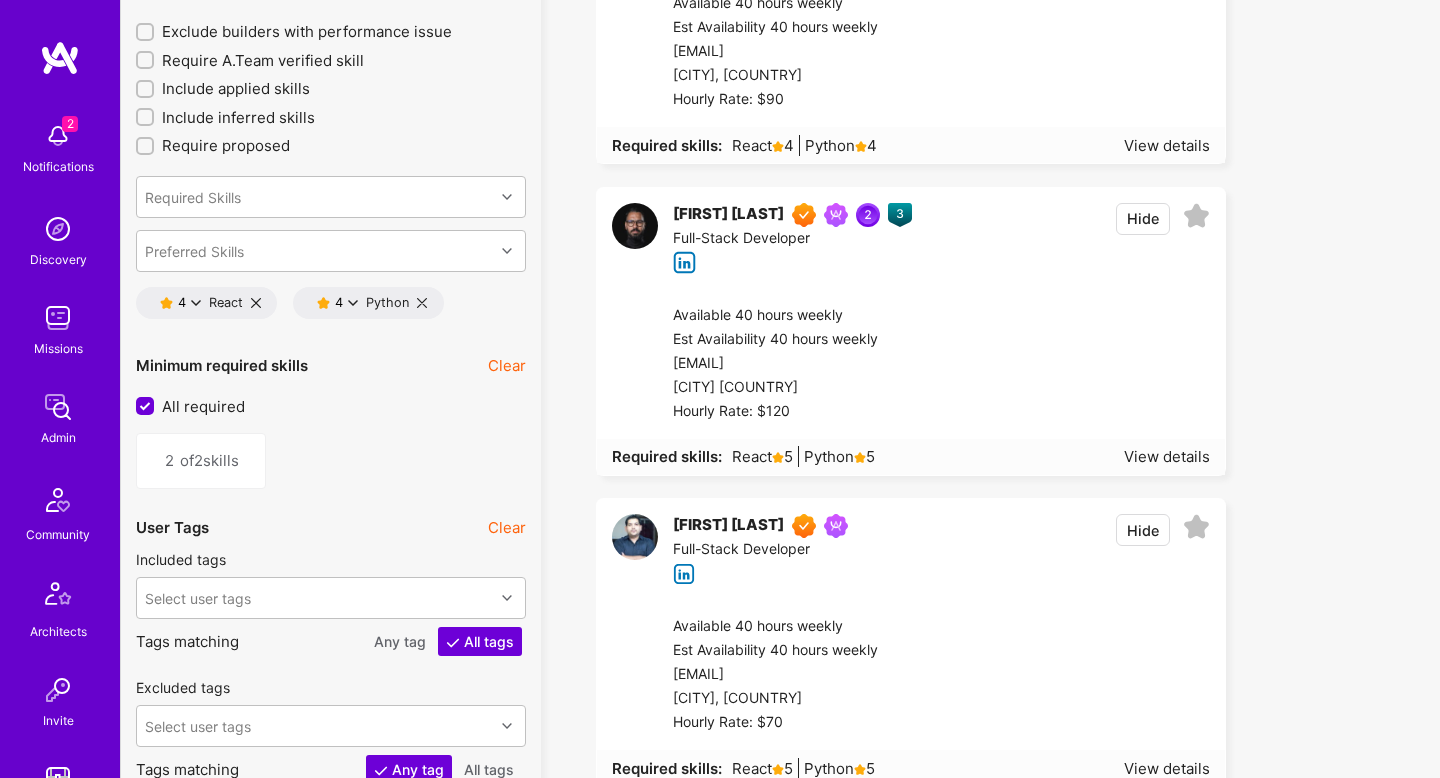 click at bounding box center [422, 303] 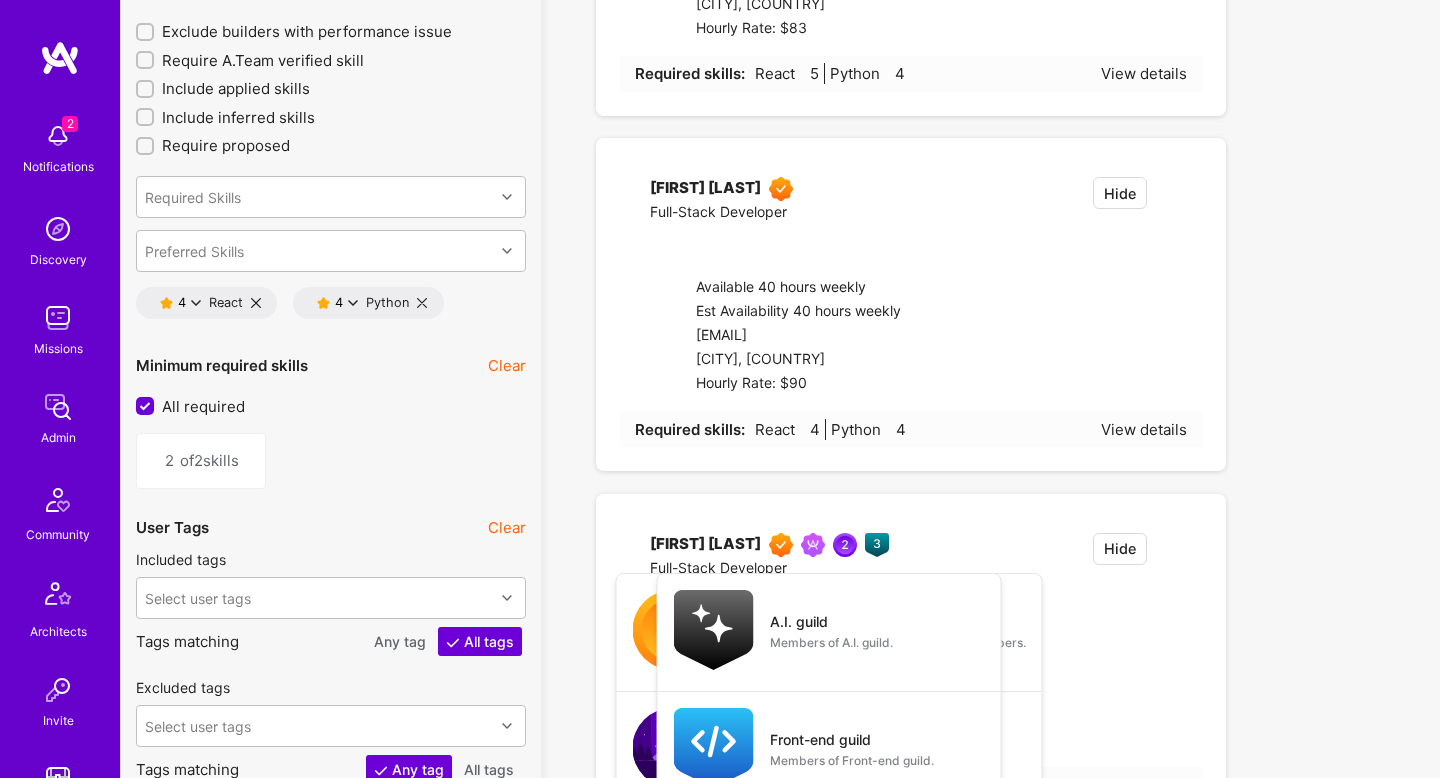 type on "1" 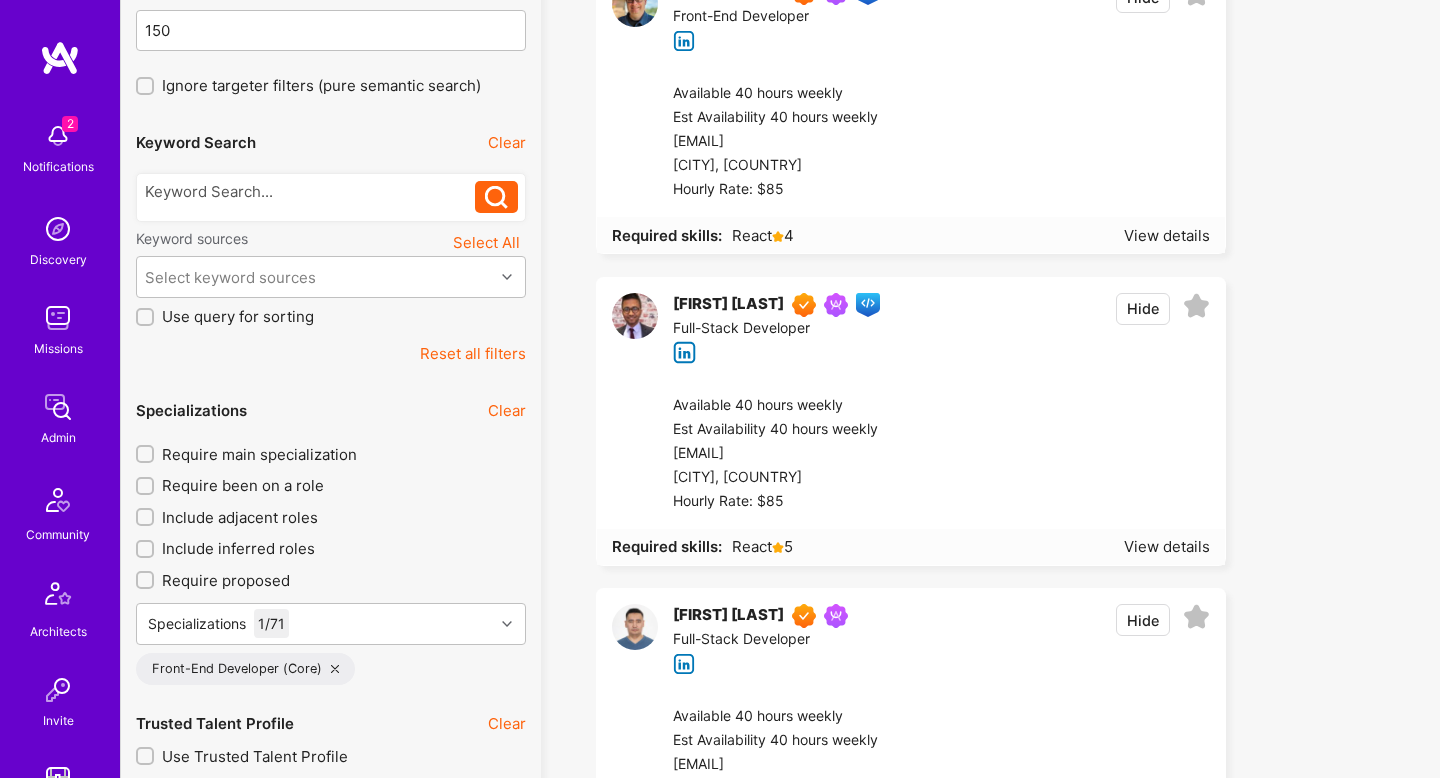 scroll, scrollTop: 262, scrollLeft: 0, axis: vertical 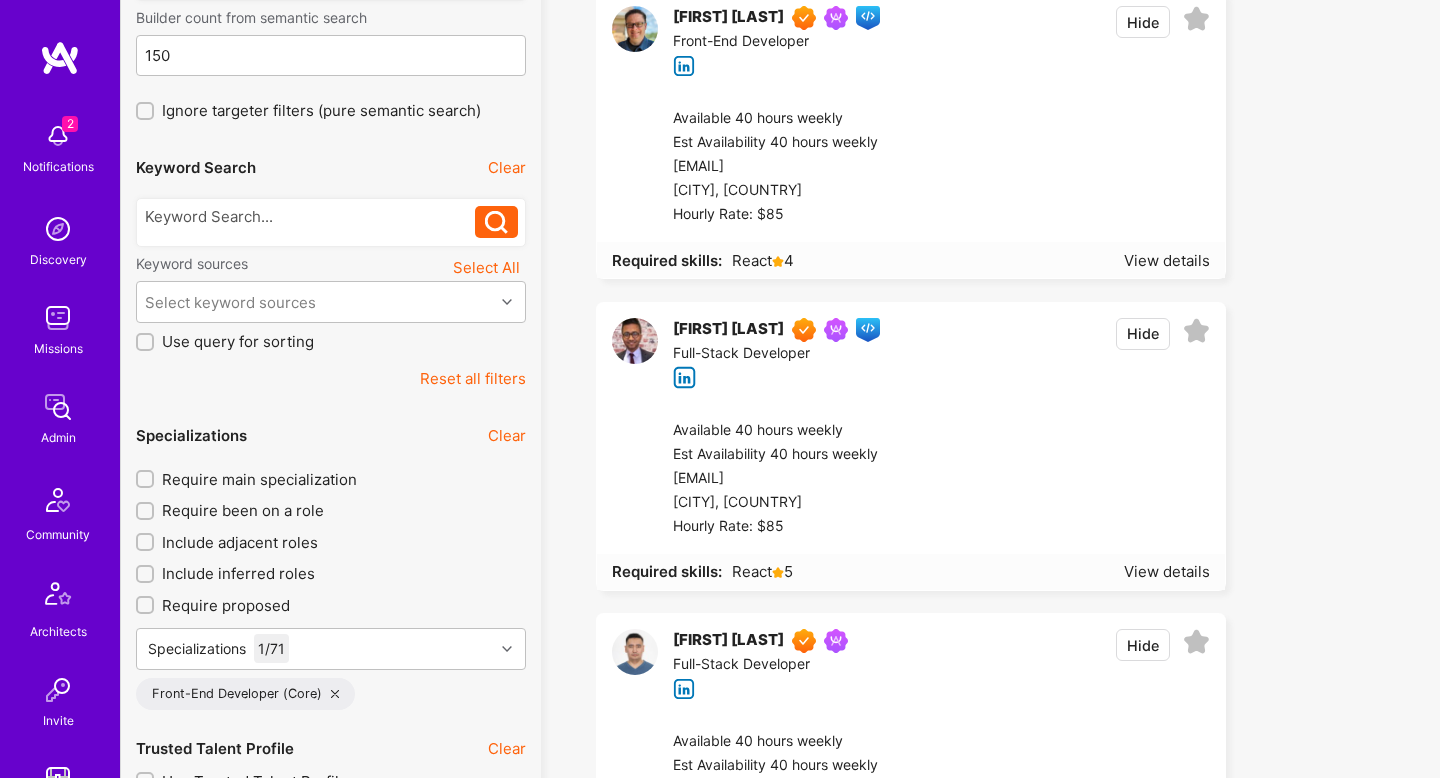click on "Require main specialization" at bounding box center (259, 479) 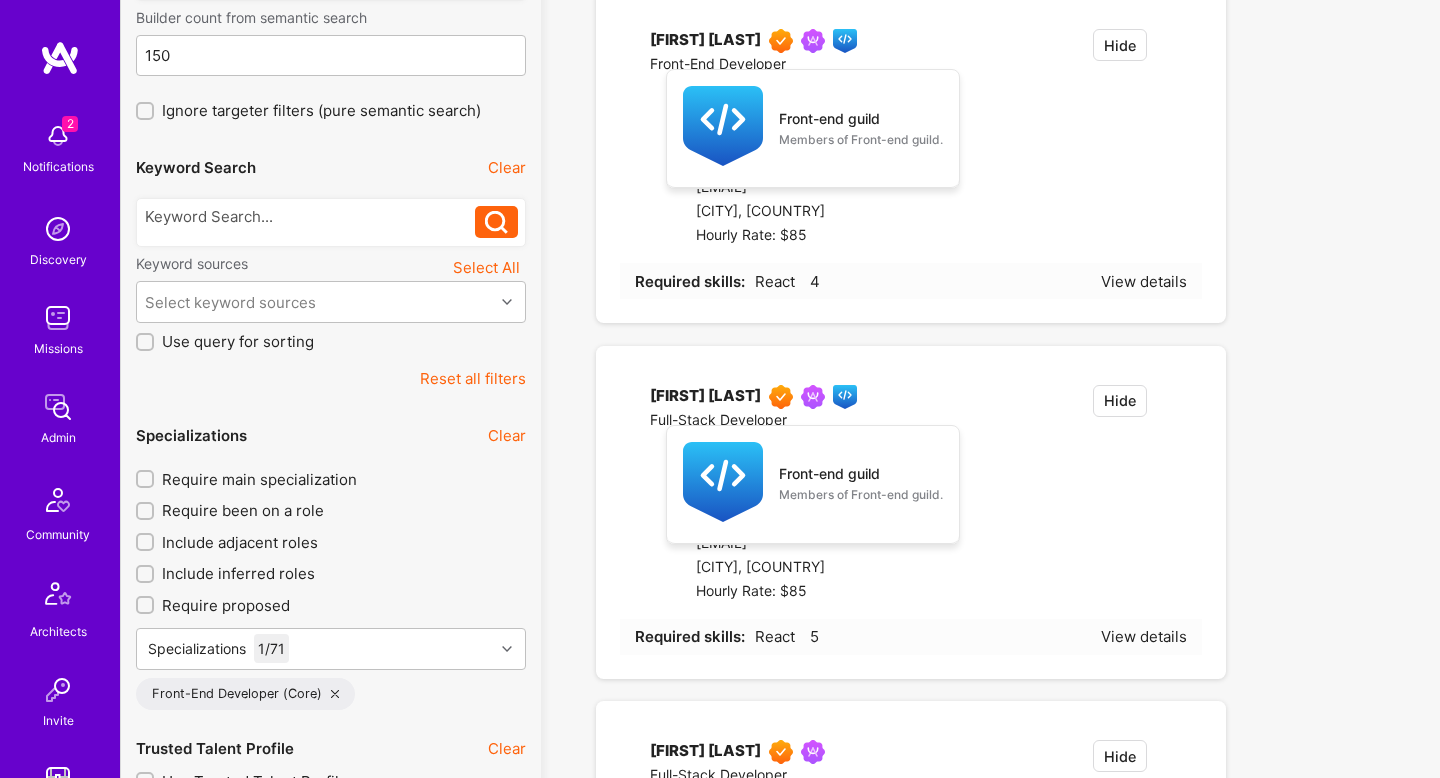 checkbox on "true" 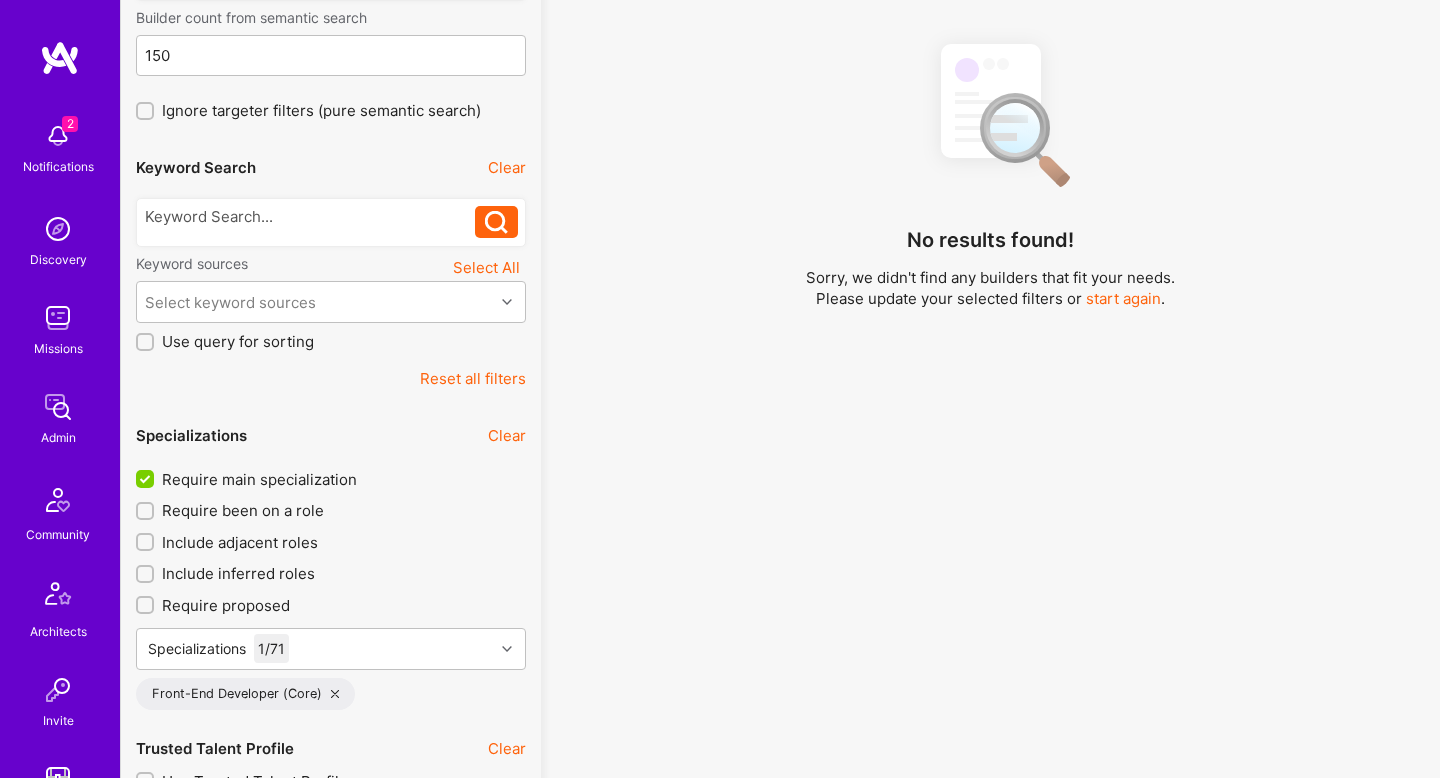 scroll, scrollTop: 0, scrollLeft: 0, axis: both 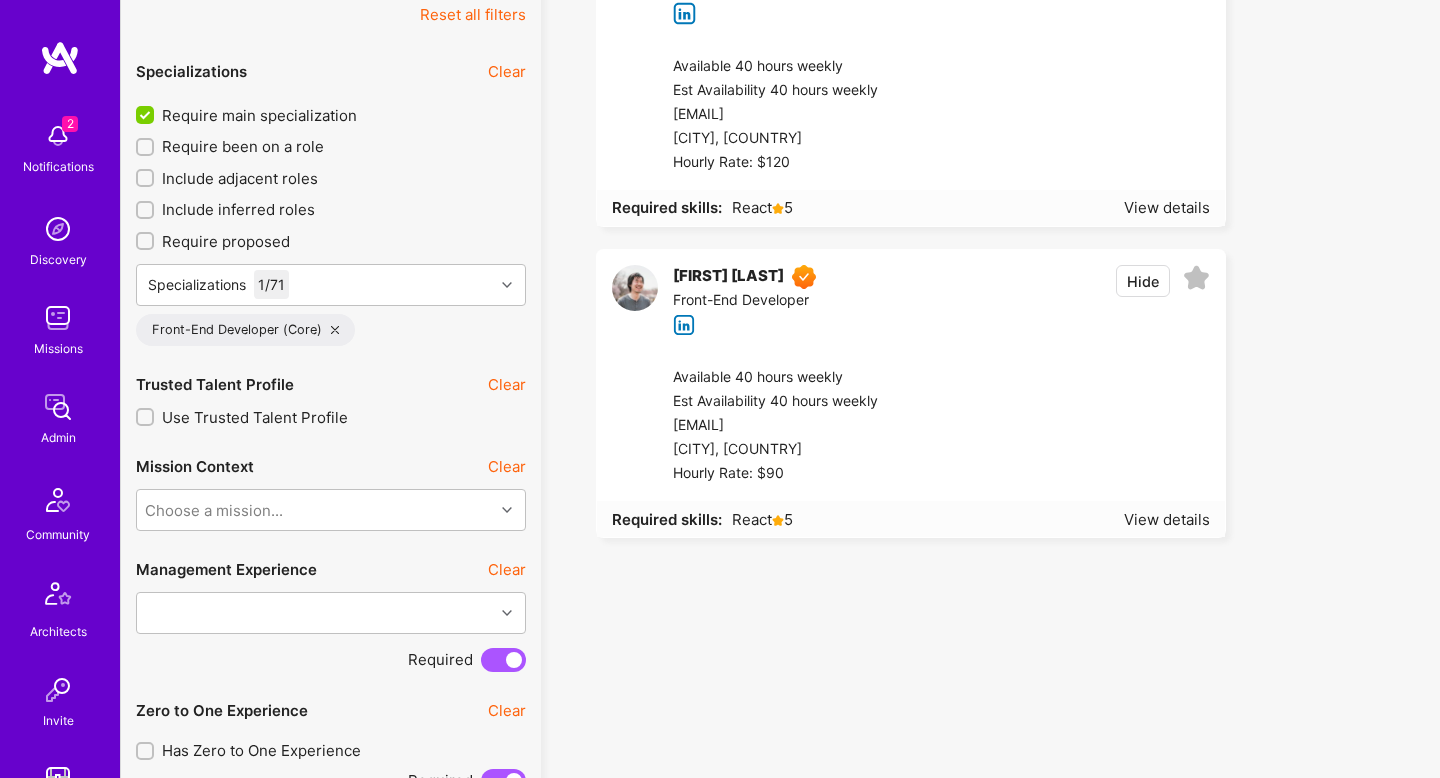 click on "Est Availability 40 hours weekly" at bounding box center [807, 402] 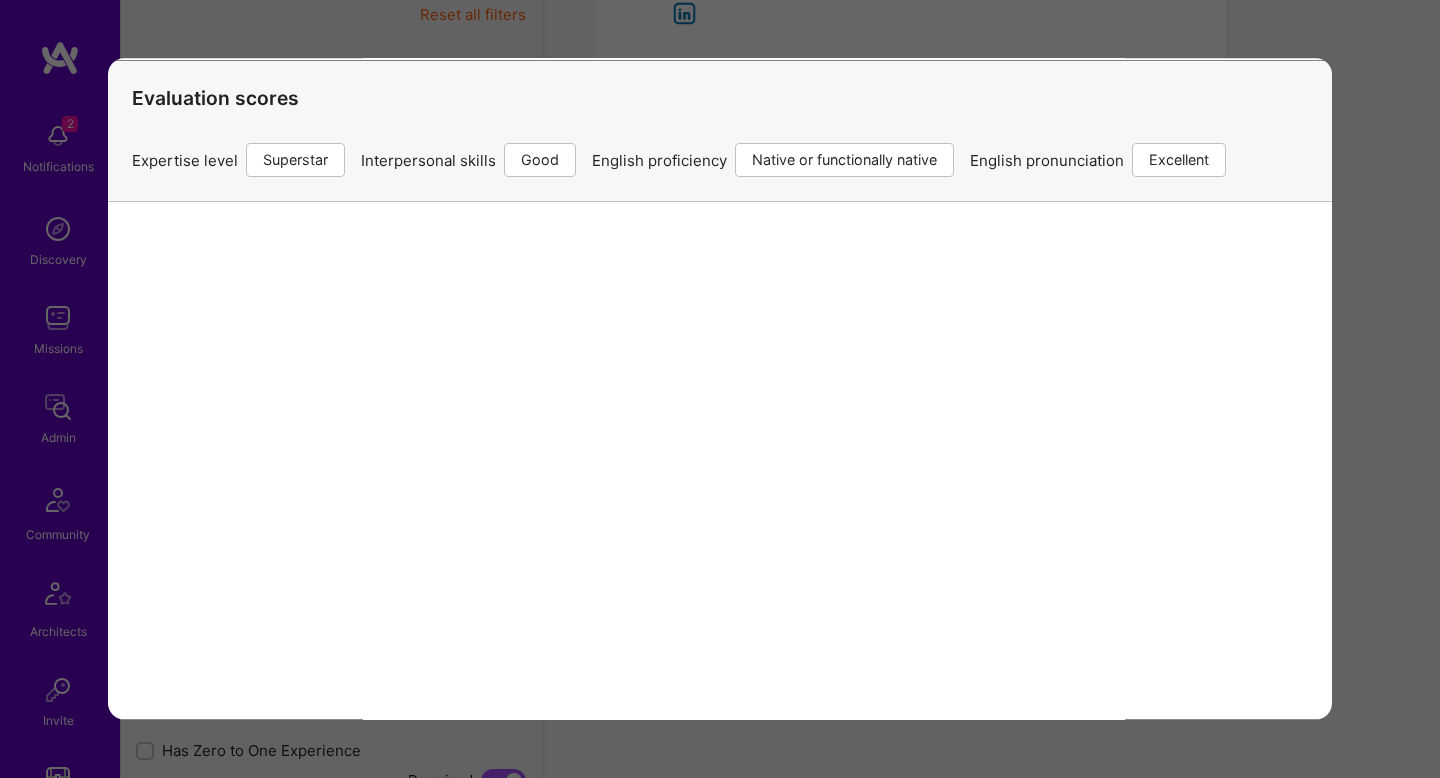 scroll, scrollTop: 58, scrollLeft: 0, axis: vertical 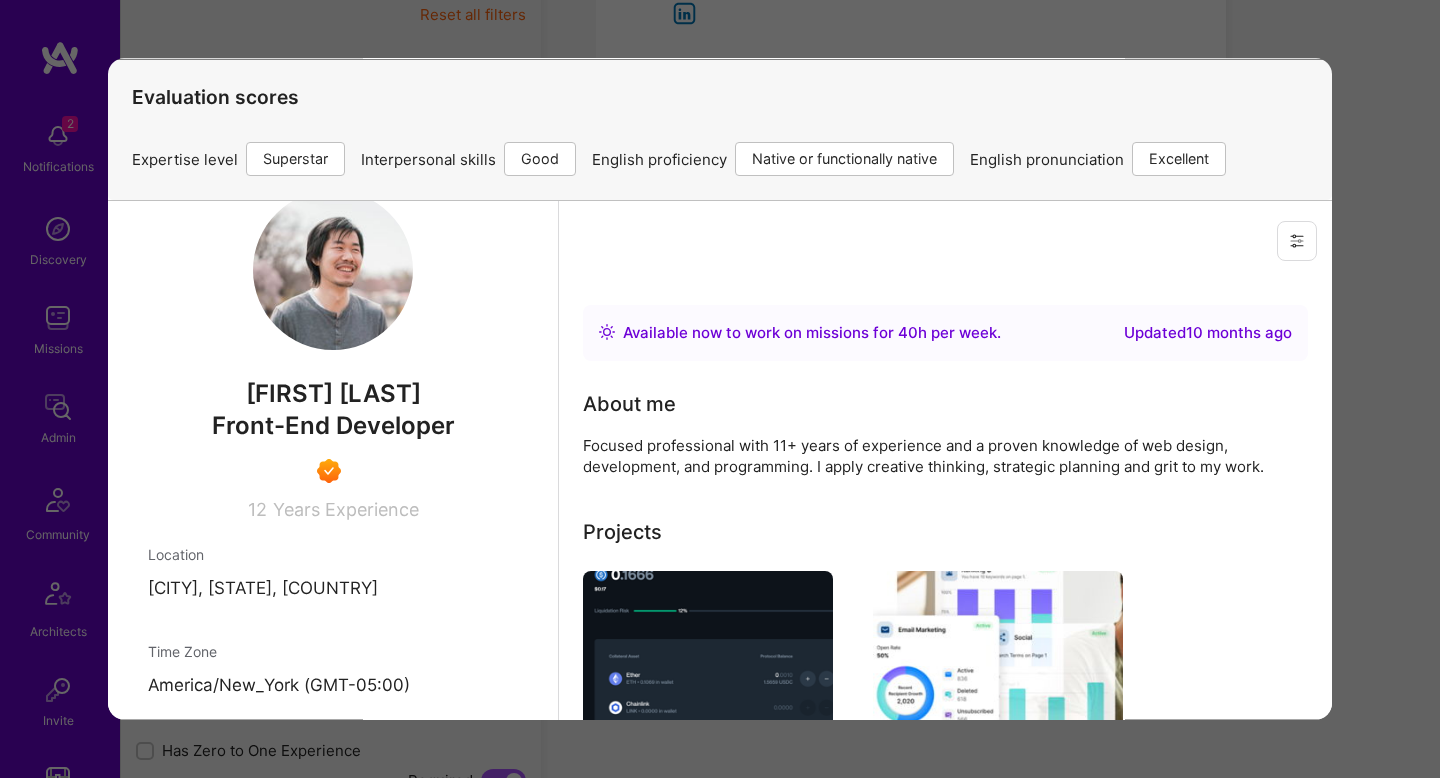 click on "David Lee" at bounding box center [333, 394] 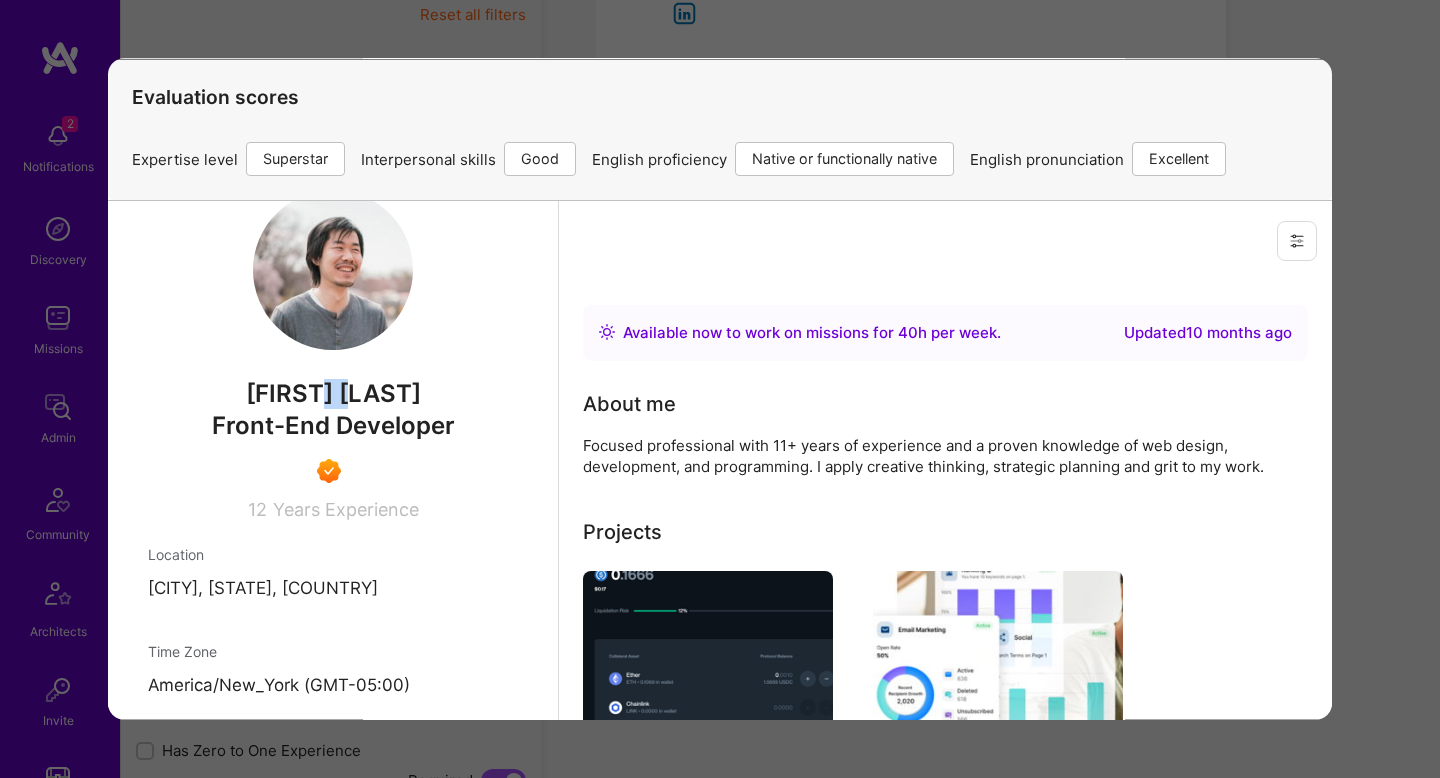click on "David Lee" at bounding box center [333, 394] 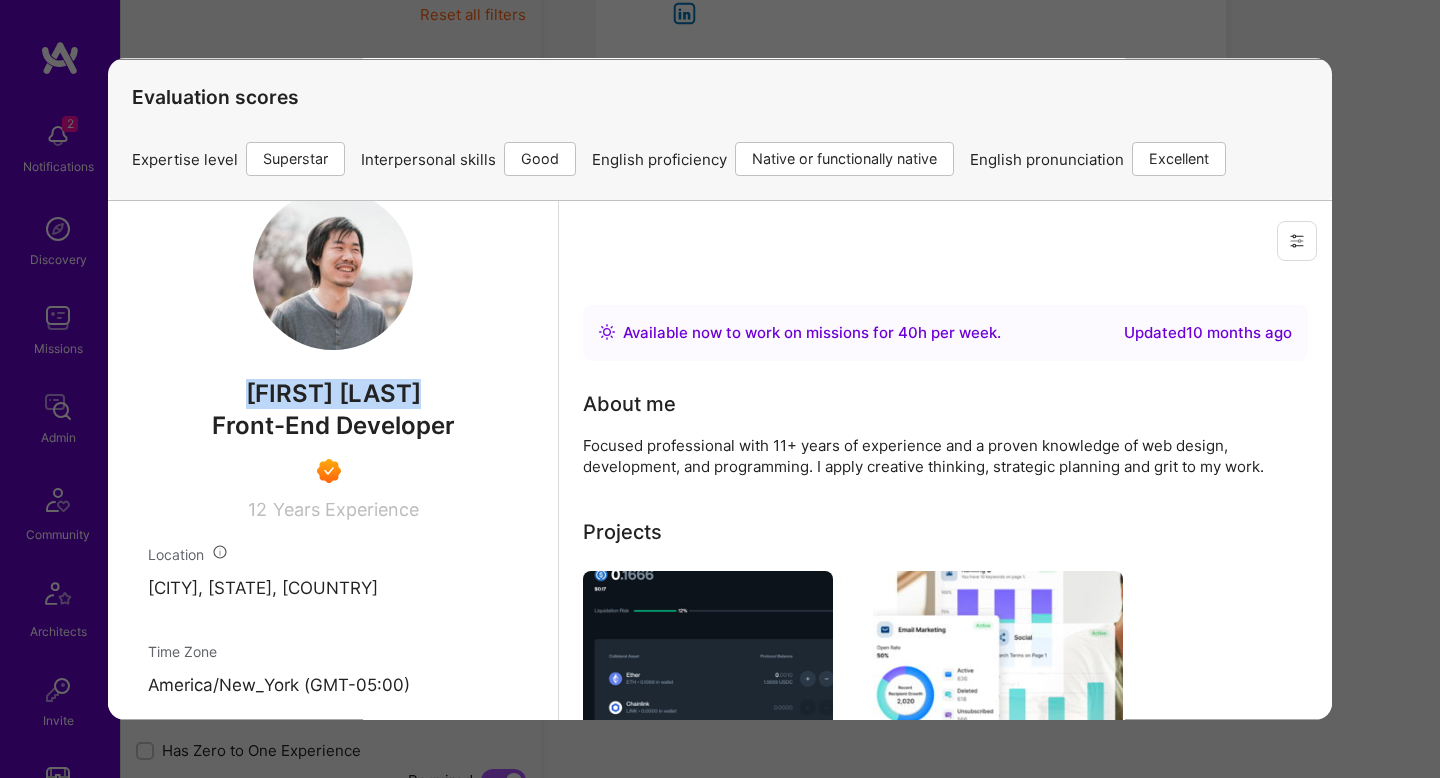 click on "David Lee" at bounding box center [333, 394] 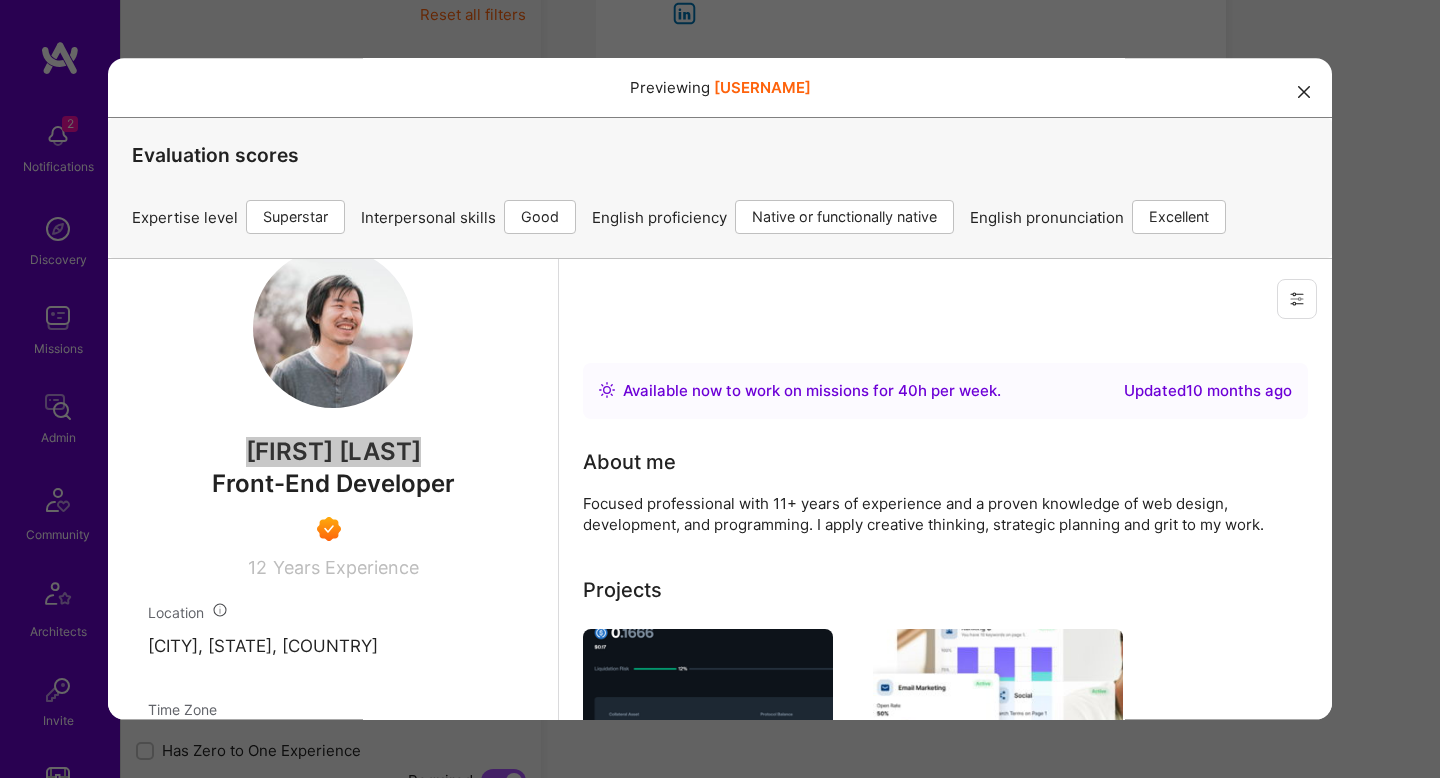 click on "Previewing   davidlee1 Evaluation scores Expertise level Superstar Interpersonal skills Good English proficiency Native or functionally native English pronunciation Excellent" at bounding box center [720, 389] 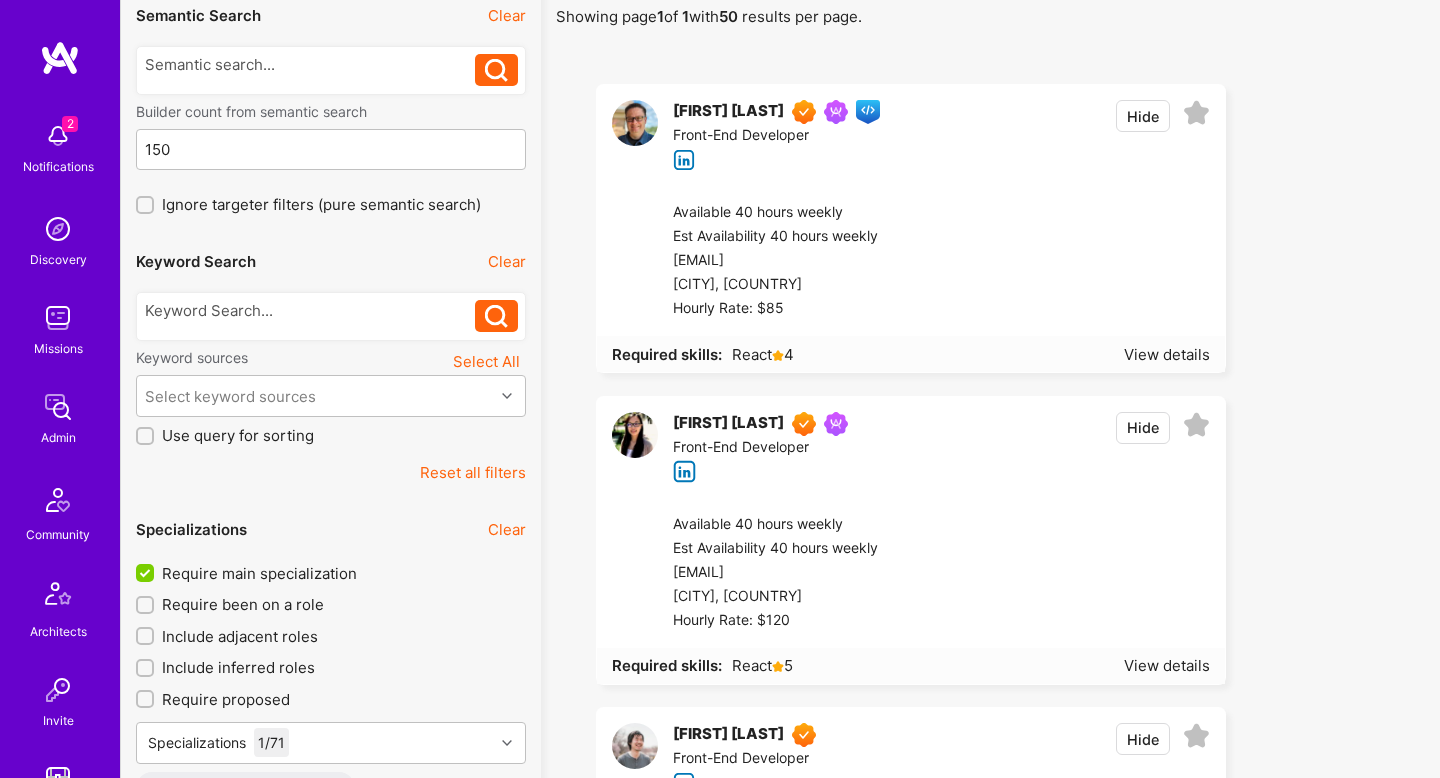 scroll, scrollTop: 219, scrollLeft: 0, axis: vertical 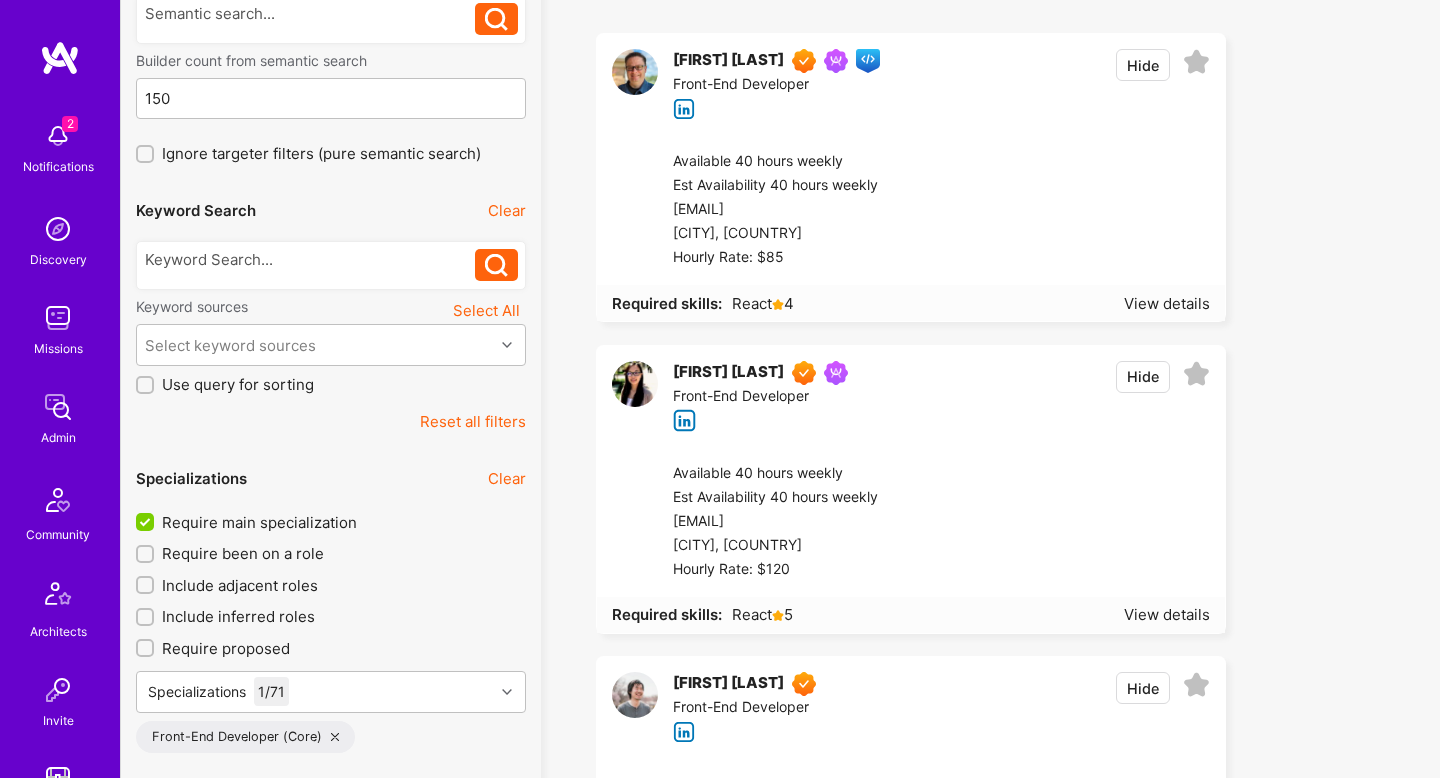 click on "[CITY], [COUNTRY]" at bounding box center (807, 546) 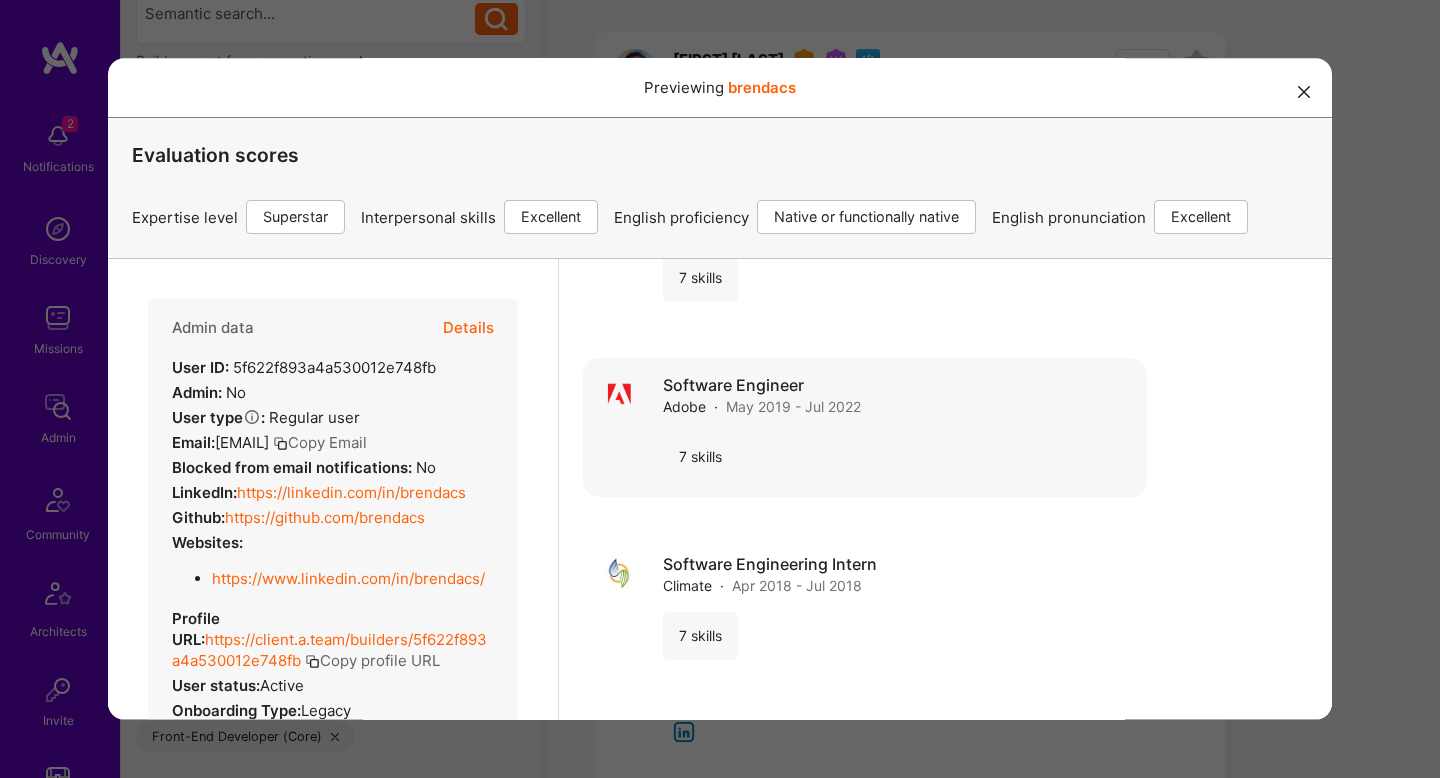 scroll, scrollTop: 2446, scrollLeft: 0, axis: vertical 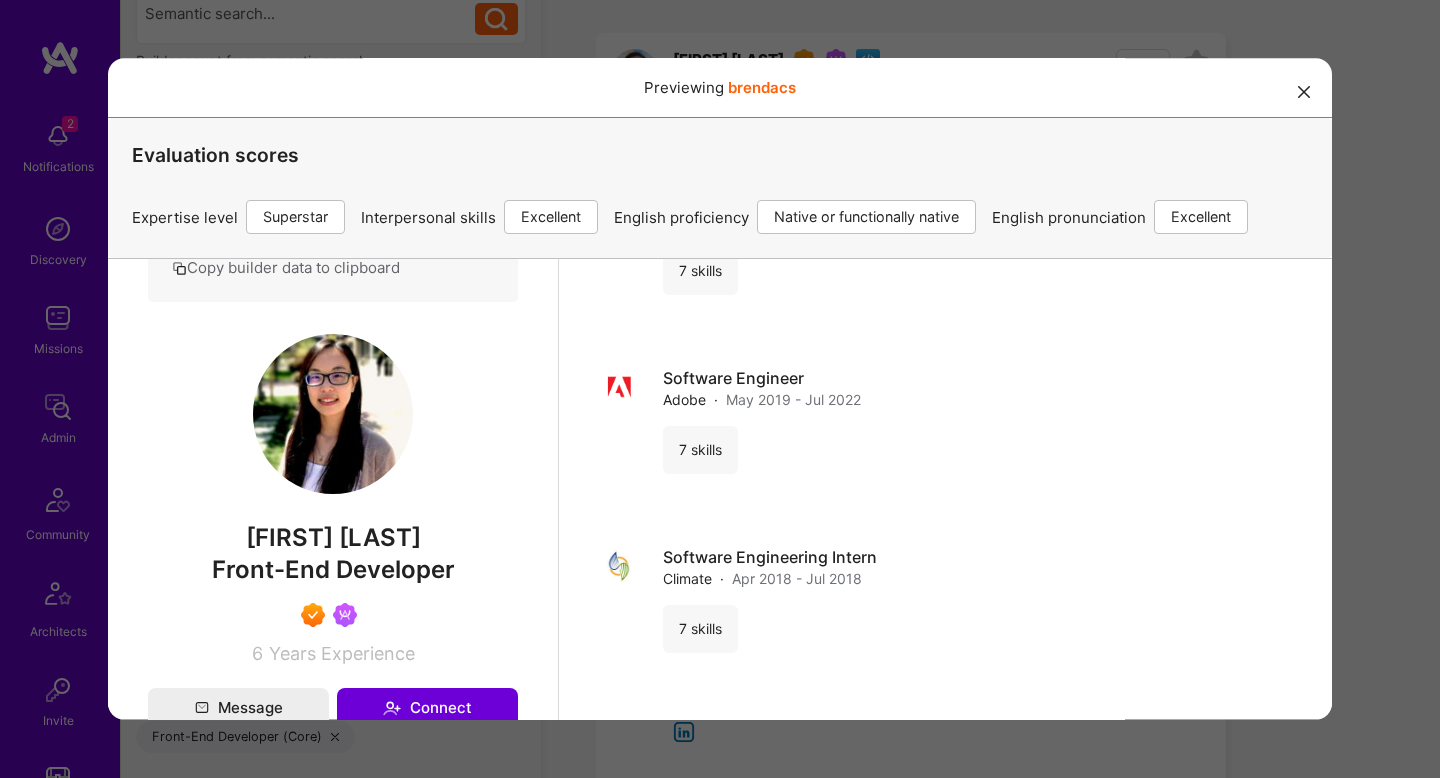 click on "Brenda Zhang" at bounding box center [333, 538] 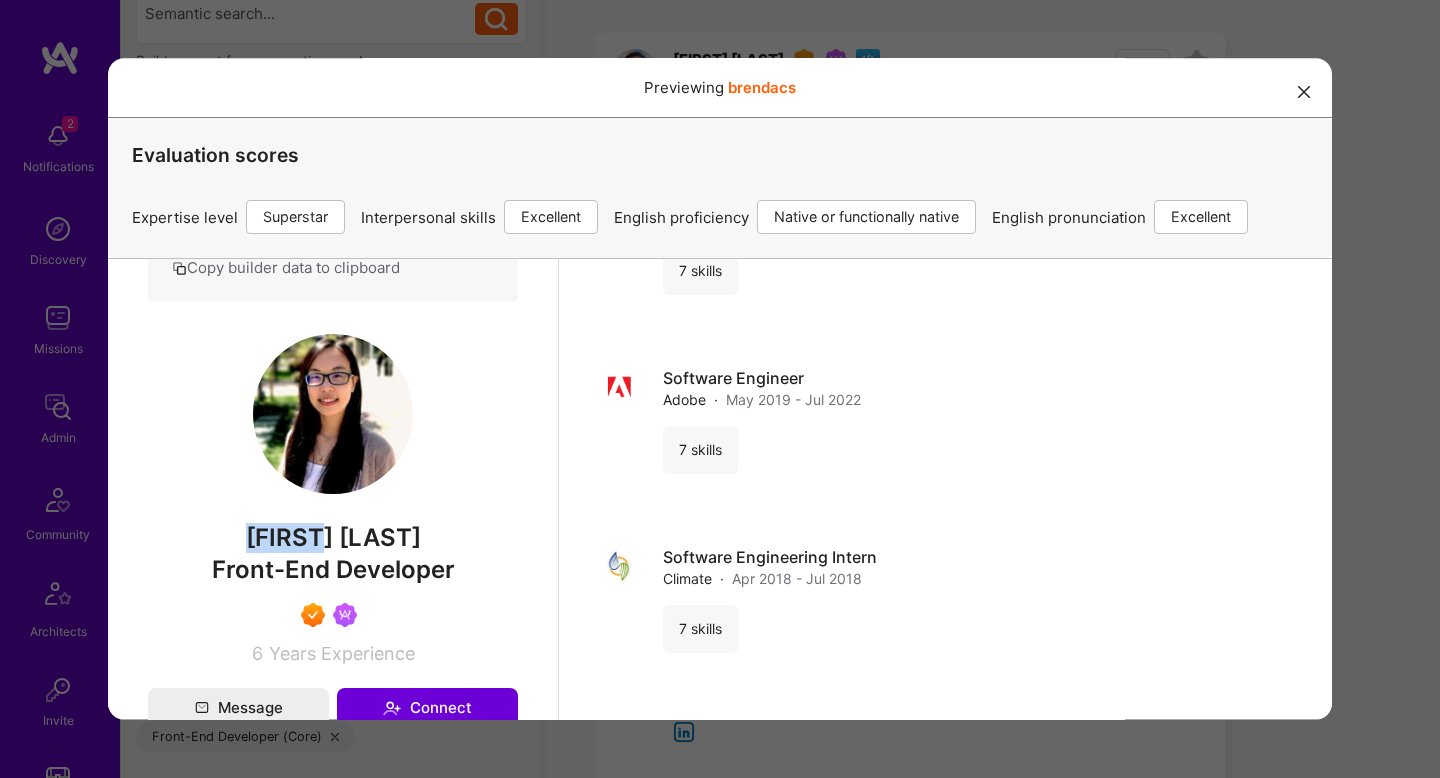 click on "Brenda Zhang" at bounding box center [333, 538] 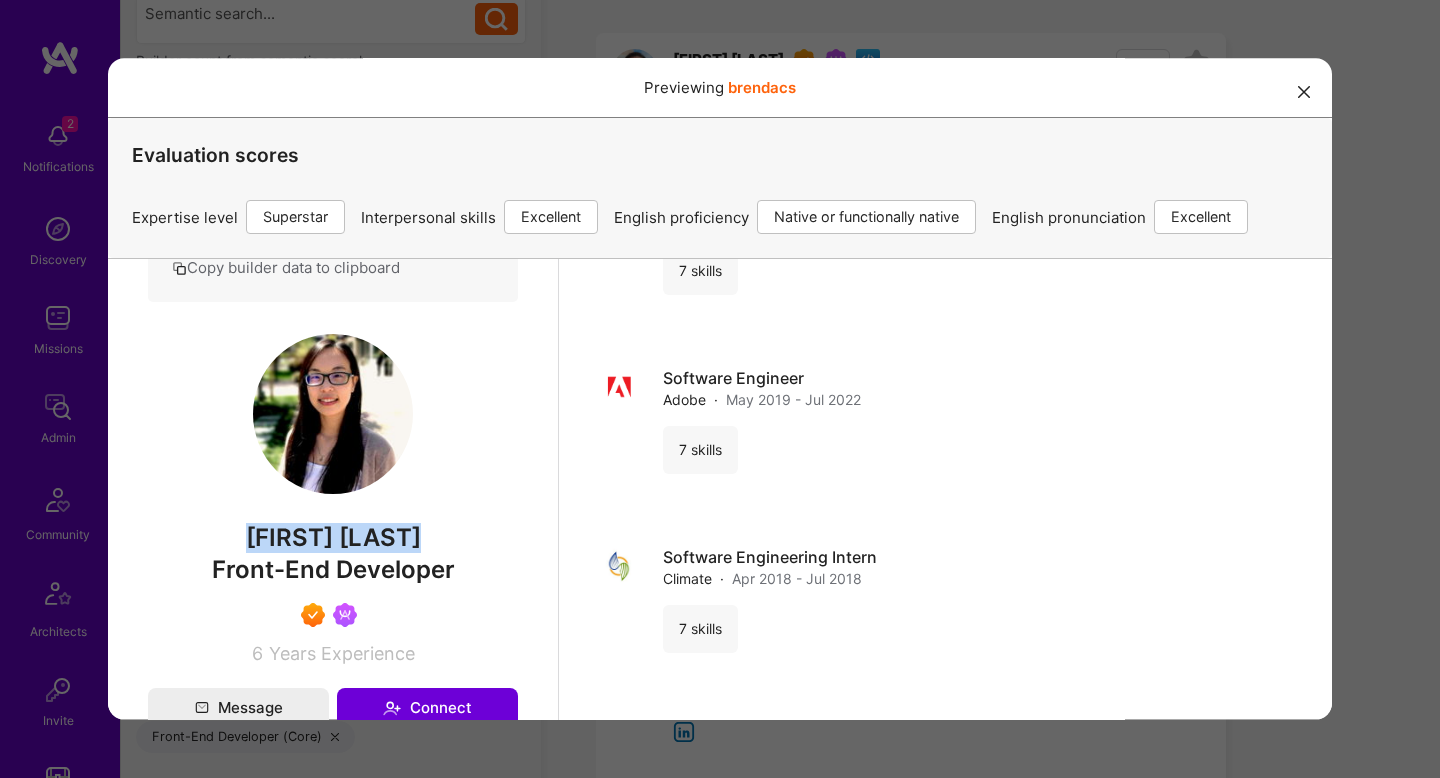 click on "Brenda Zhang" at bounding box center (333, 538) 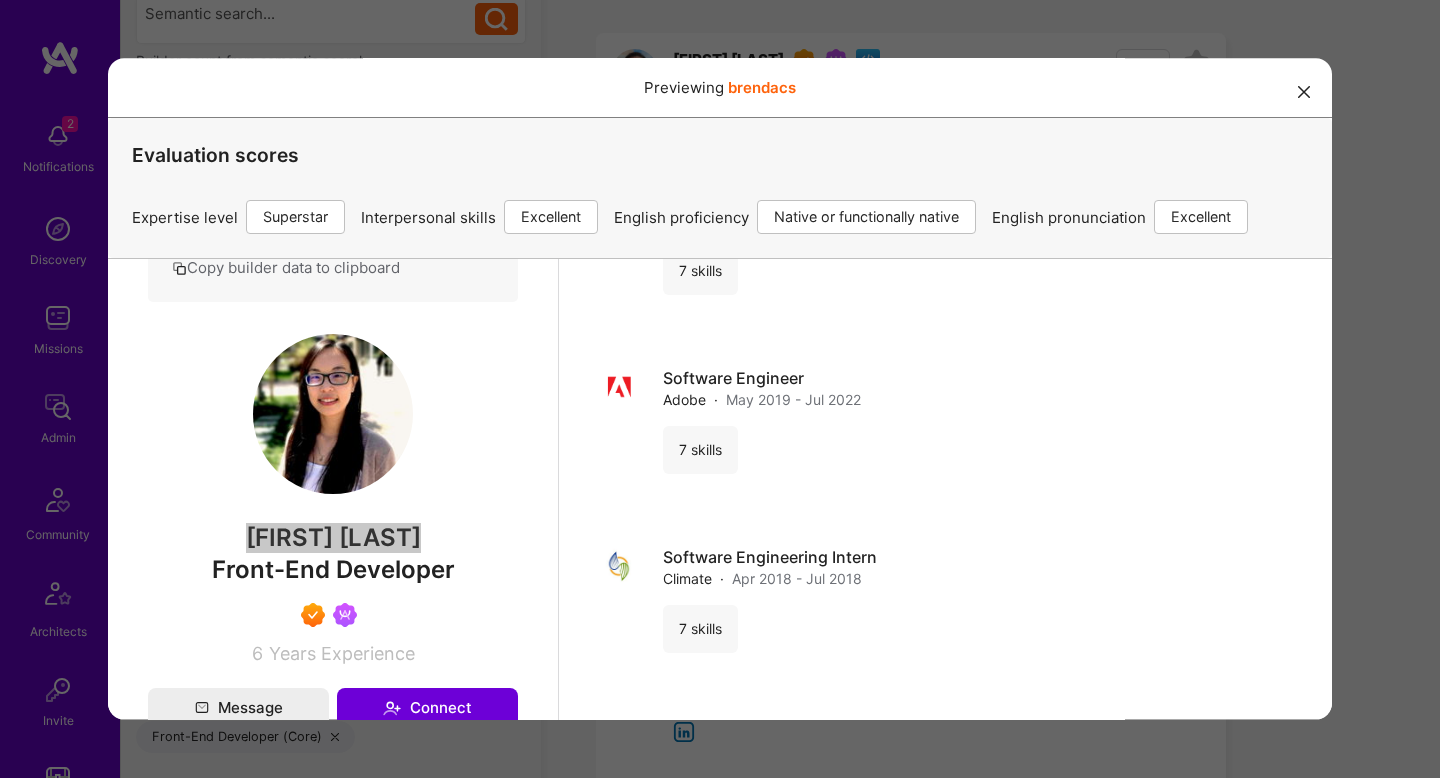 click on "Previewing   brendacs Evaluation scores Expertise level Superstar Interpersonal skills Excellent English proficiency Native or functionally native English pronunciation Excellent" at bounding box center (720, 389) 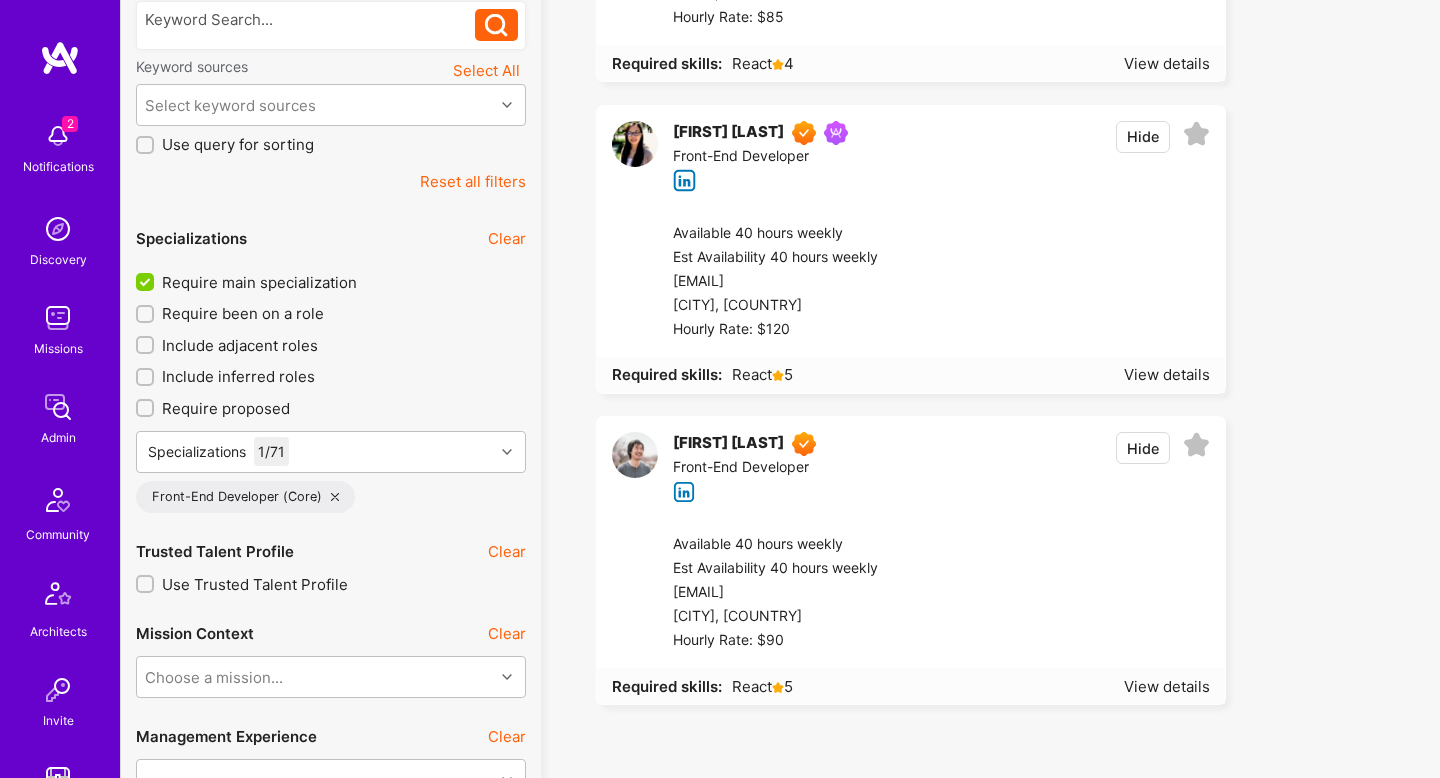 scroll, scrollTop: 0, scrollLeft: 0, axis: both 